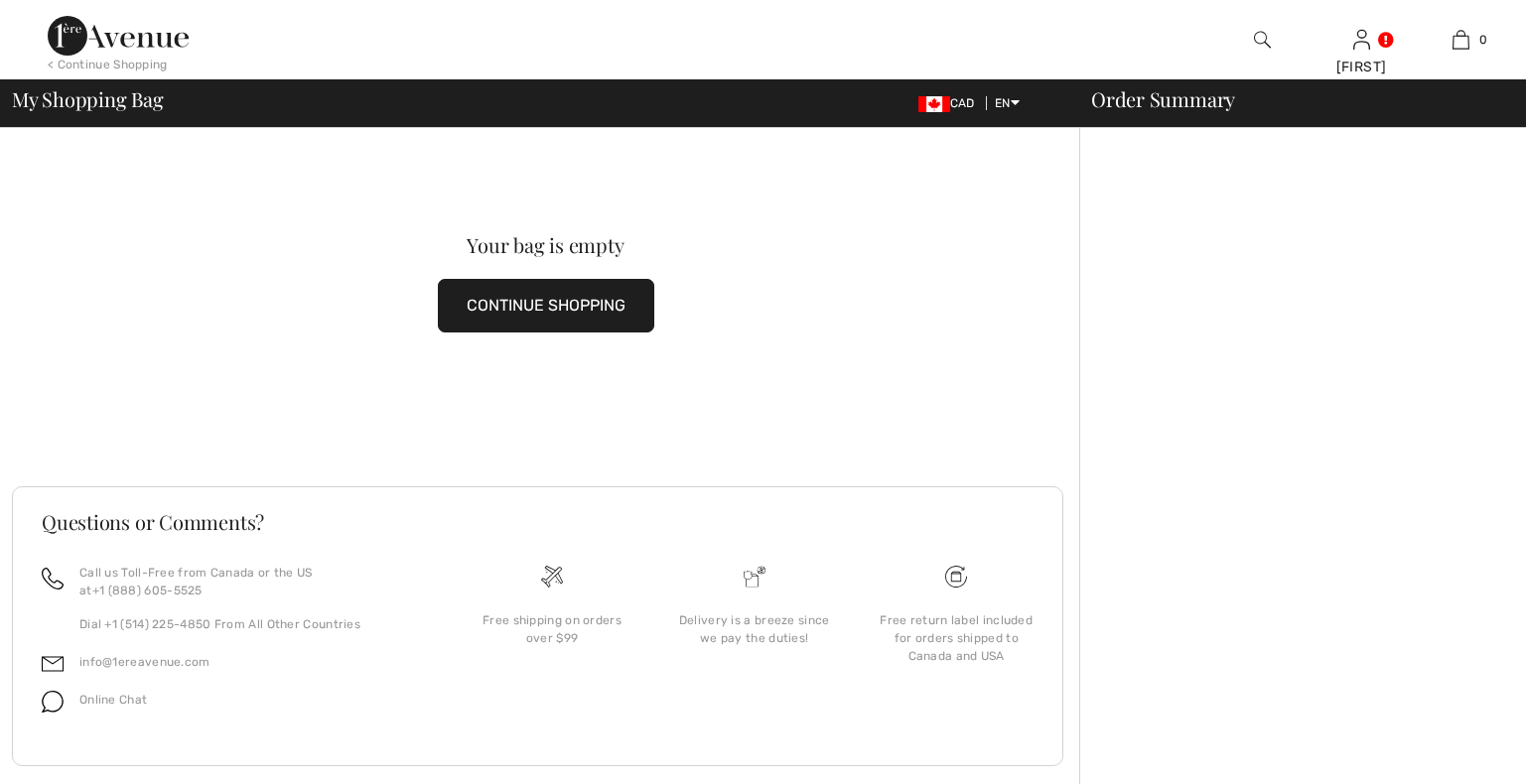 scroll, scrollTop: 0, scrollLeft: 0, axis: both 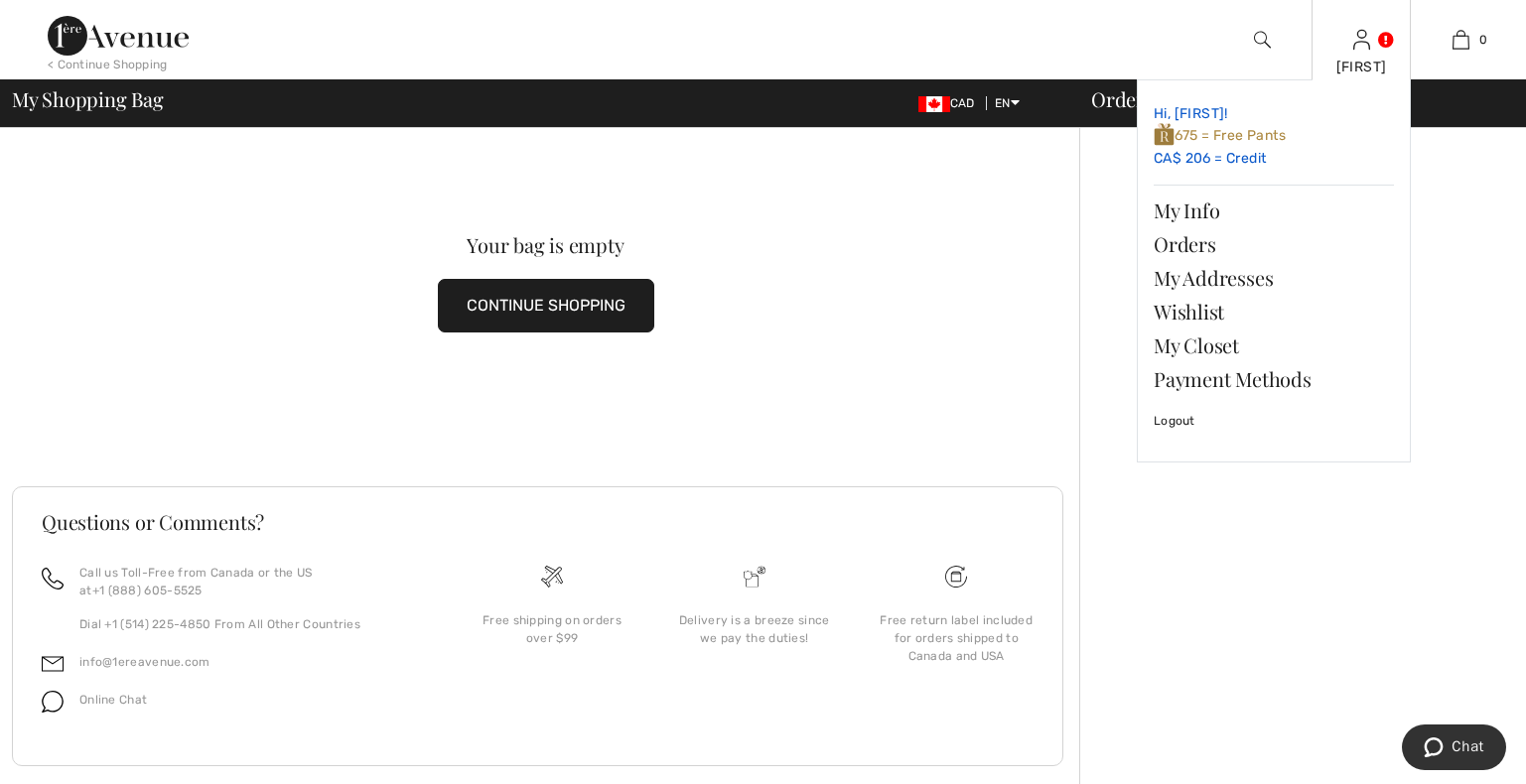 click on "675 = Free Pants" at bounding box center [1219, 135] 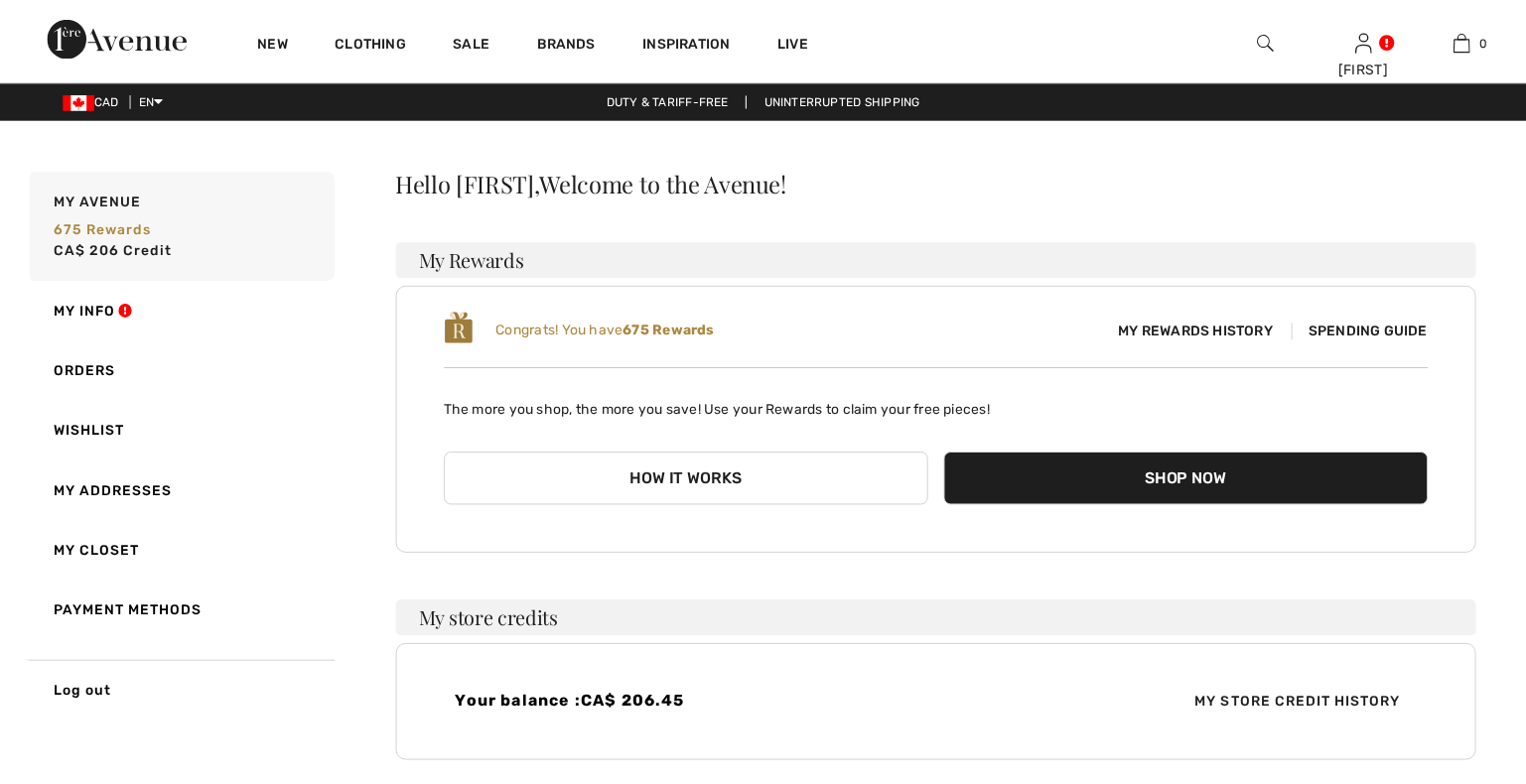 scroll, scrollTop: 0, scrollLeft: 0, axis: both 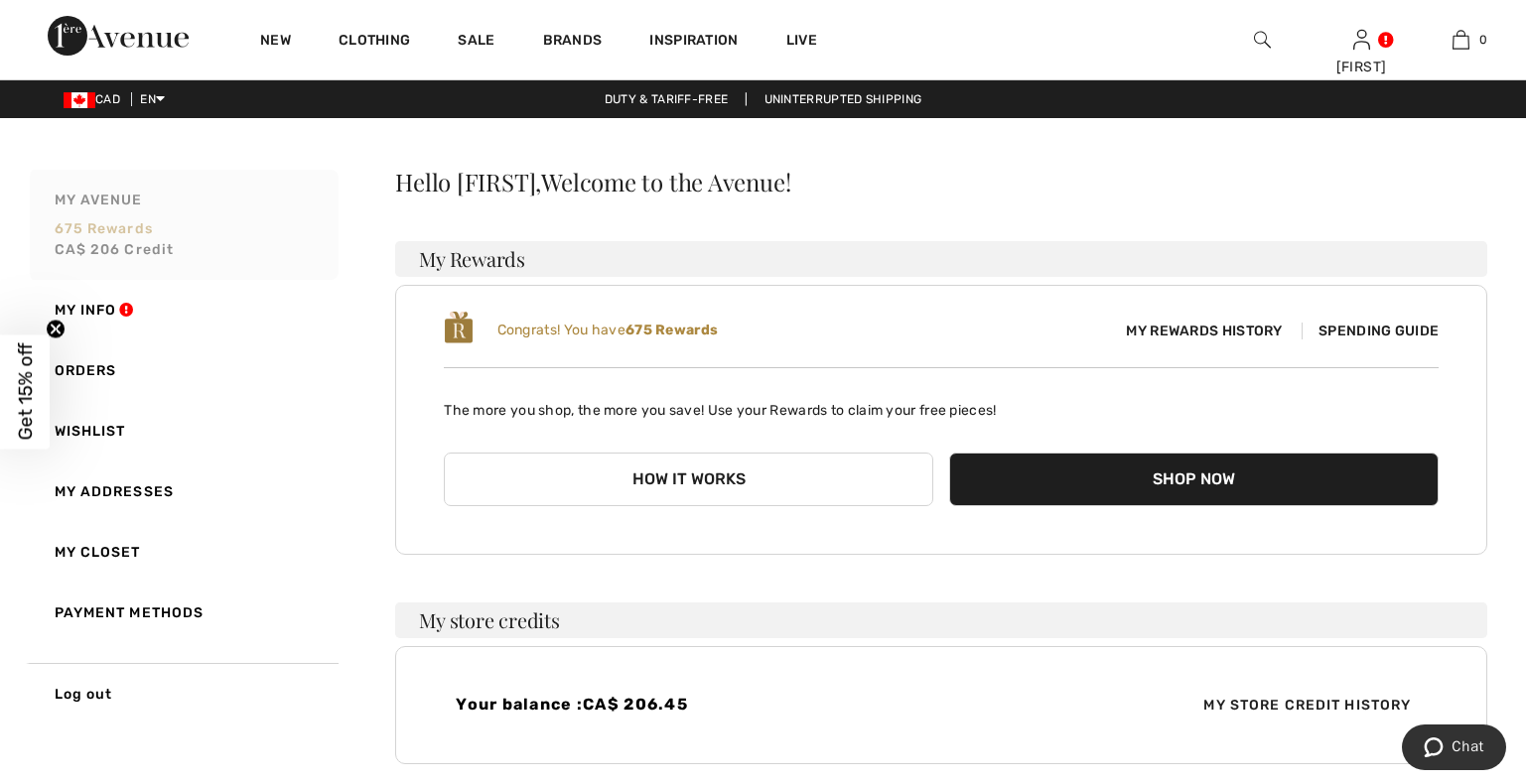 click on "My Avenue 675 rewards CA$ 206 Credit" at bounding box center [182, 224] 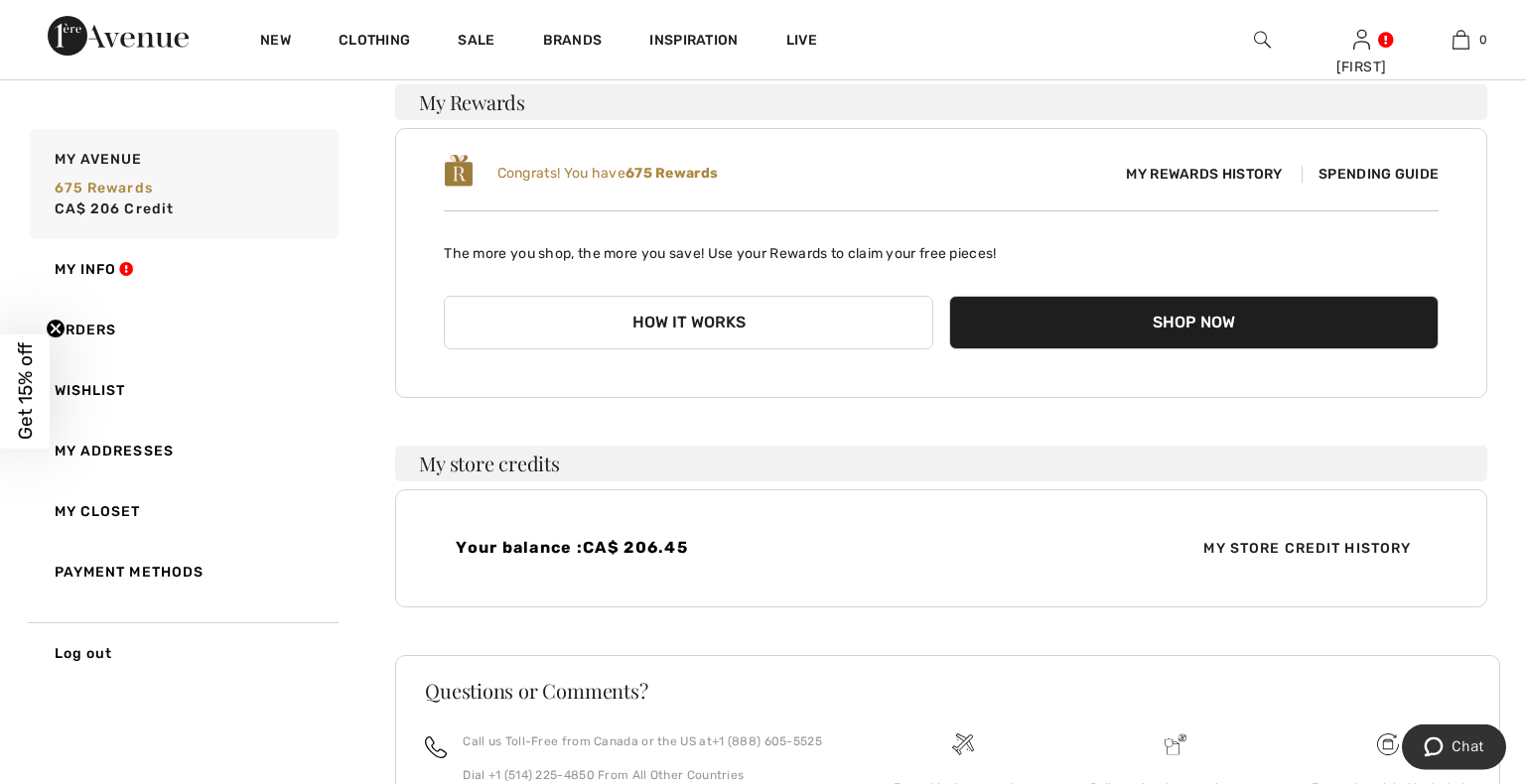 scroll, scrollTop: 0, scrollLeft: 0, axis: both 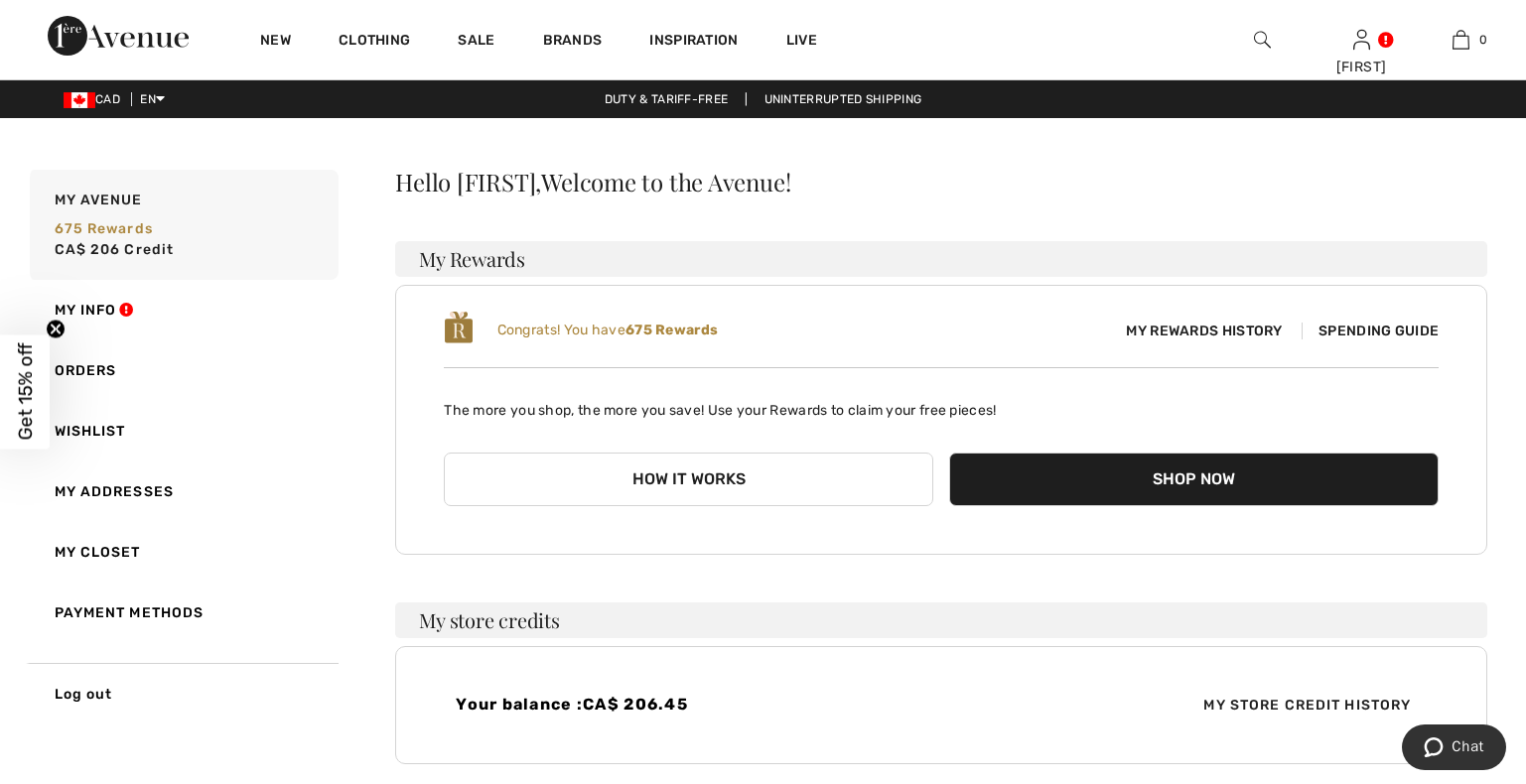 click on "Spending Guide" at bounding box center [1370, 330] 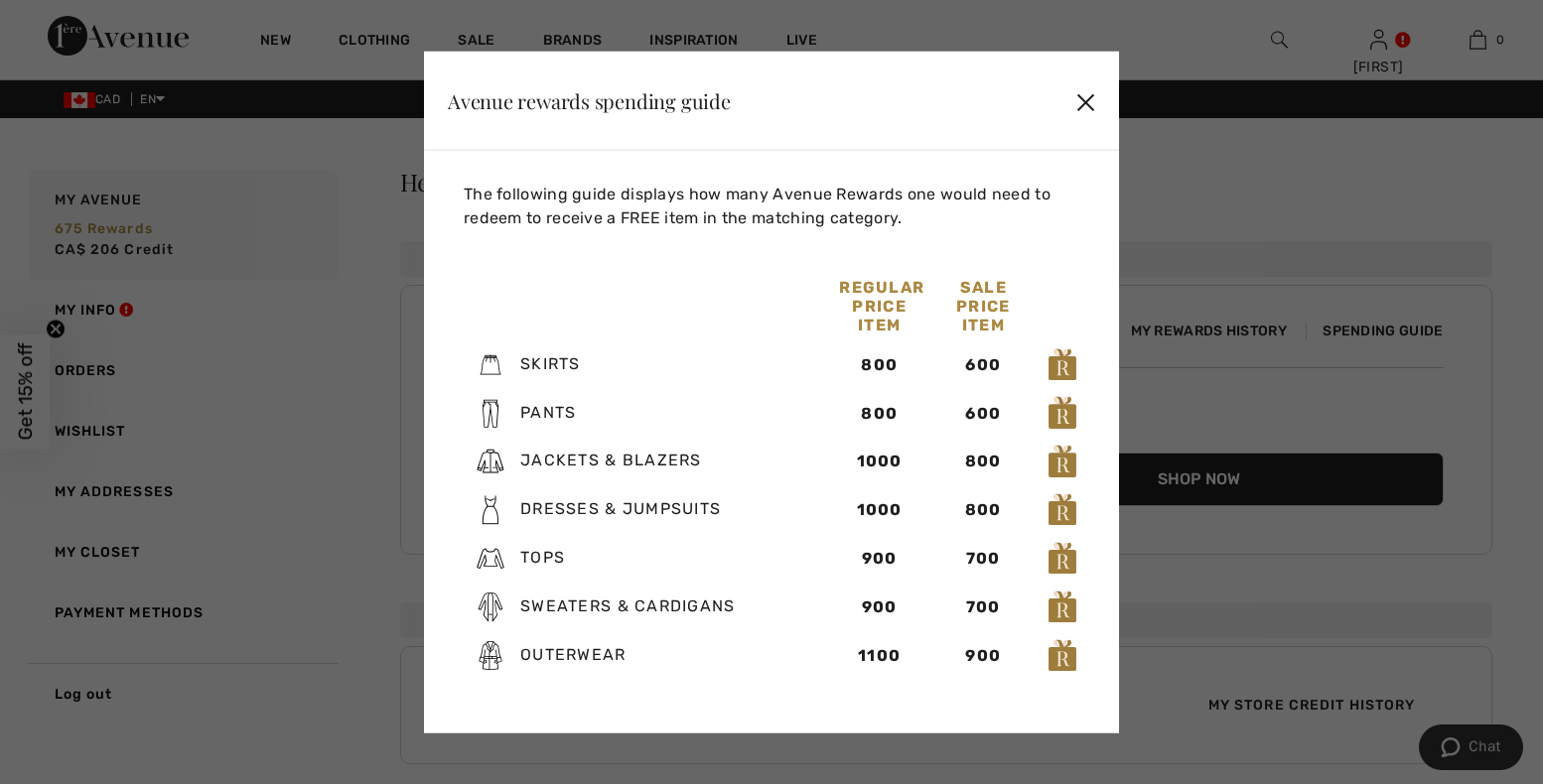 click on "✕" at bounding box center [1085, 100] 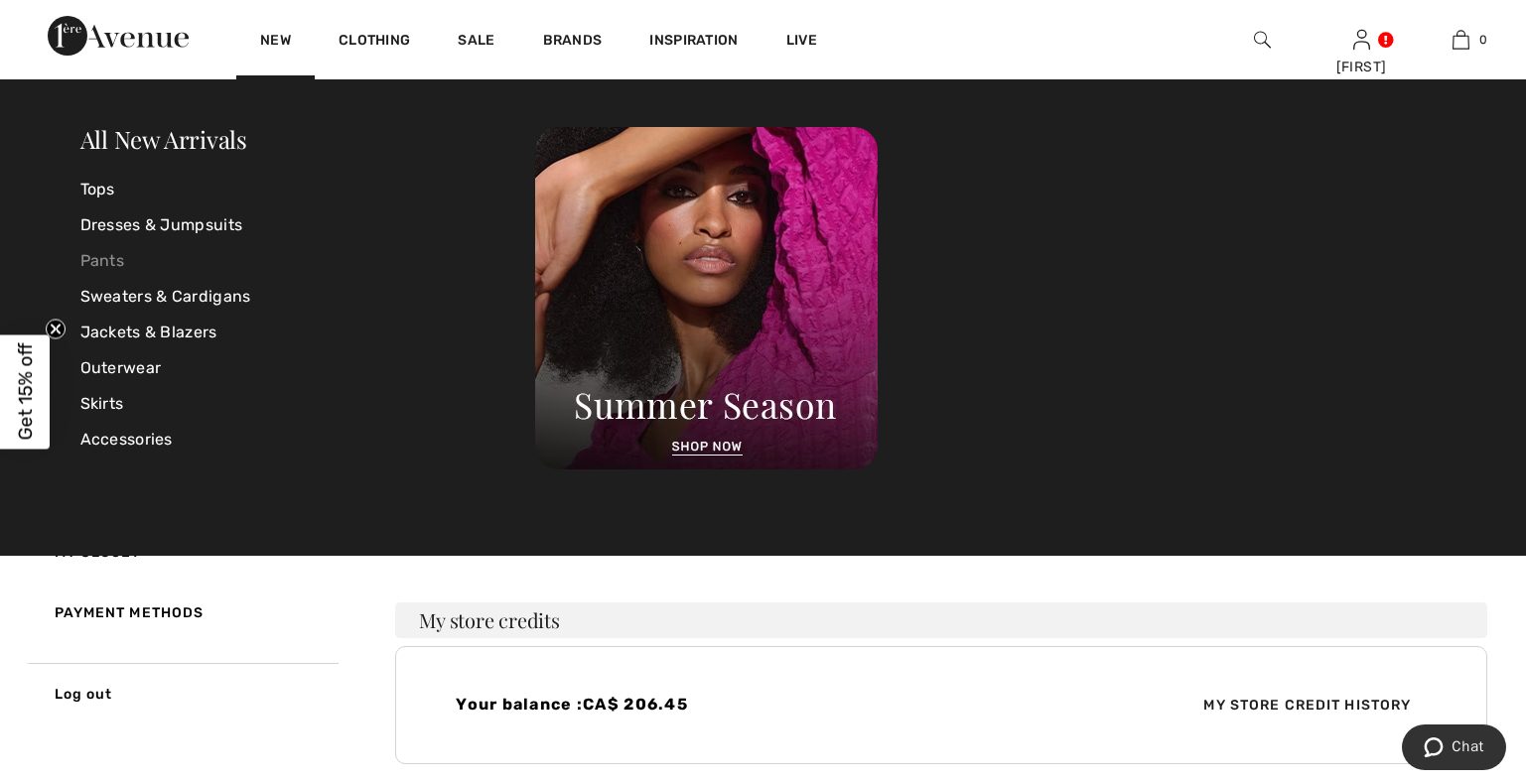 click on "Pants" at bounding box center (308, 261) 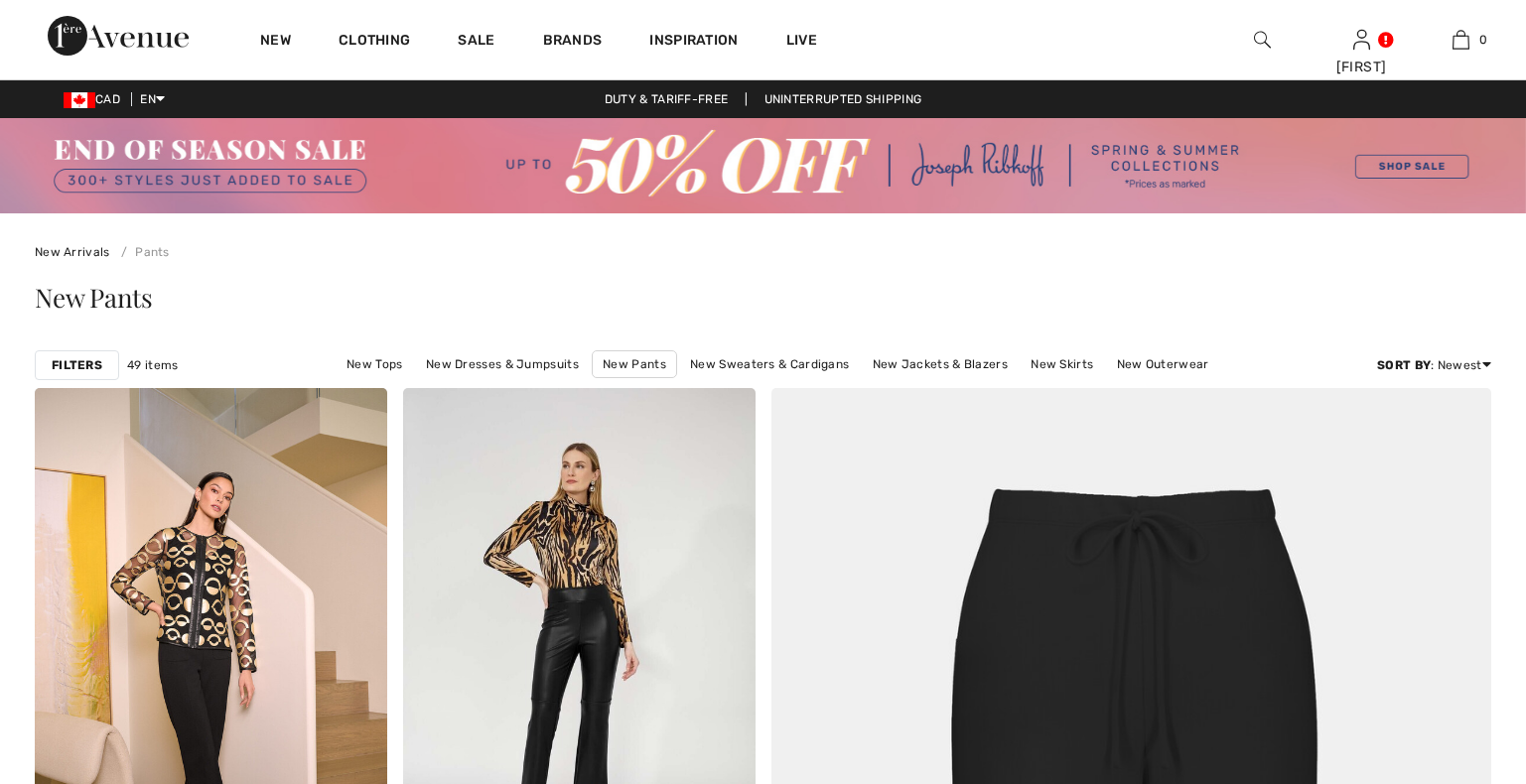 checkbox on "true" 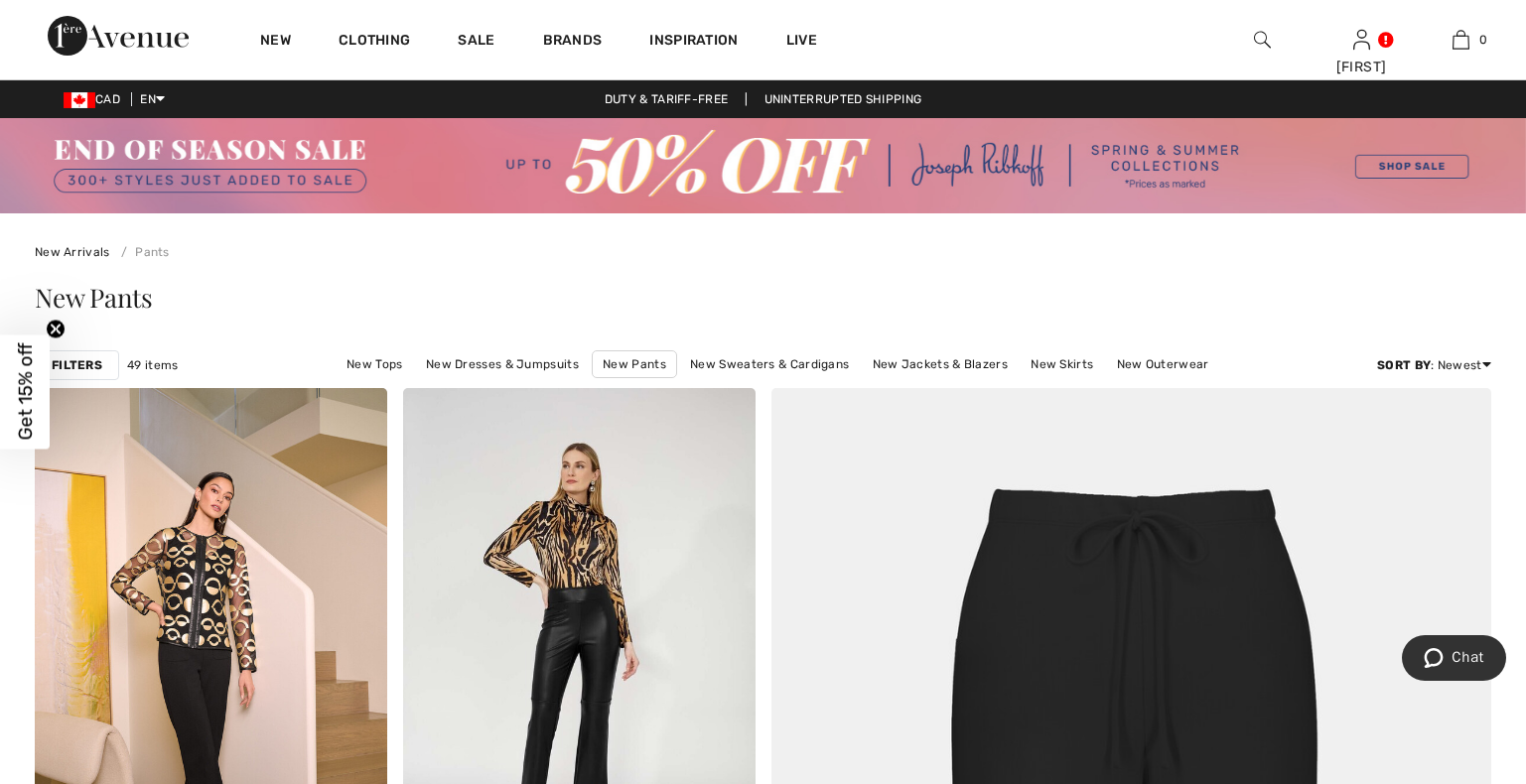 scroll, scrollTop: 0, scrollLeft: 0, axis: both 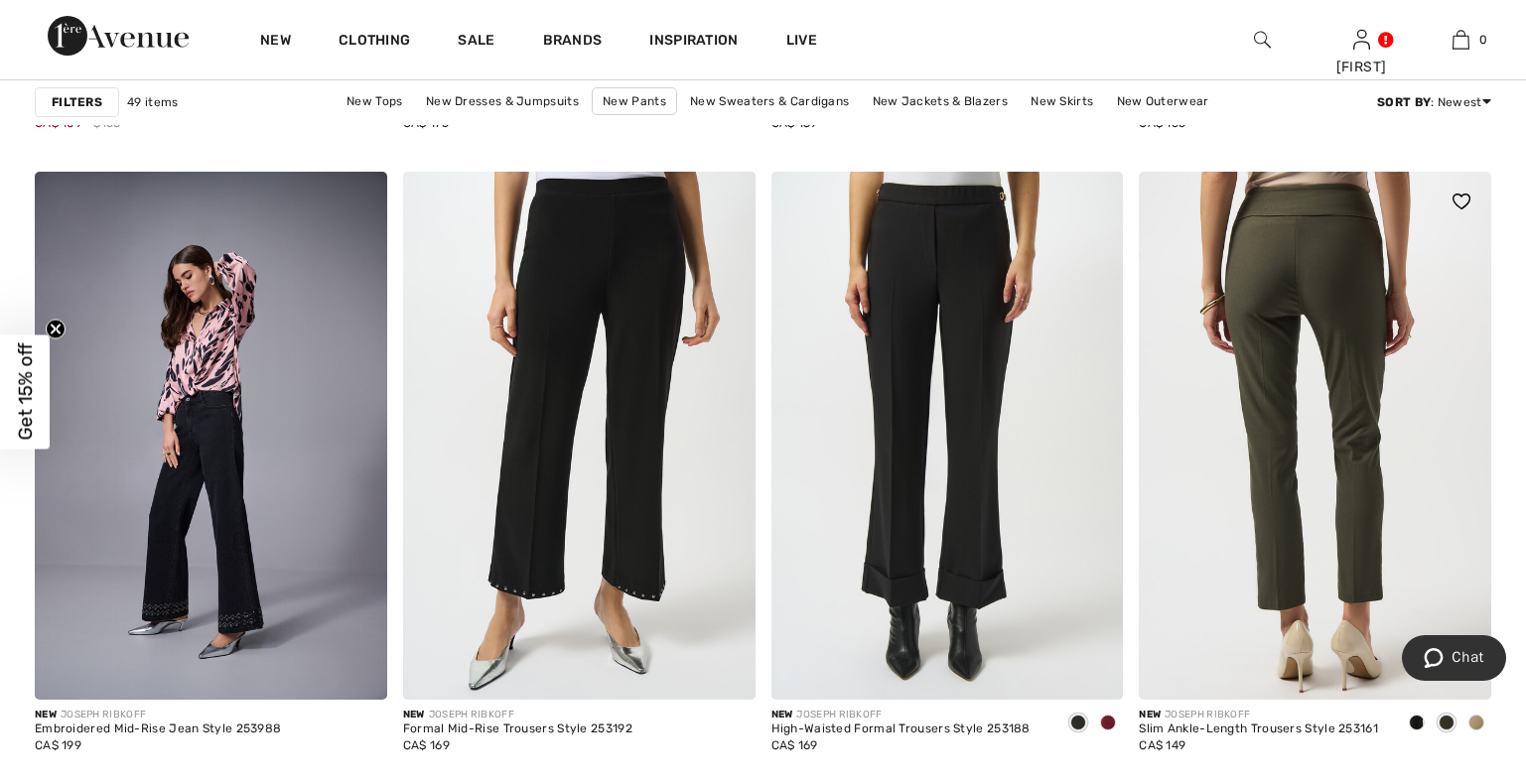click at bounding box center [1315, 436] 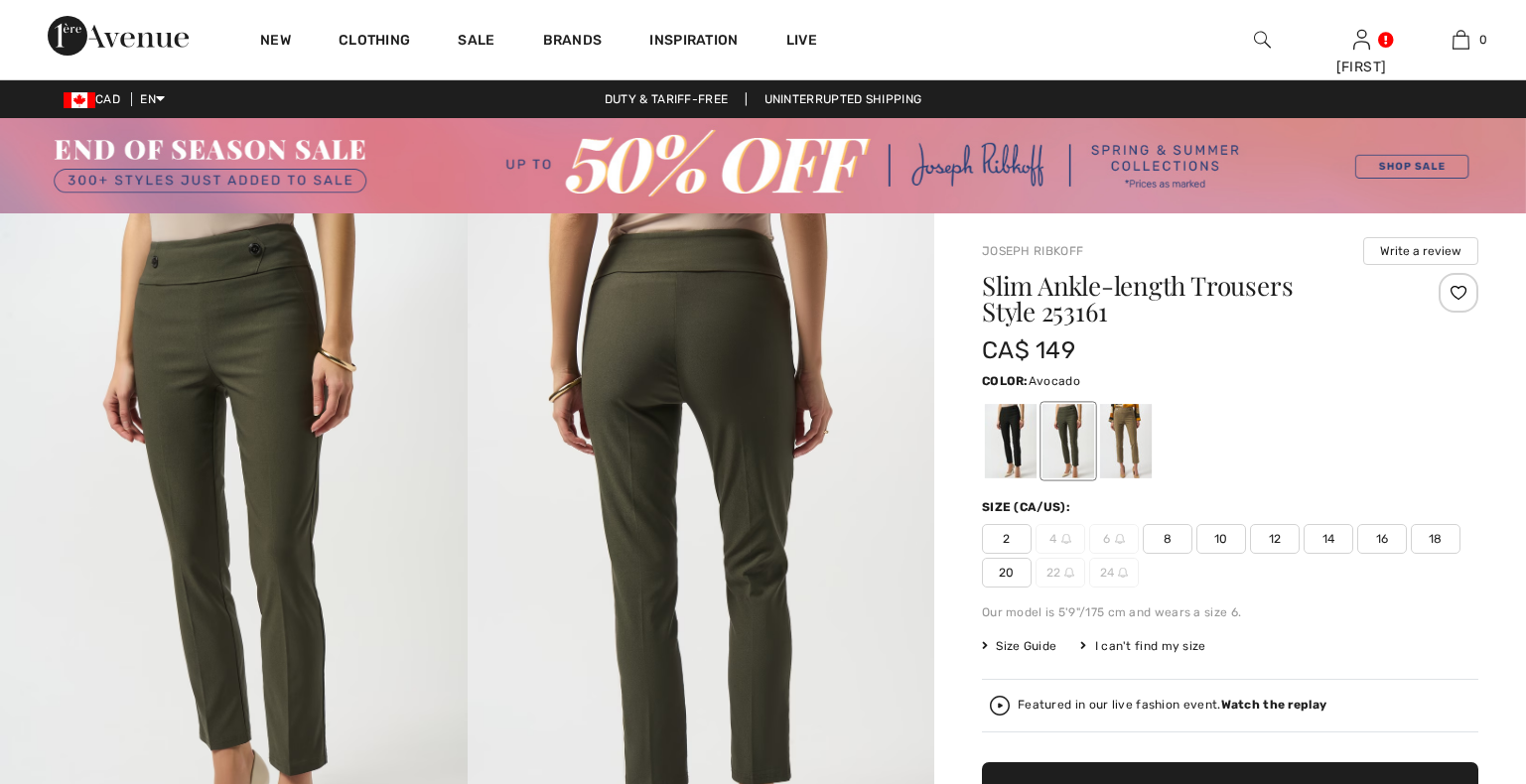 scroll, scrollTop: 0, scrollLeft: 0, axis: both 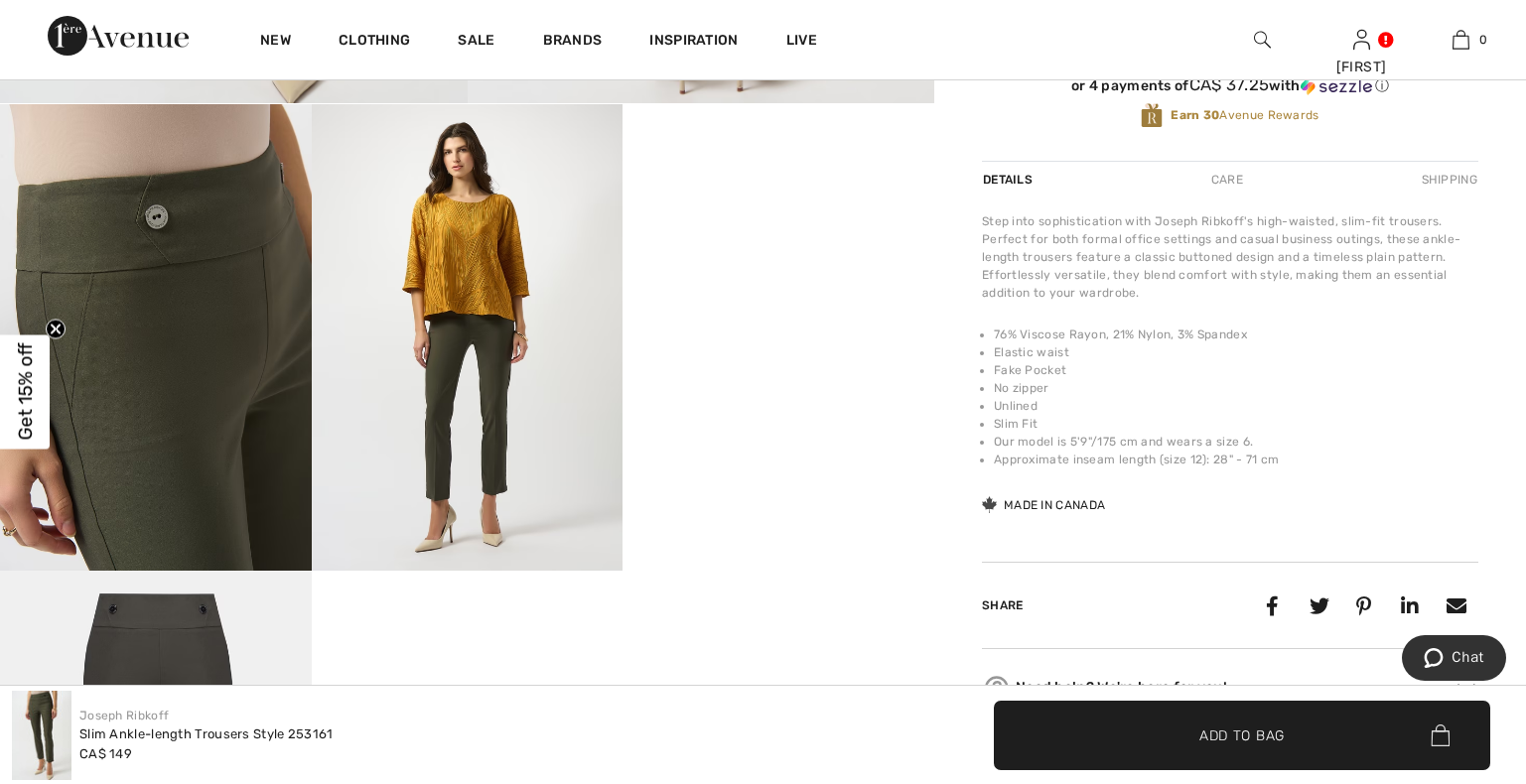 click at bounding box center [468, 337] 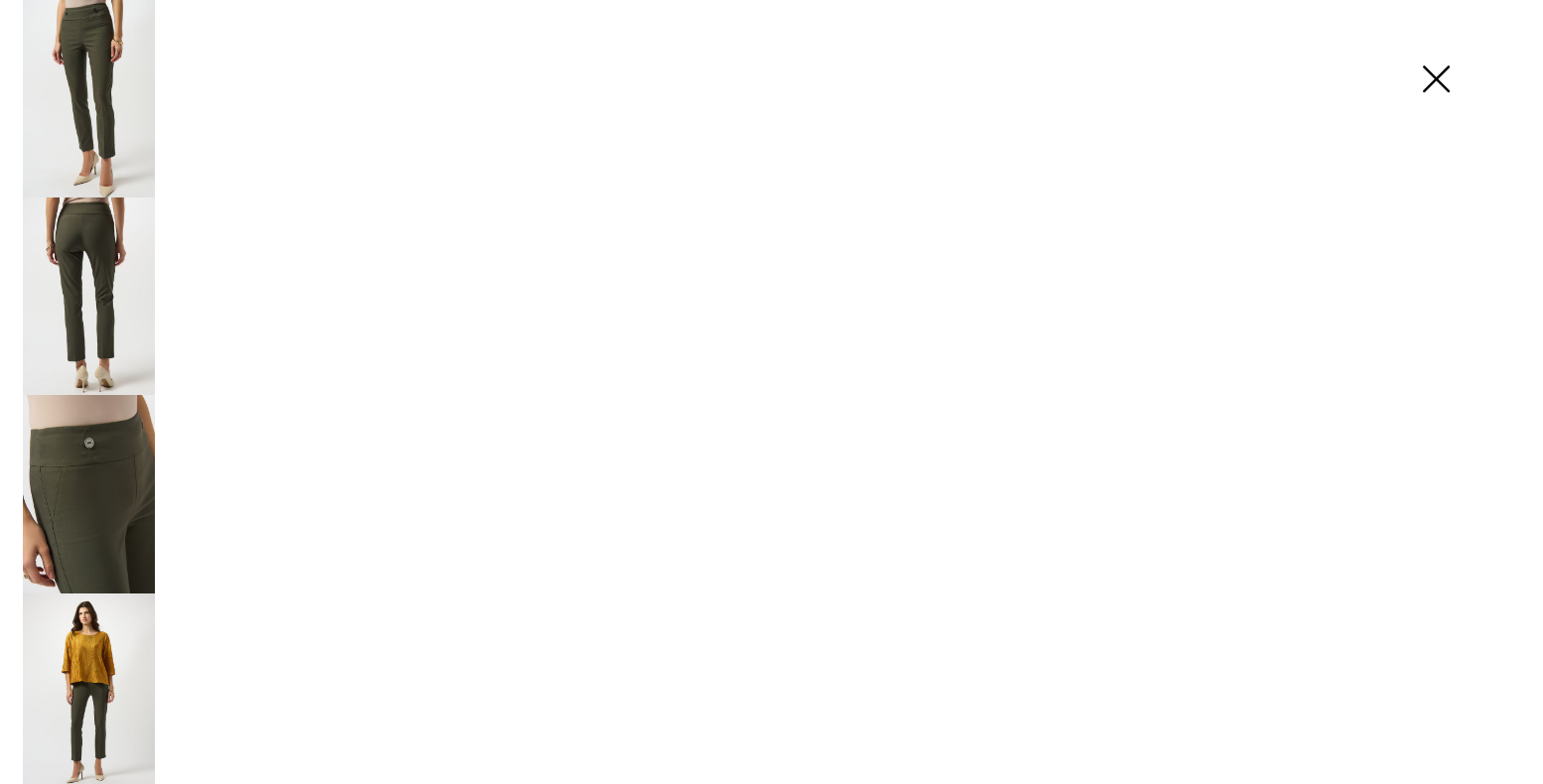 scroll, scrollTop: 811, scrollLeft: 0, axis: vertical 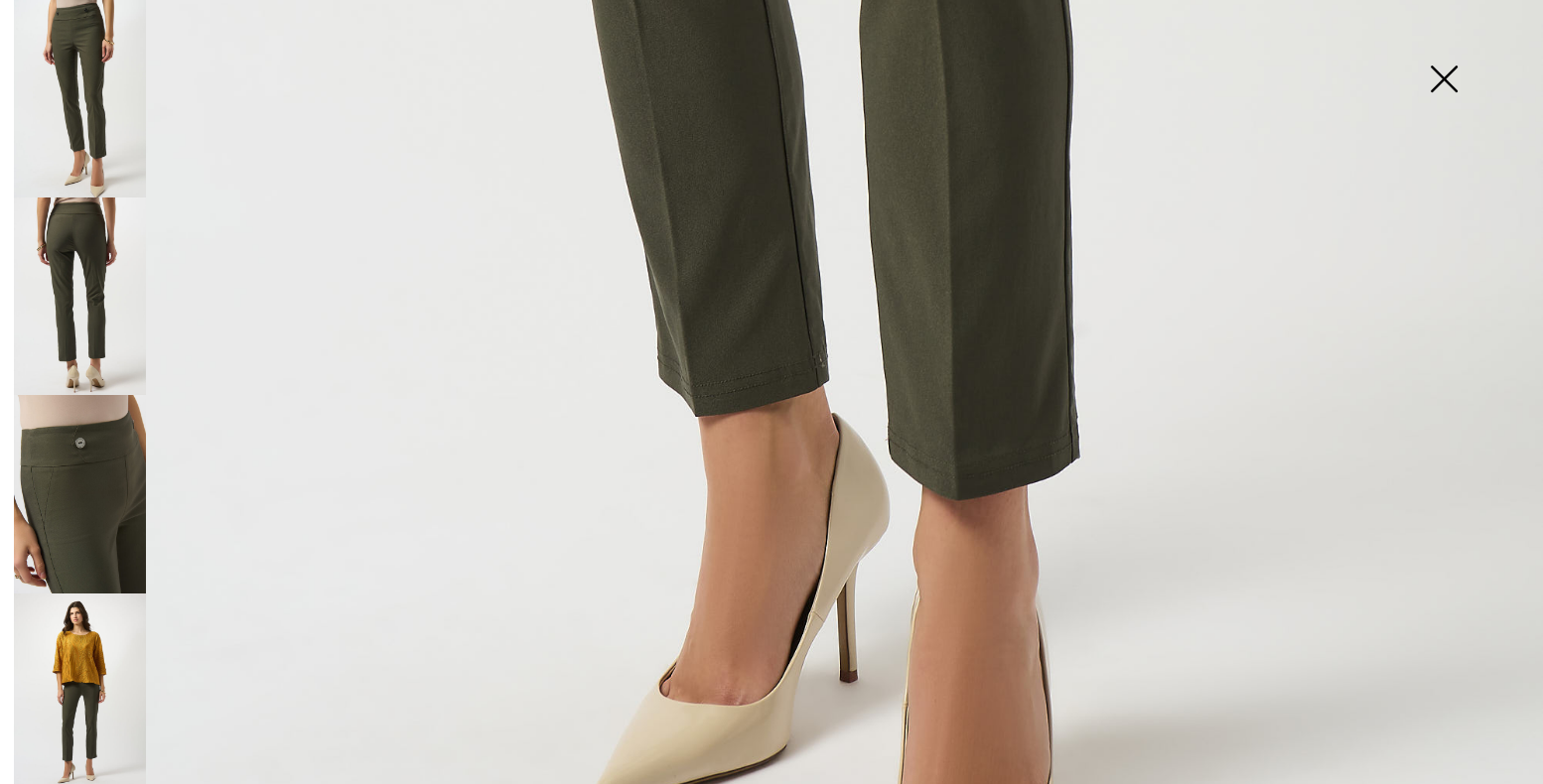 click at bounding box center (79, 692) 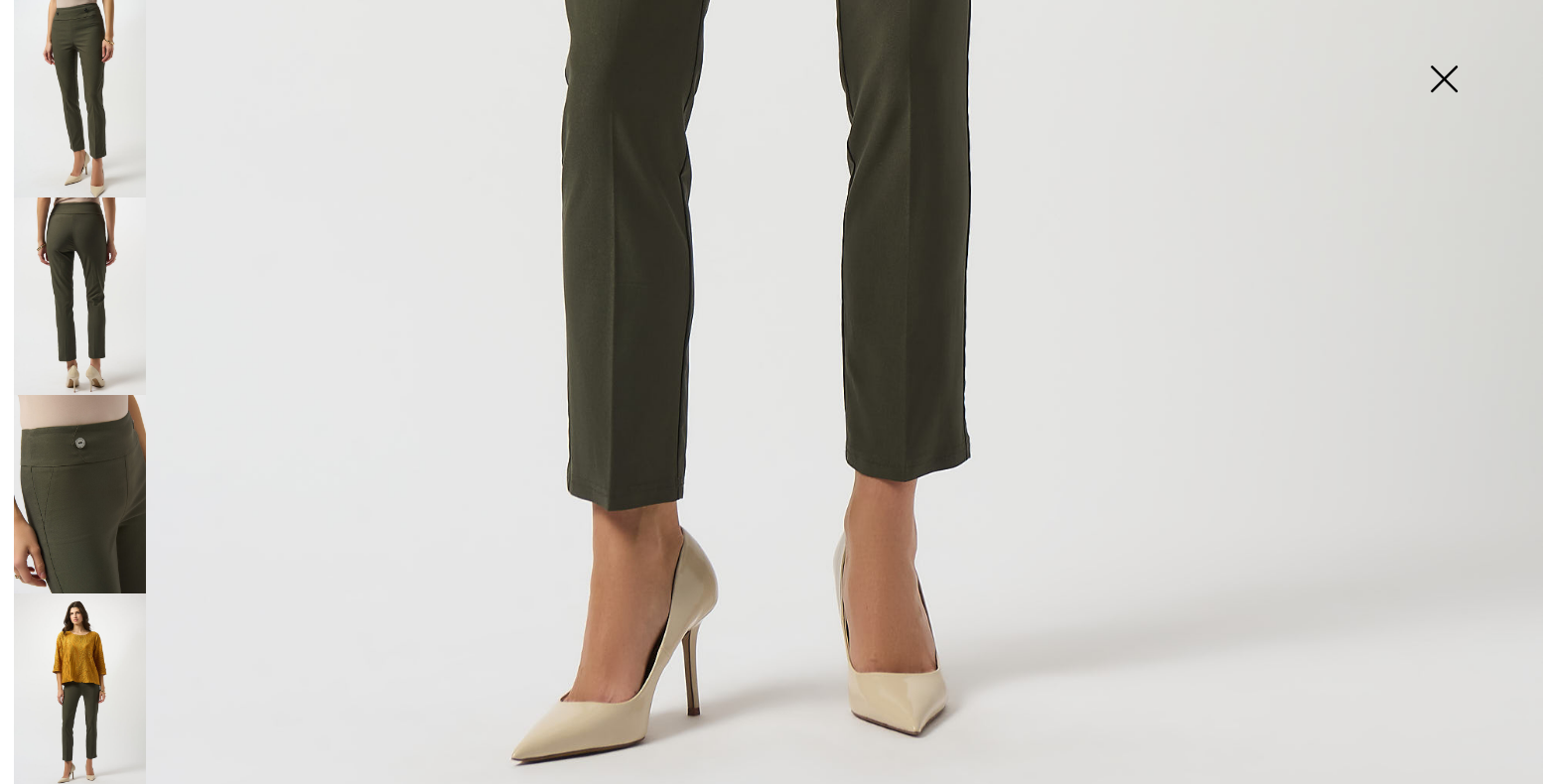 scroll, scrollTop: 1502, scrollLeft: 0, axis: vertical 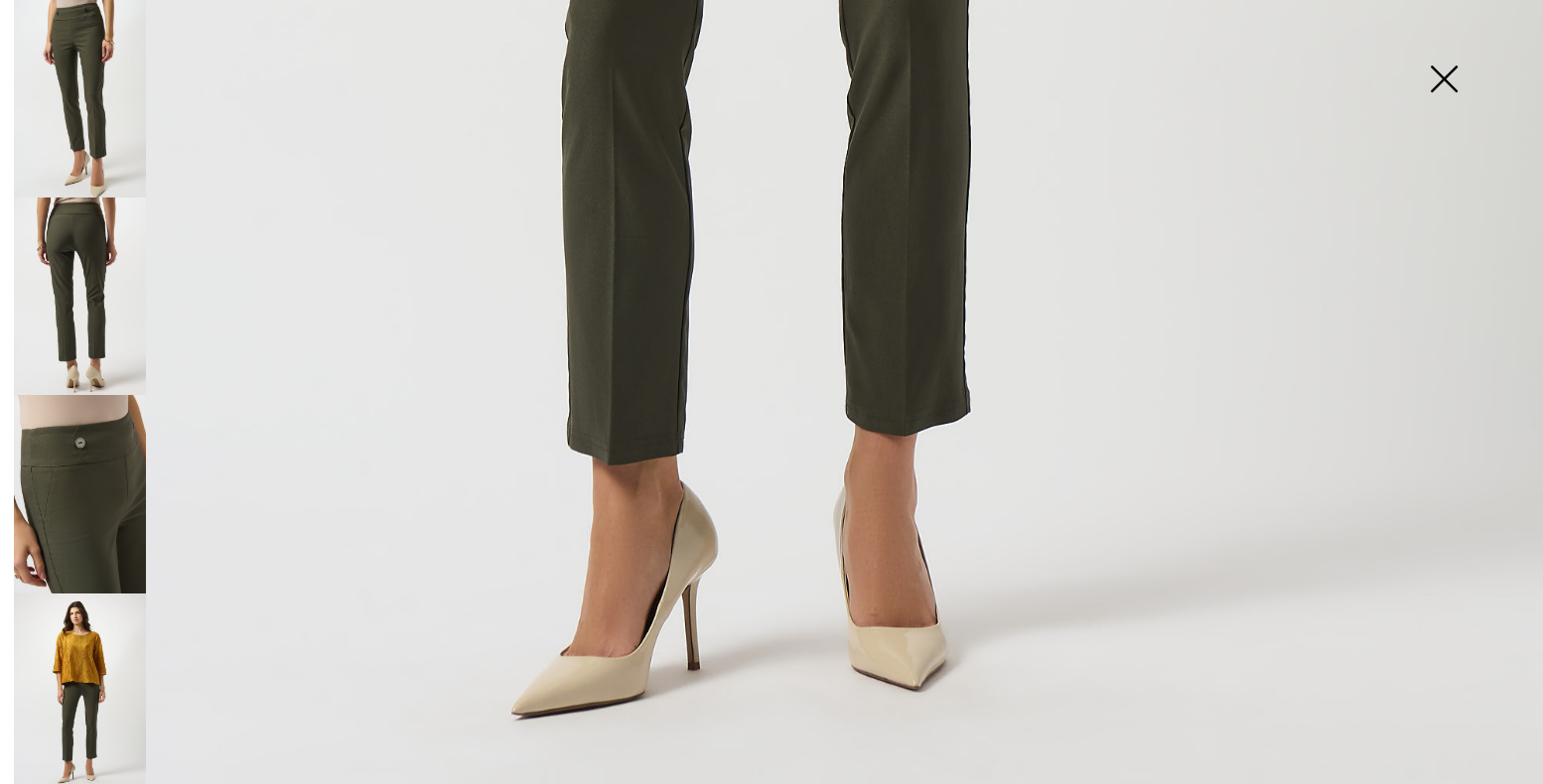 click at bounding box center [79, 98] 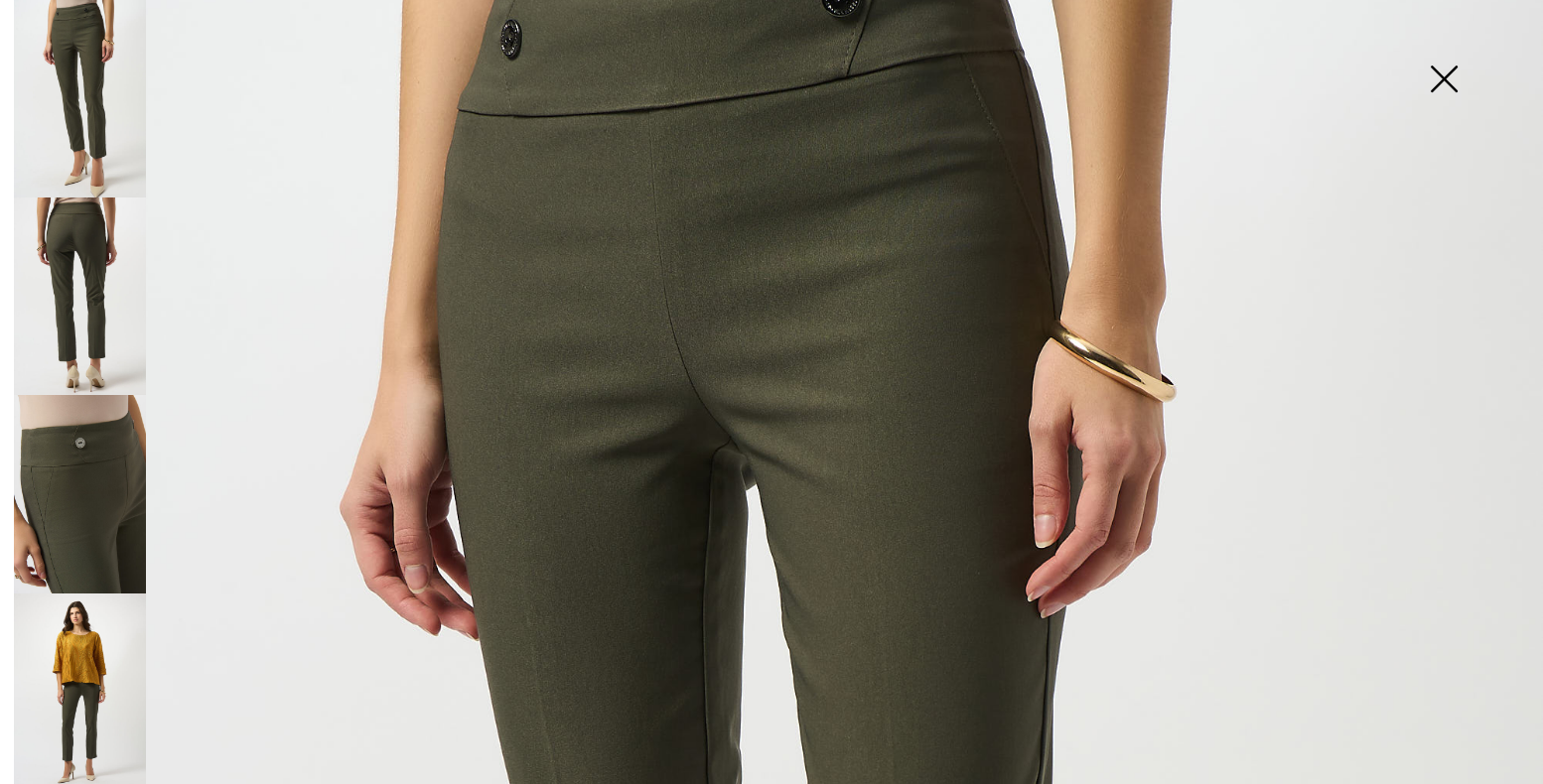 scroll, scrollTop: 0, scrollLeft: 0, axis: both 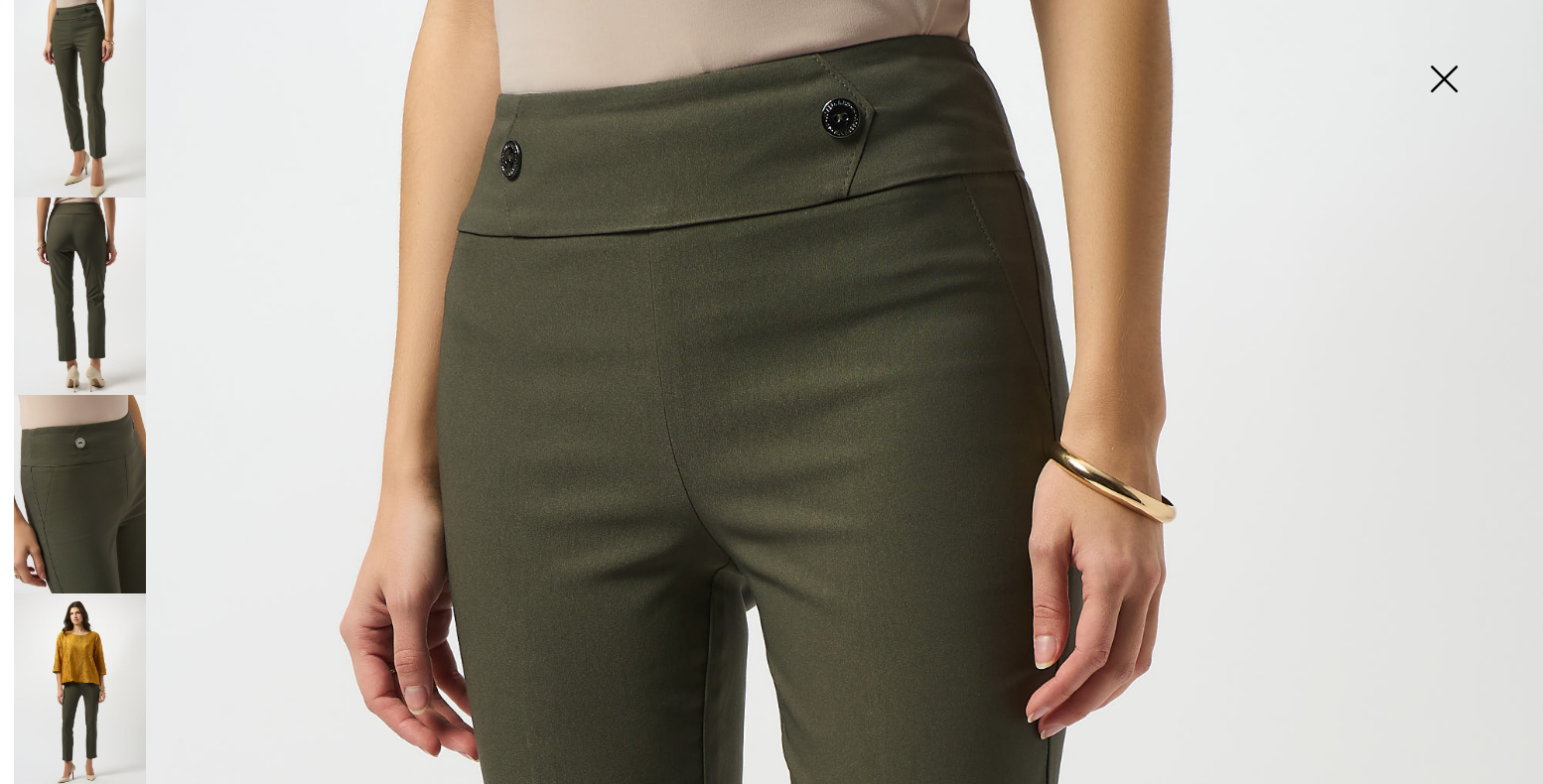 click at bounding box center [79, 296] 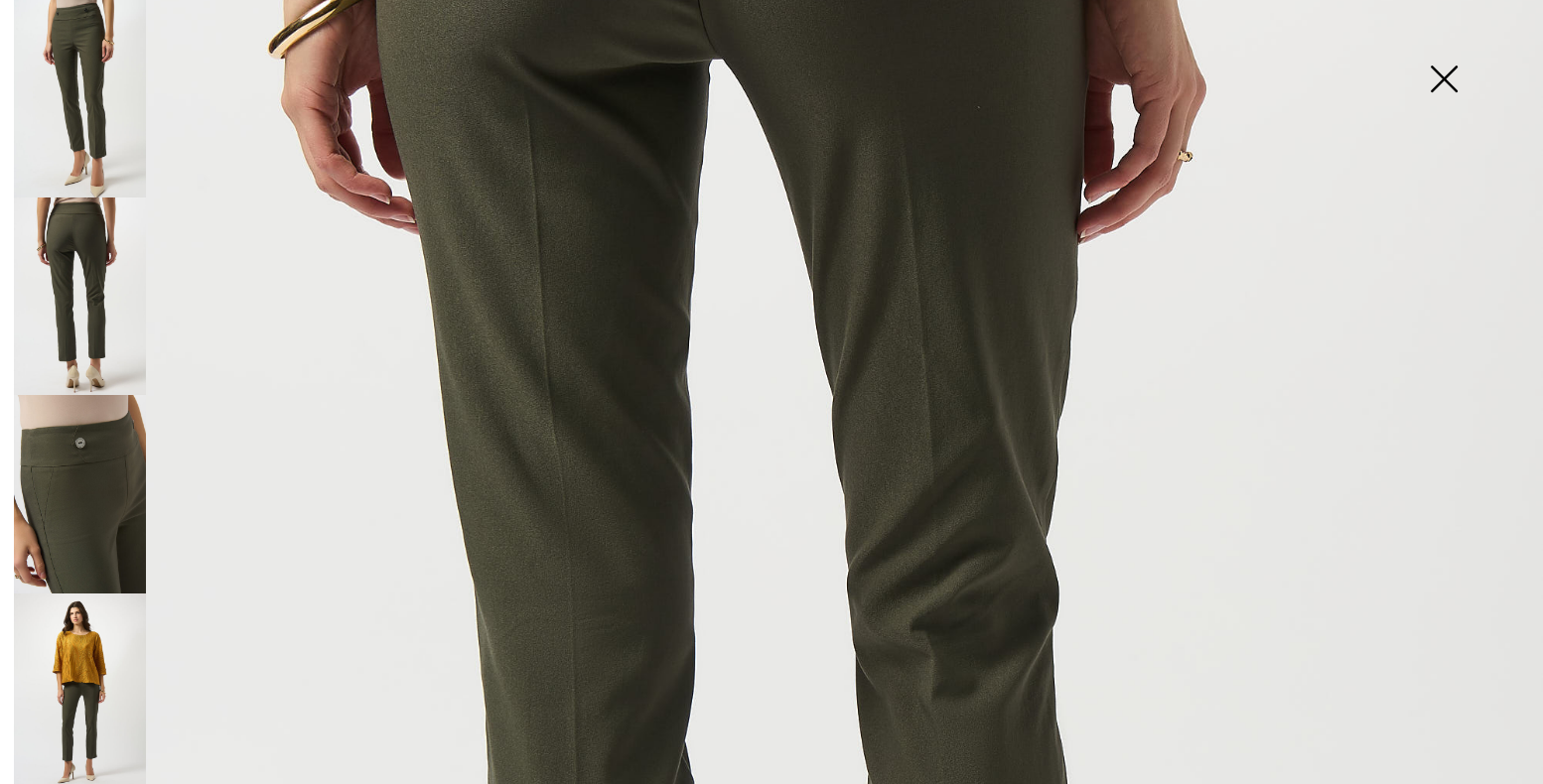 scroll, scrollTop: 679, scrollLeft: 0, axis: vertical 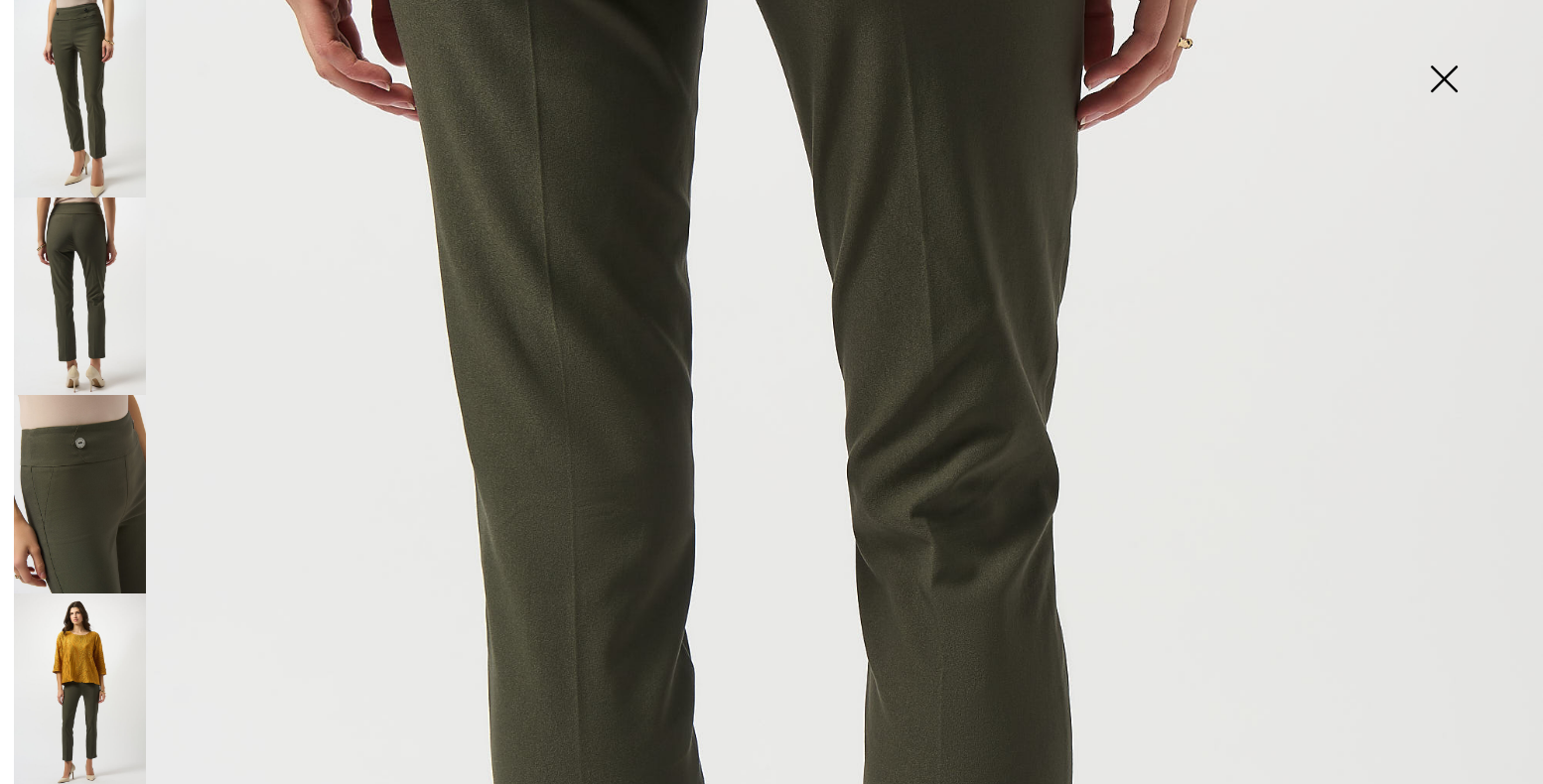 click at bounding box center [1444, 80] 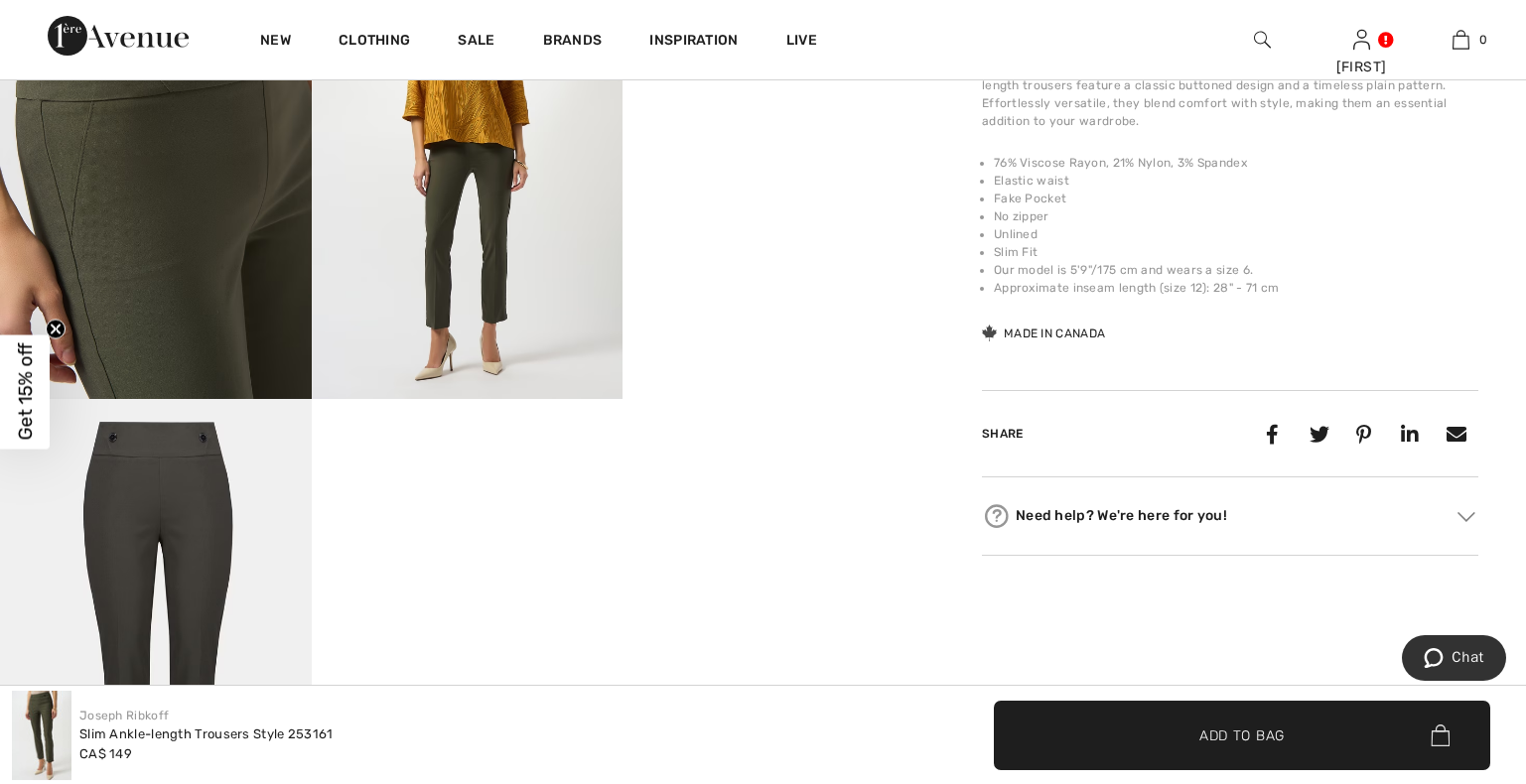 scroll, scrollTop: 1012, scrollLeft: 0, axis: vertical 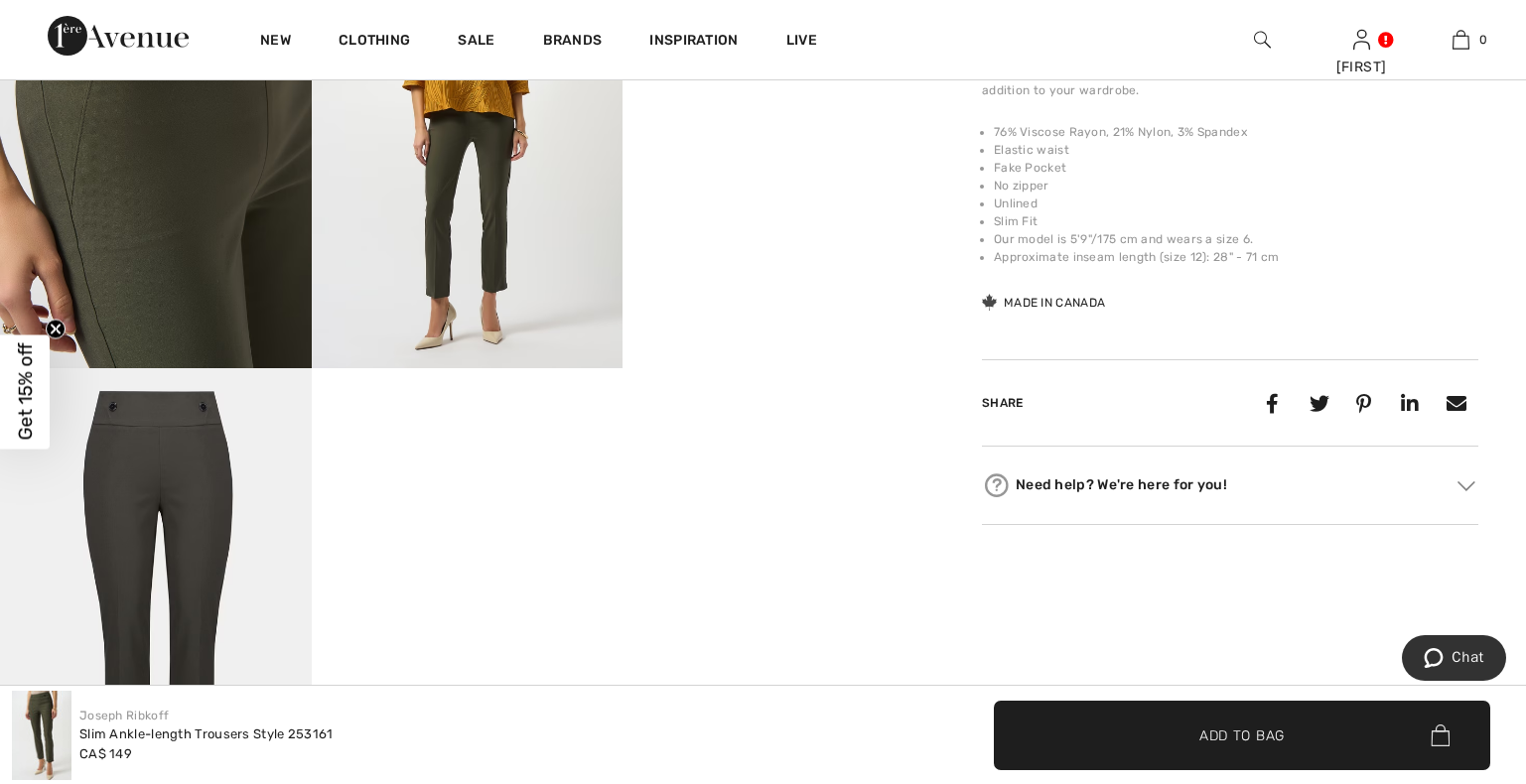 click on "Add to Bag" at bounding box center (1242, 734) 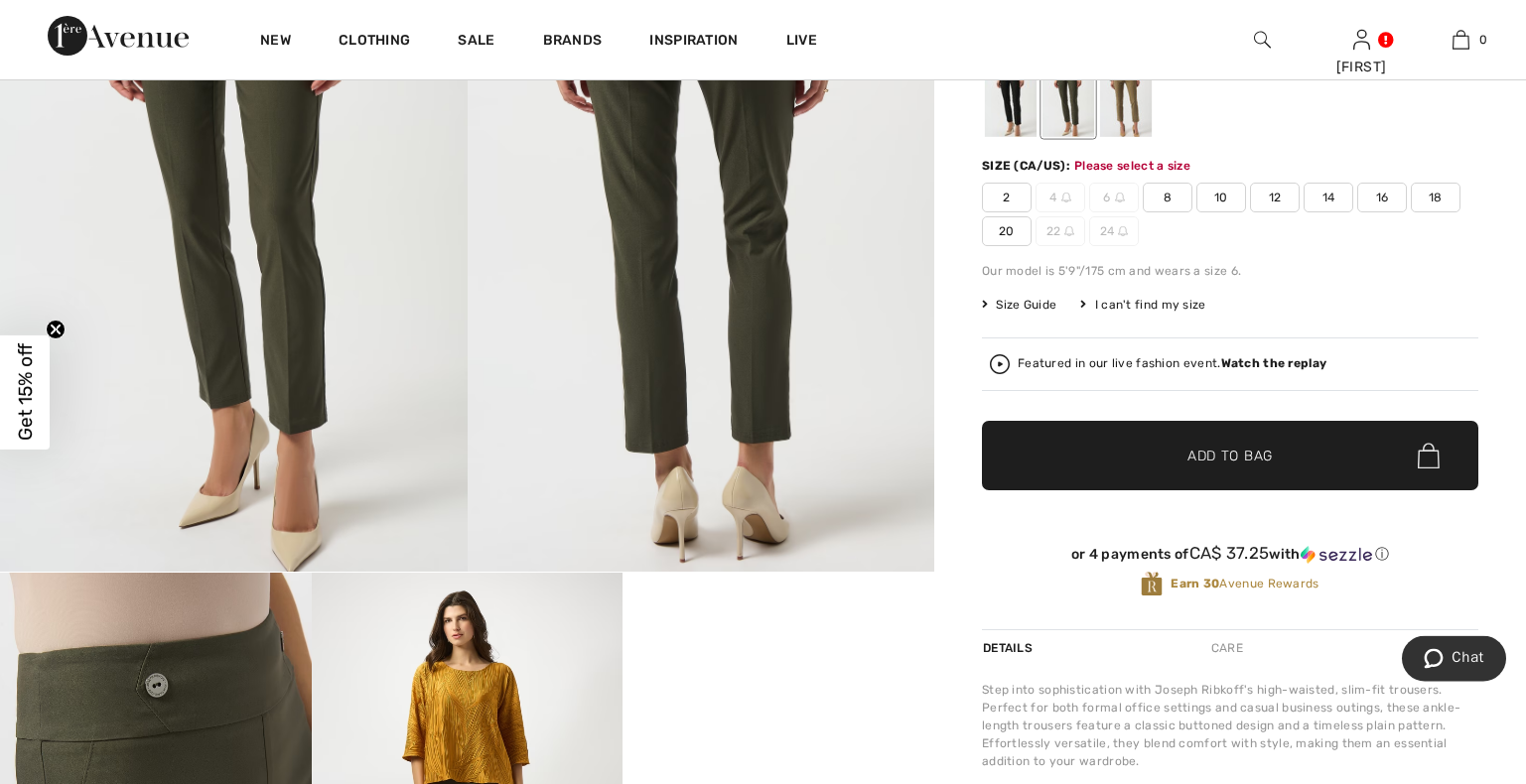 scroll, scrollTop: 339, scrollLeft: 0, axis: vertical 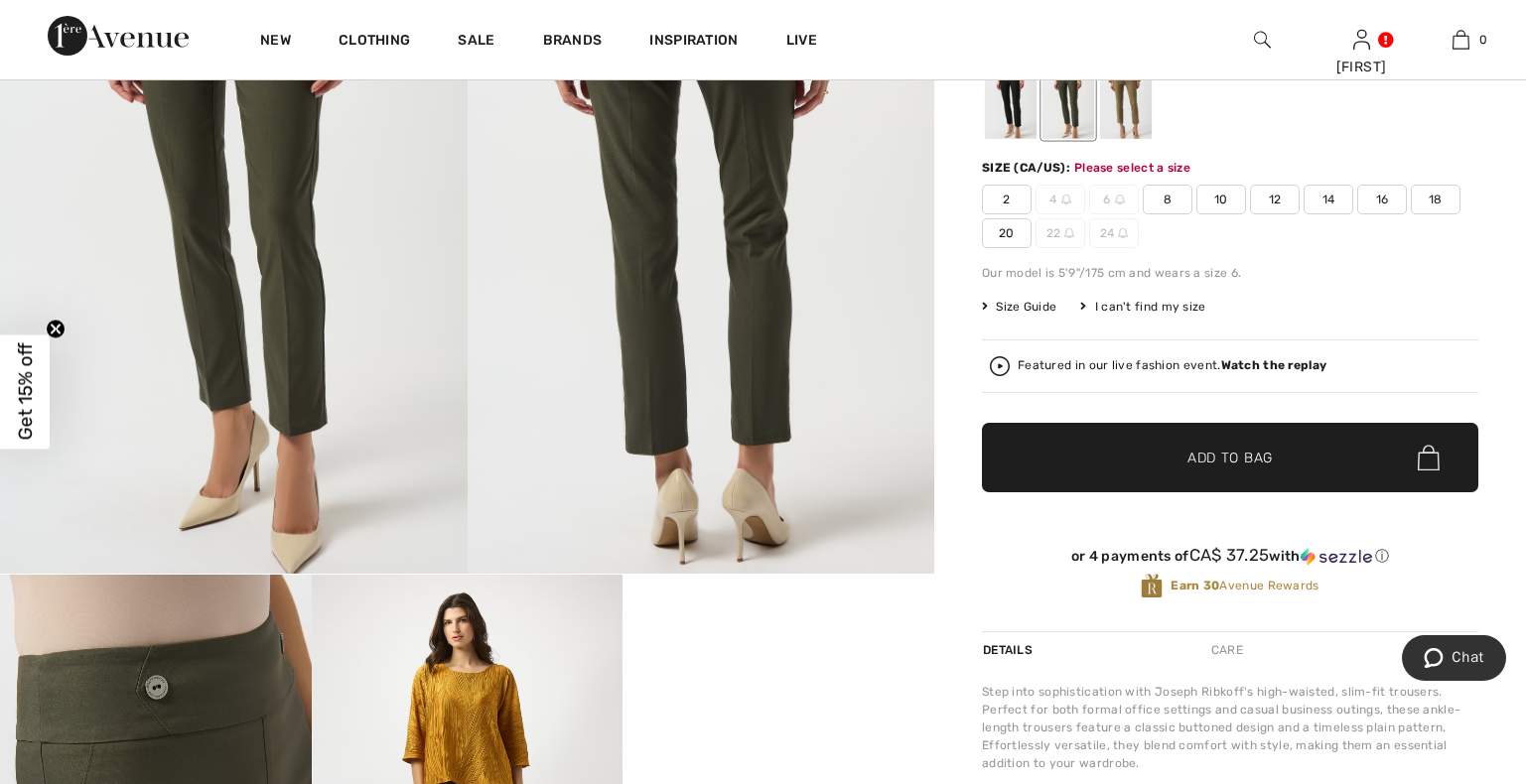 click on "18" at bounding box center (1436, 199) 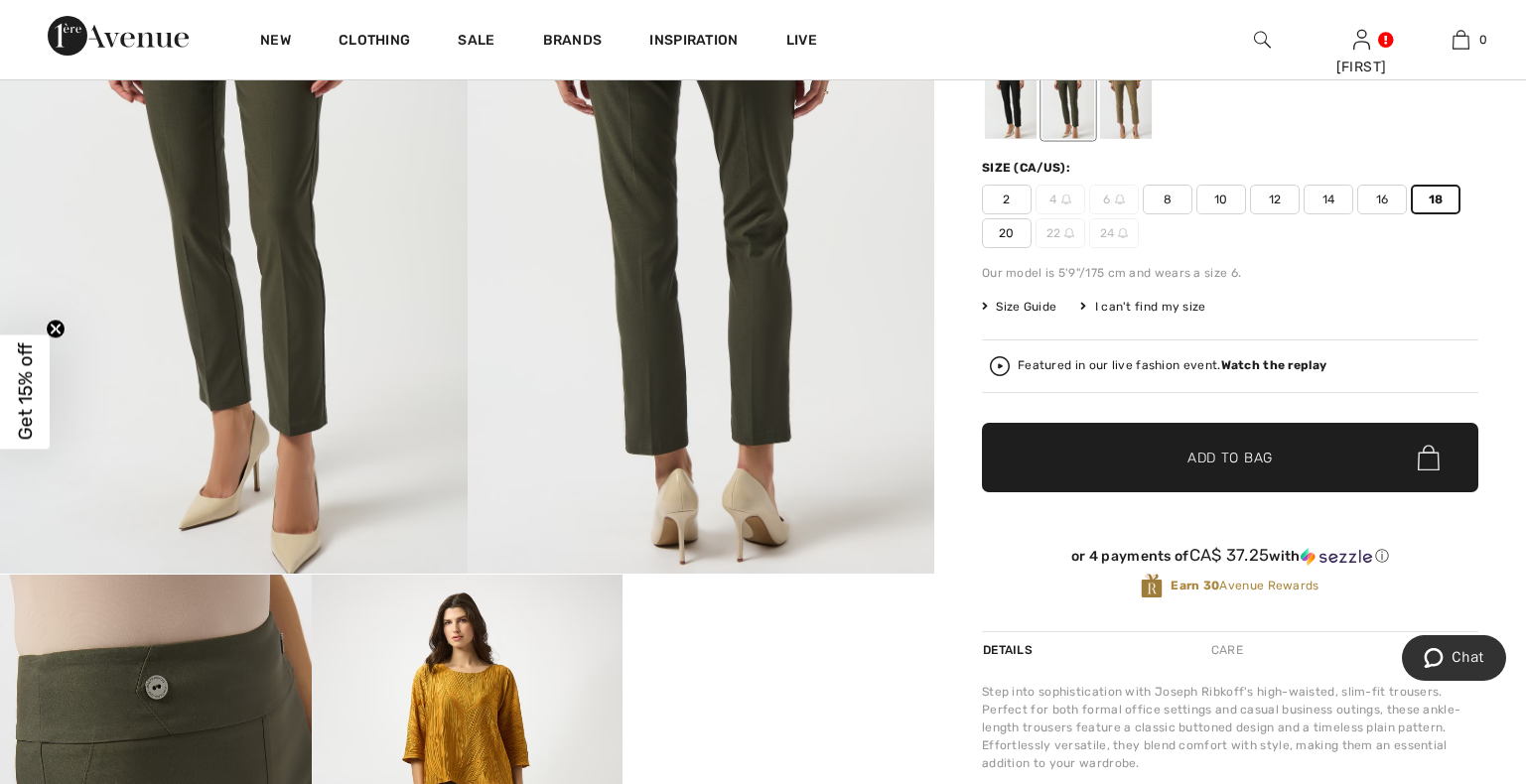 click on "Add to Bag" at bounding box center (1230, 457) 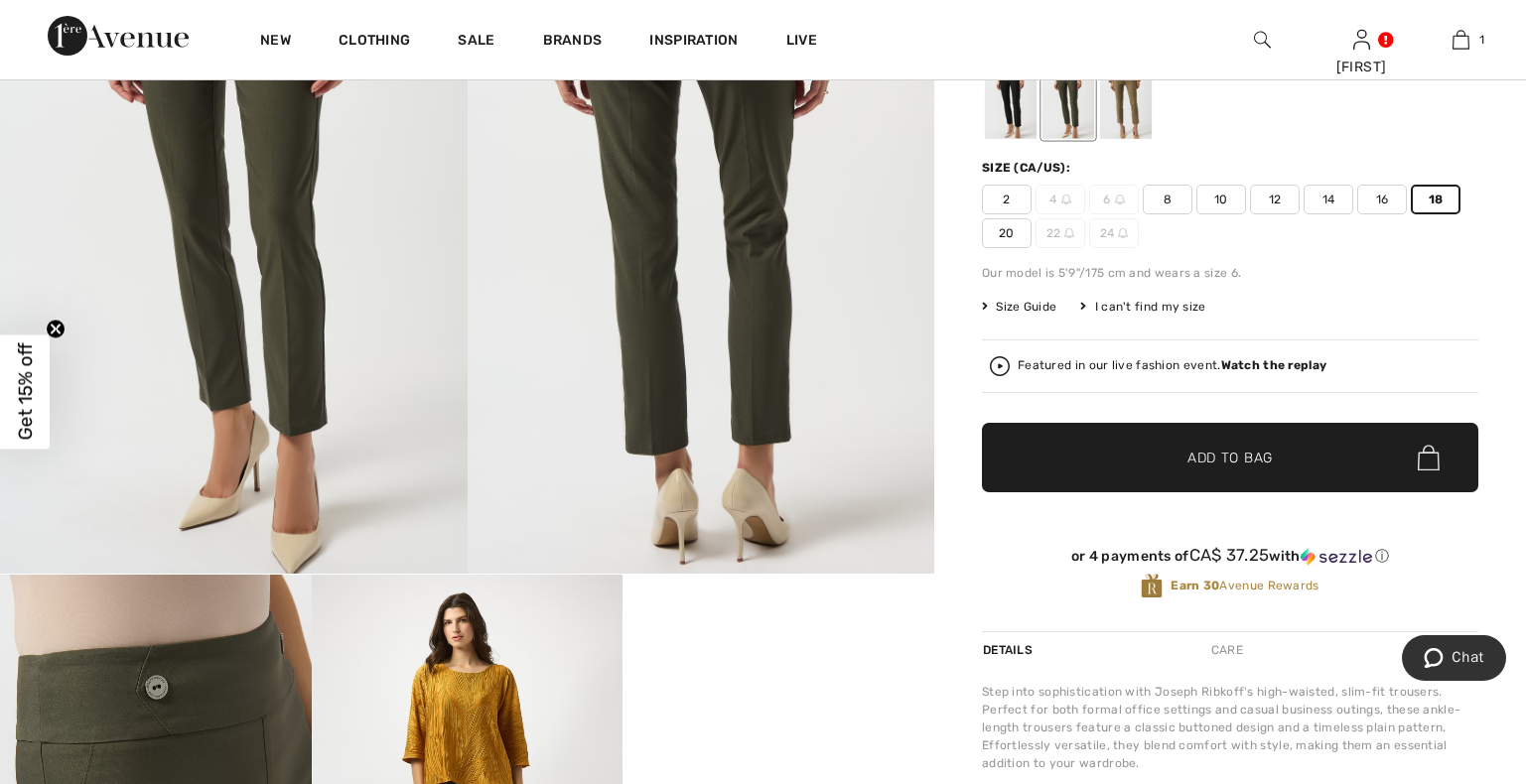 click on "Watch the replay" at bounding box center [1274, 365] 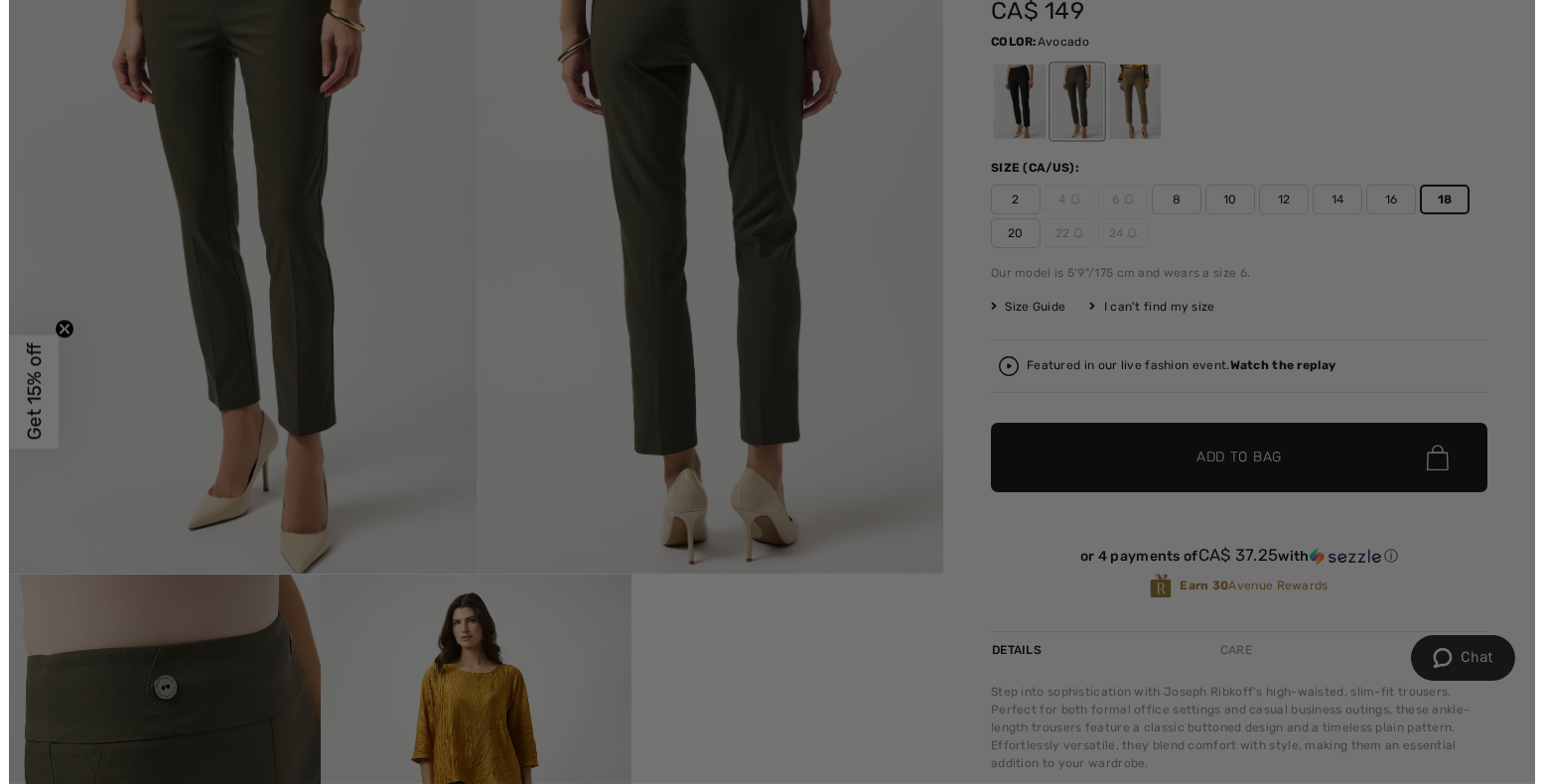 scroll, scrollTop: 339, scrollLeft: 0, axis: vertical 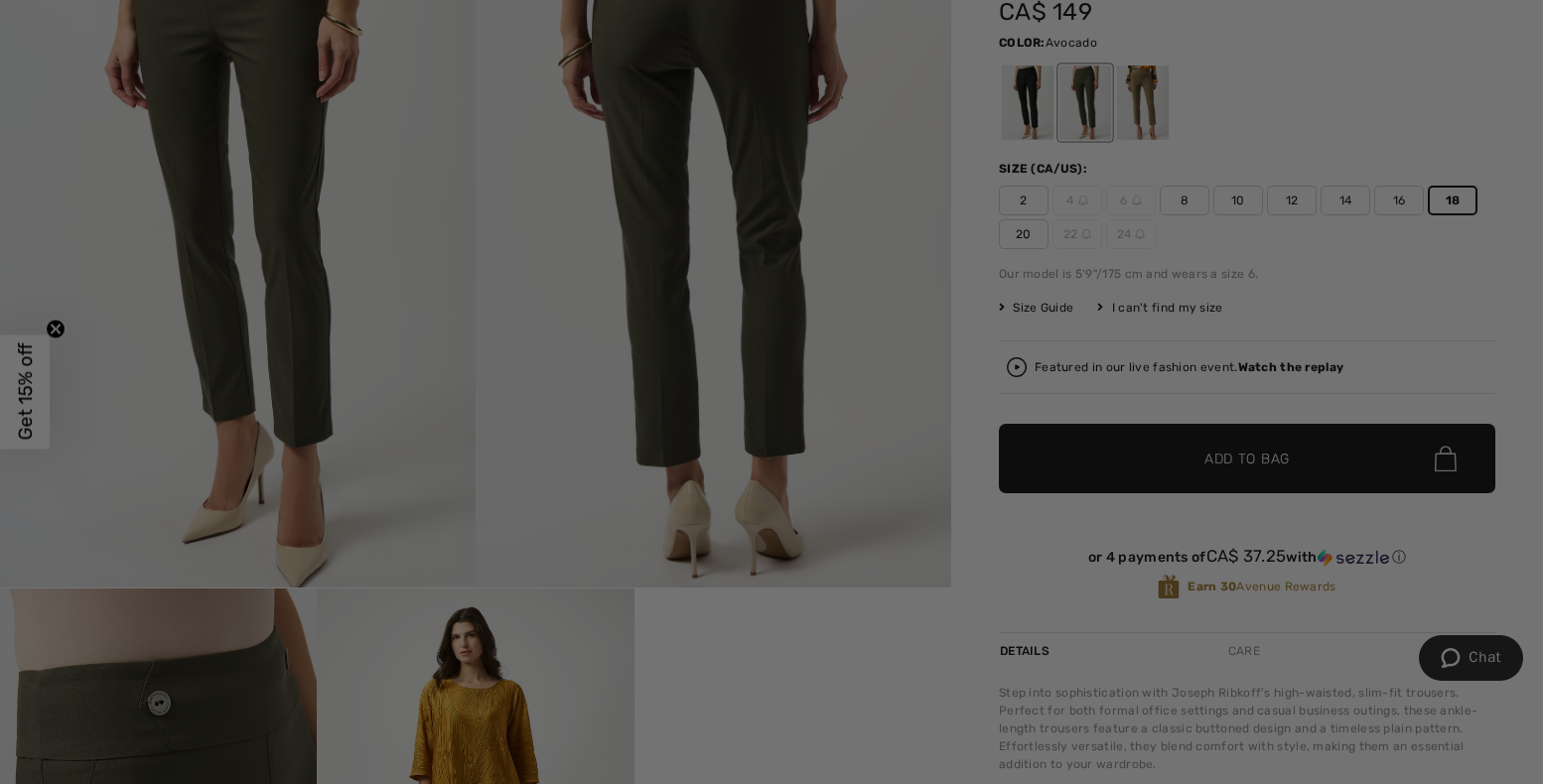 checkbox on "true" 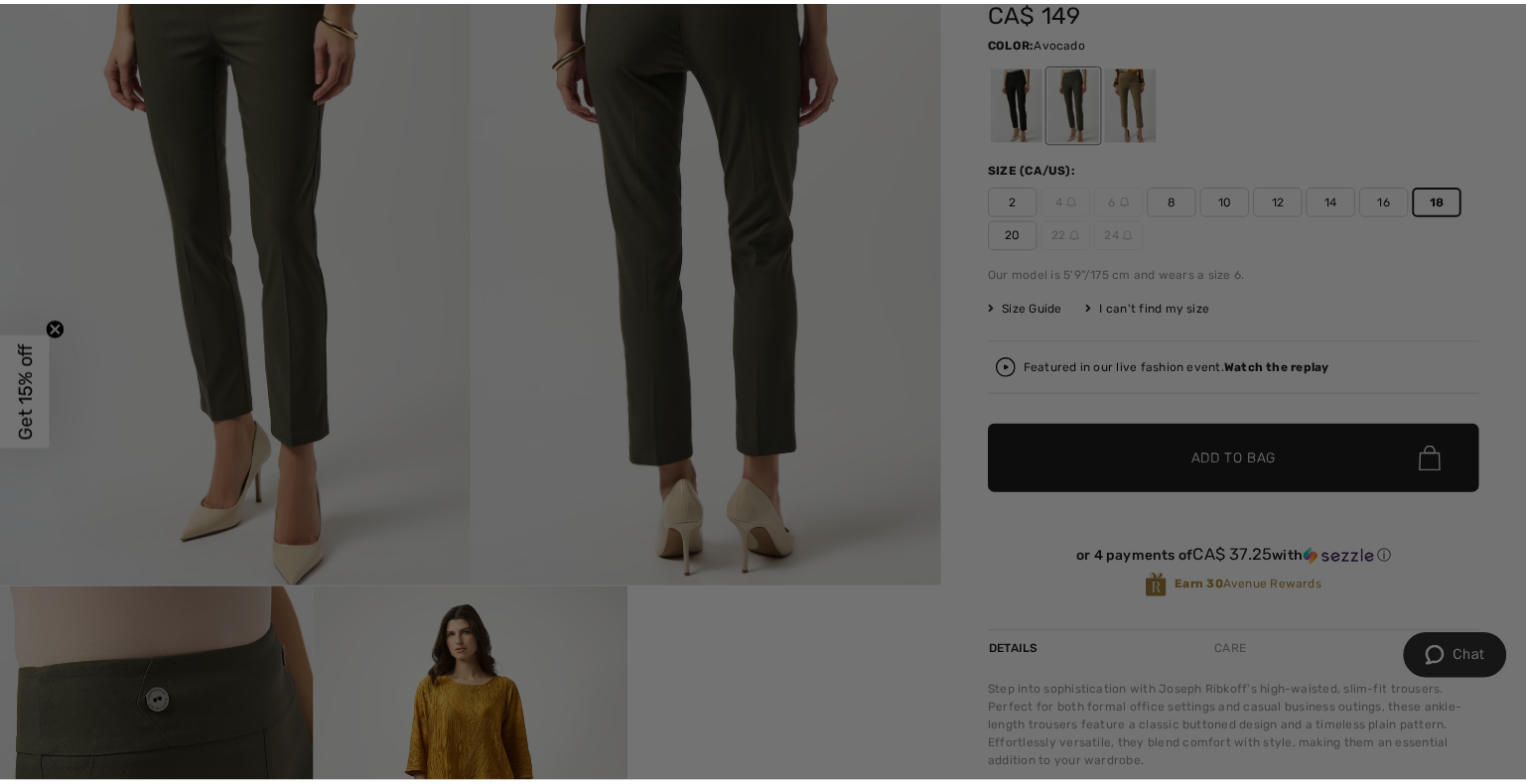 scroll, scrollTop: 0, scrollLeft: 0, axis: both 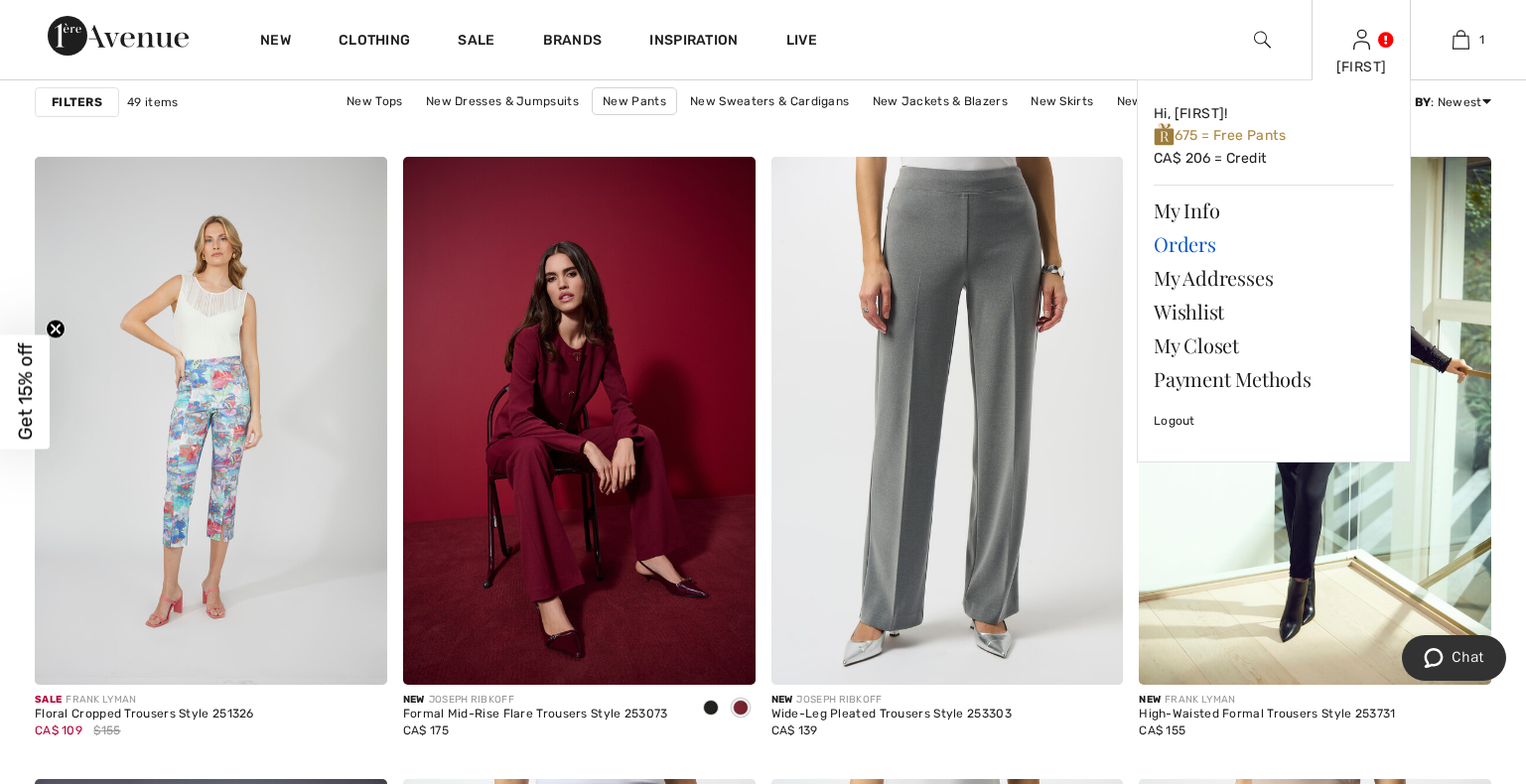 click on "Orders" at bounding box center (1274, 244) 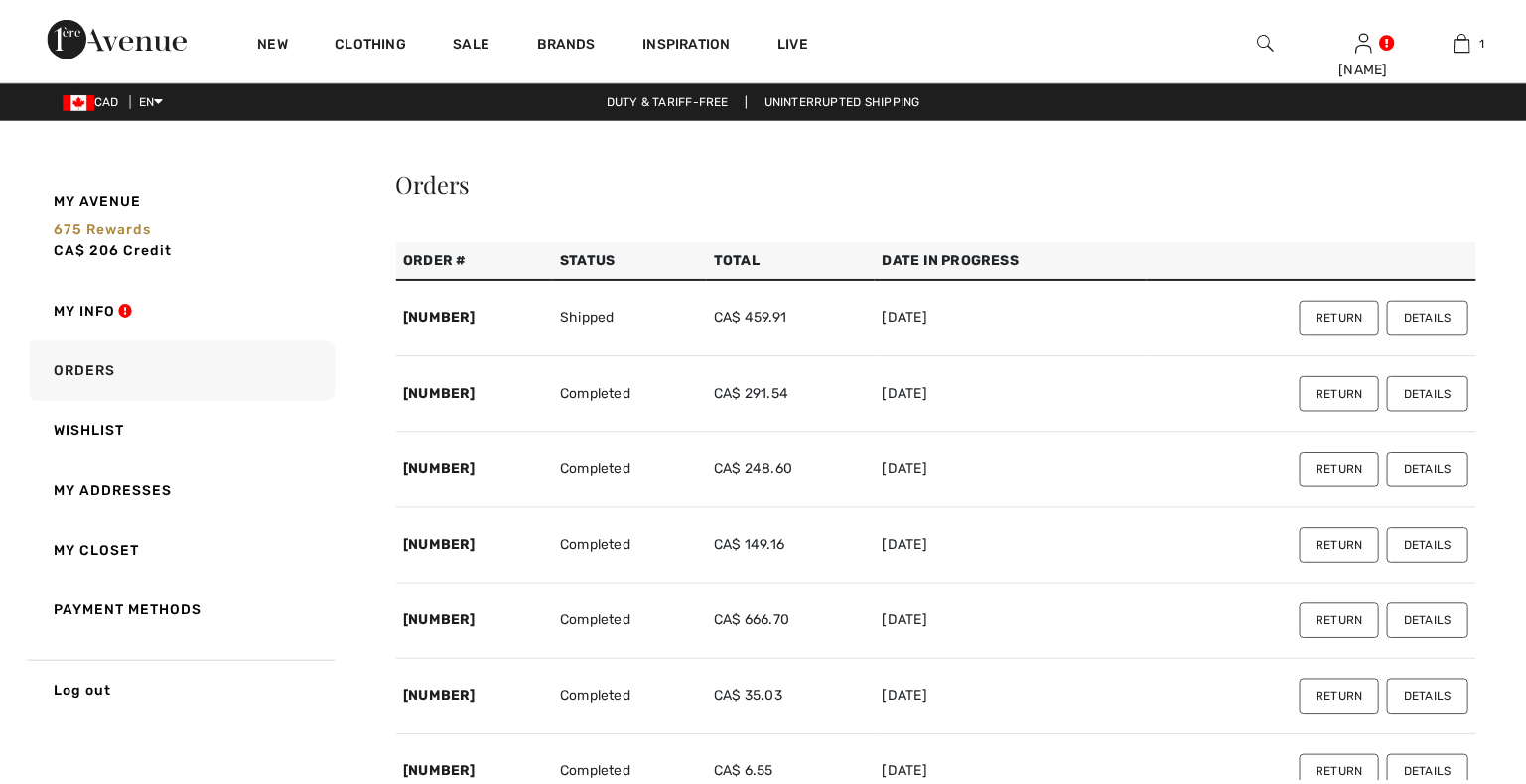 scroll, scrollTop: 0, scrollLeft: 0, axis: both 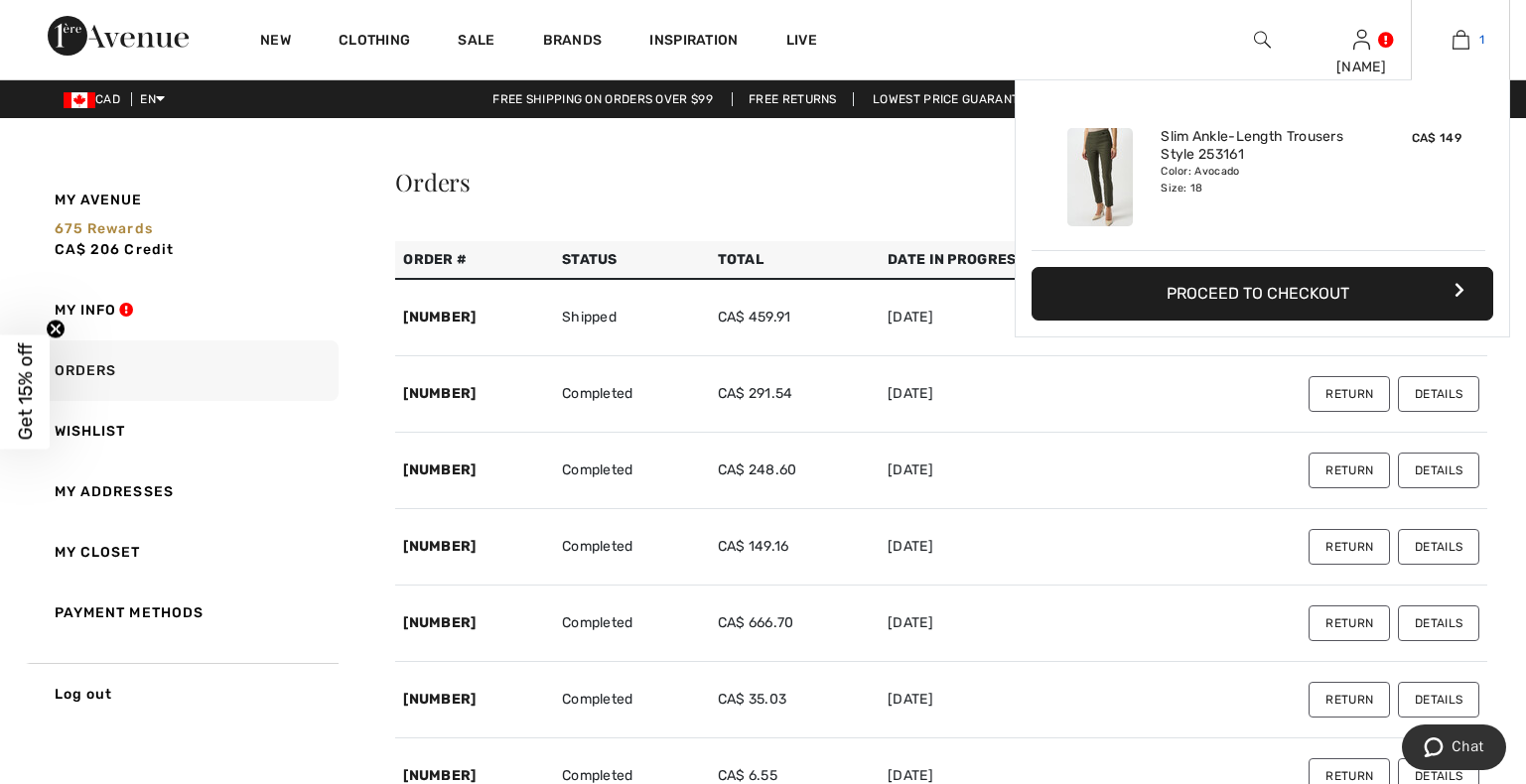 click at bounding box center [1460, 40] 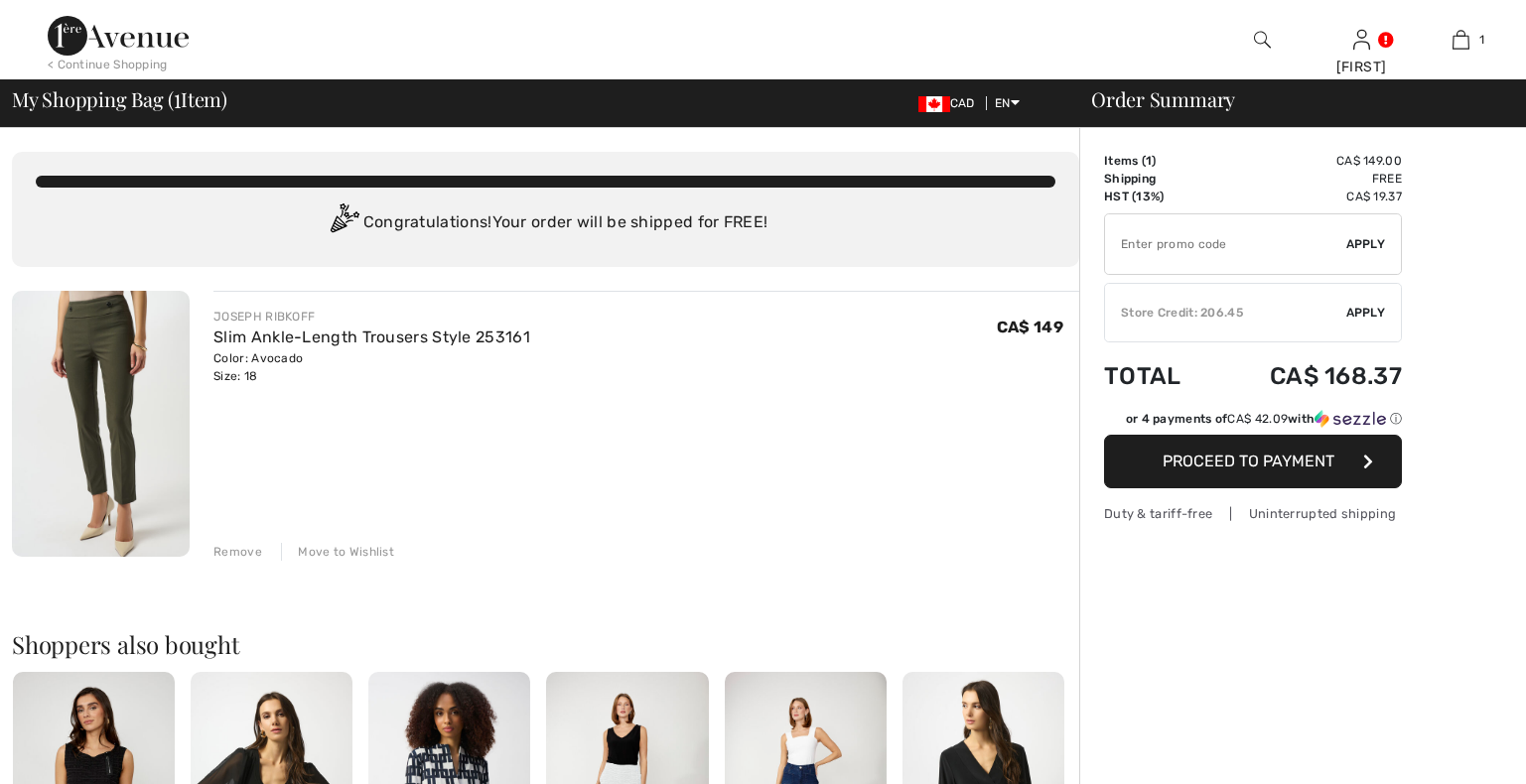 scroll, scrollTop: 0, scrollLeft: 0, axis: both 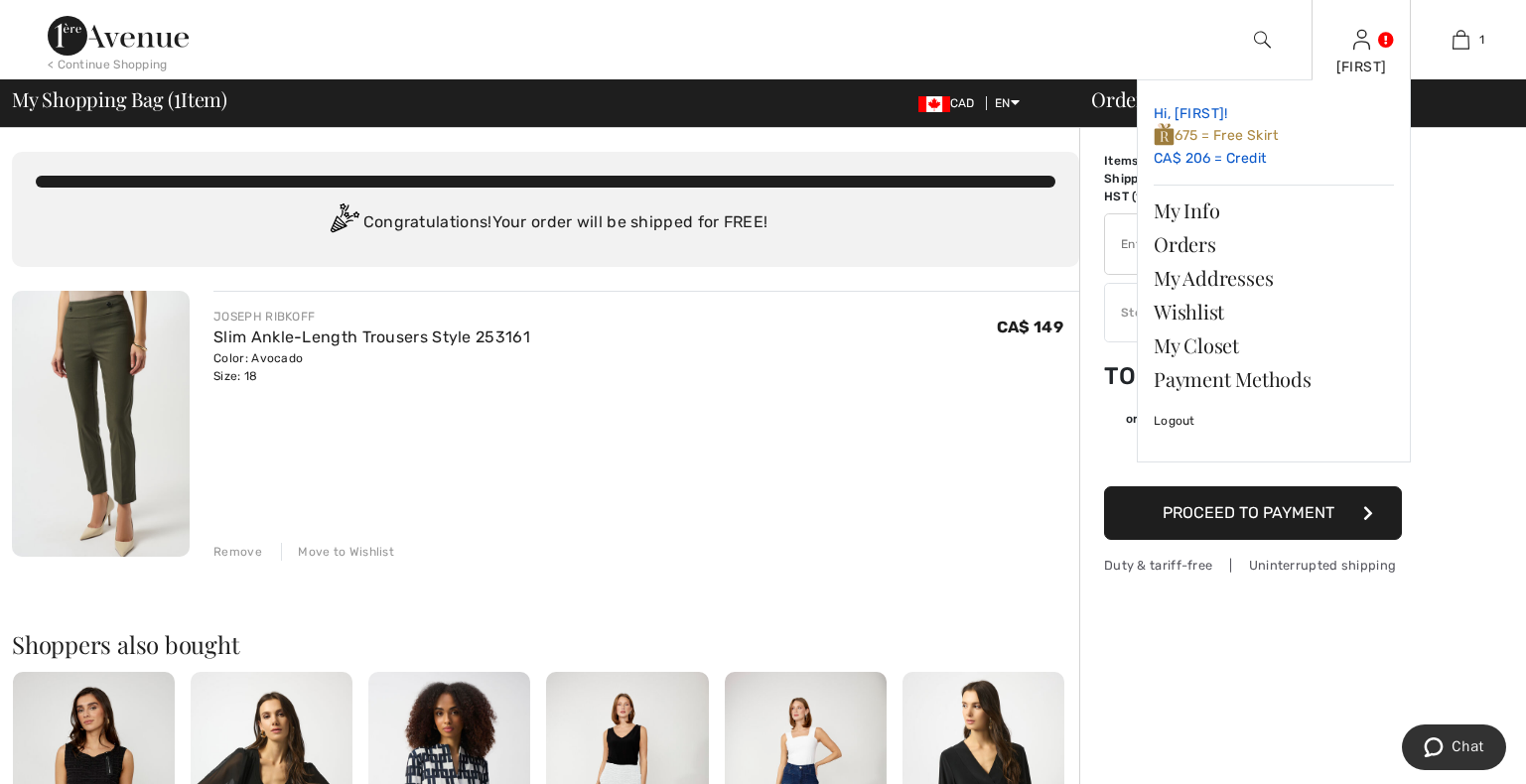 click on "675 = Free Skirt" at bounding box center [1215, 135] 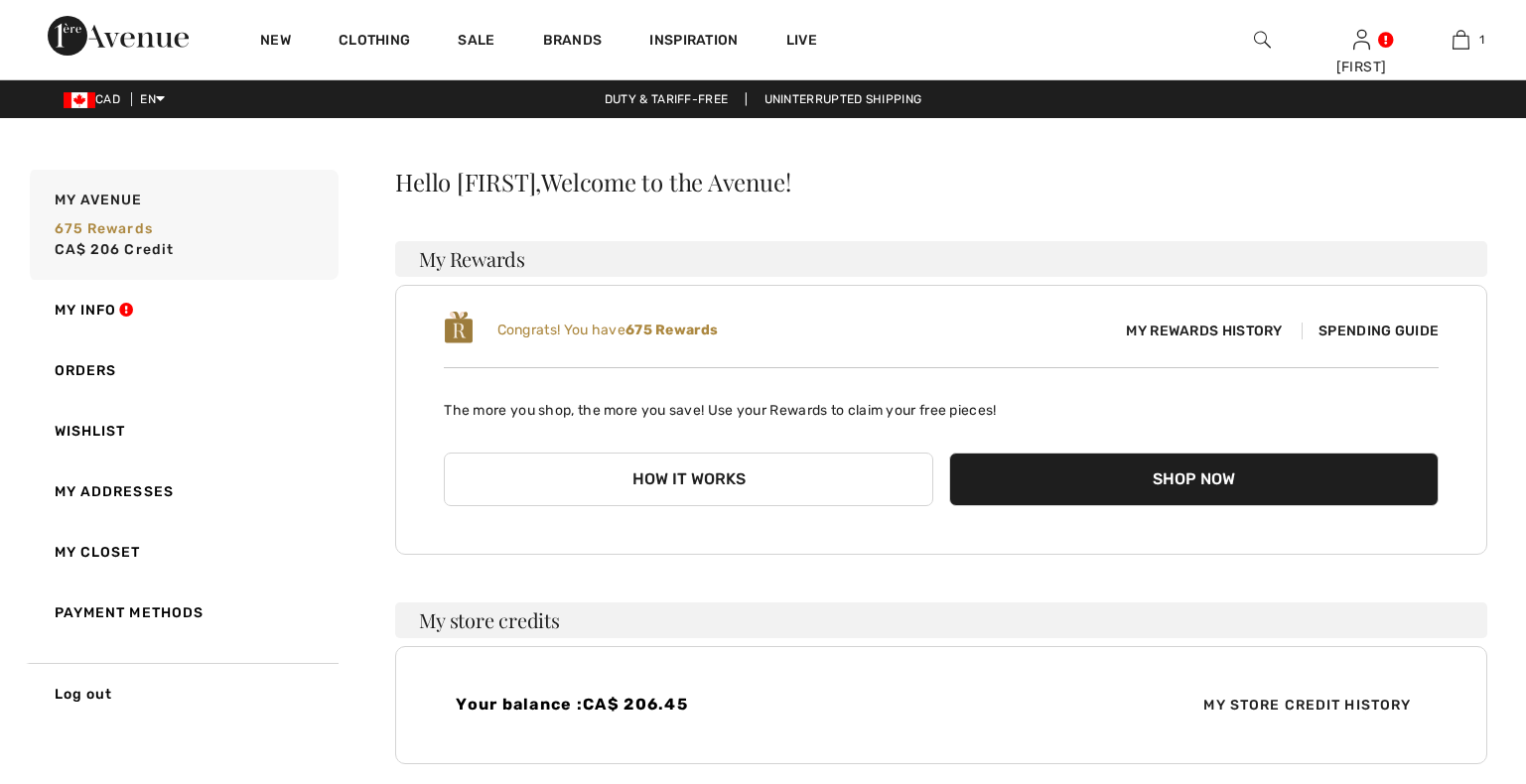 scroll, scrollTop: 0, scrollLeft: 0, axis: both 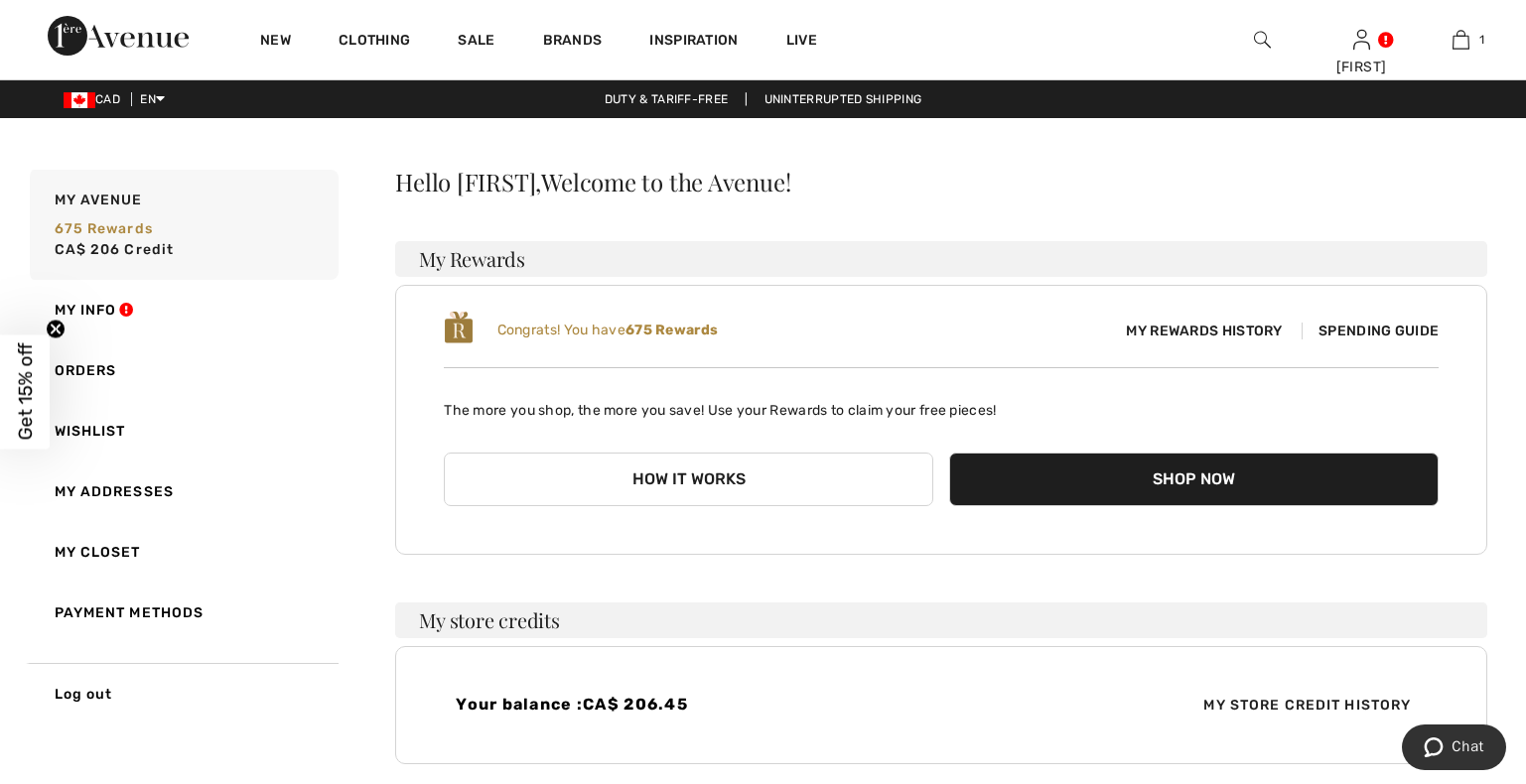 click on "How it works" at bounding box center (688, 479) 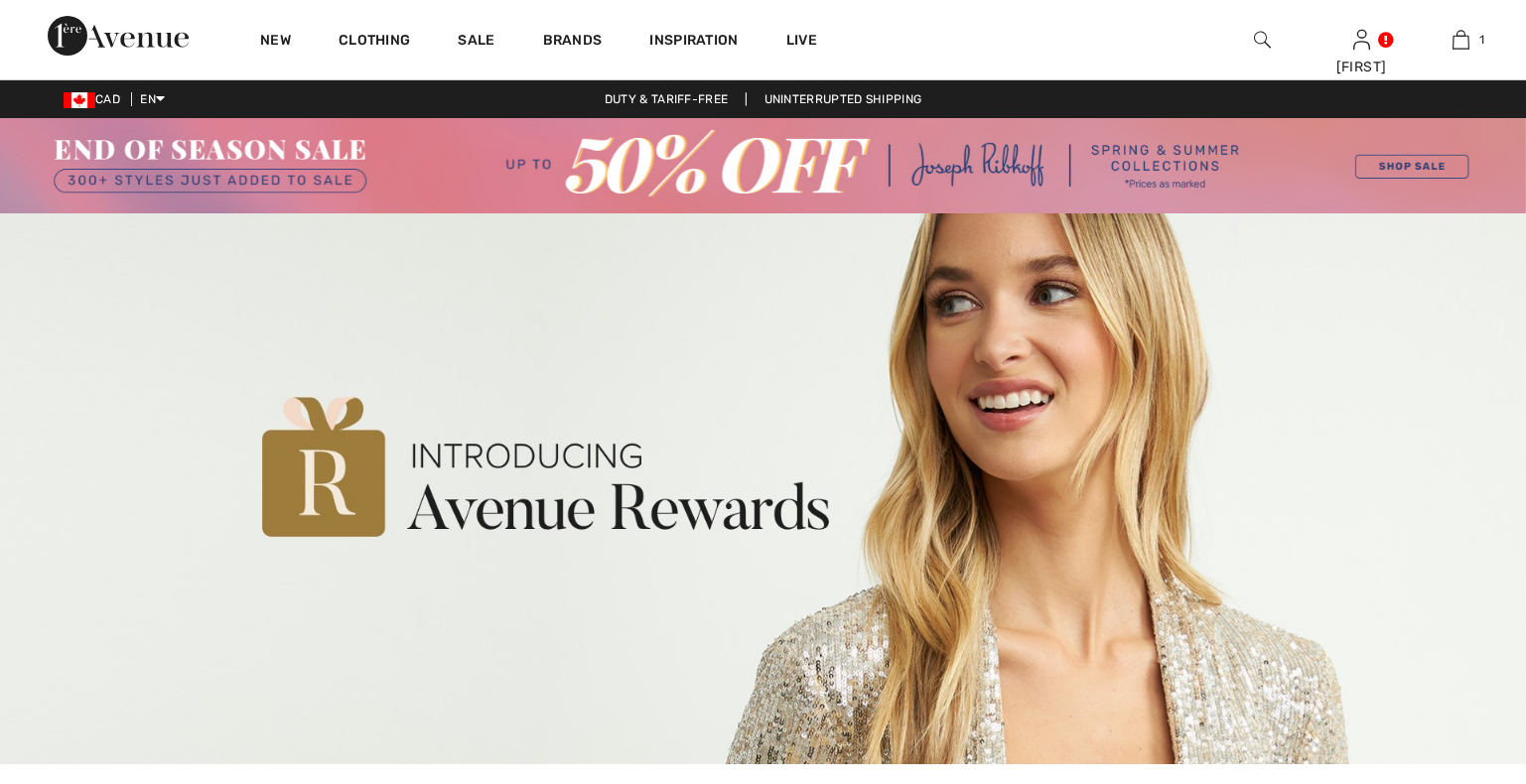 scroll, scrollTop: 0, scrollLeft: 0, axis: both 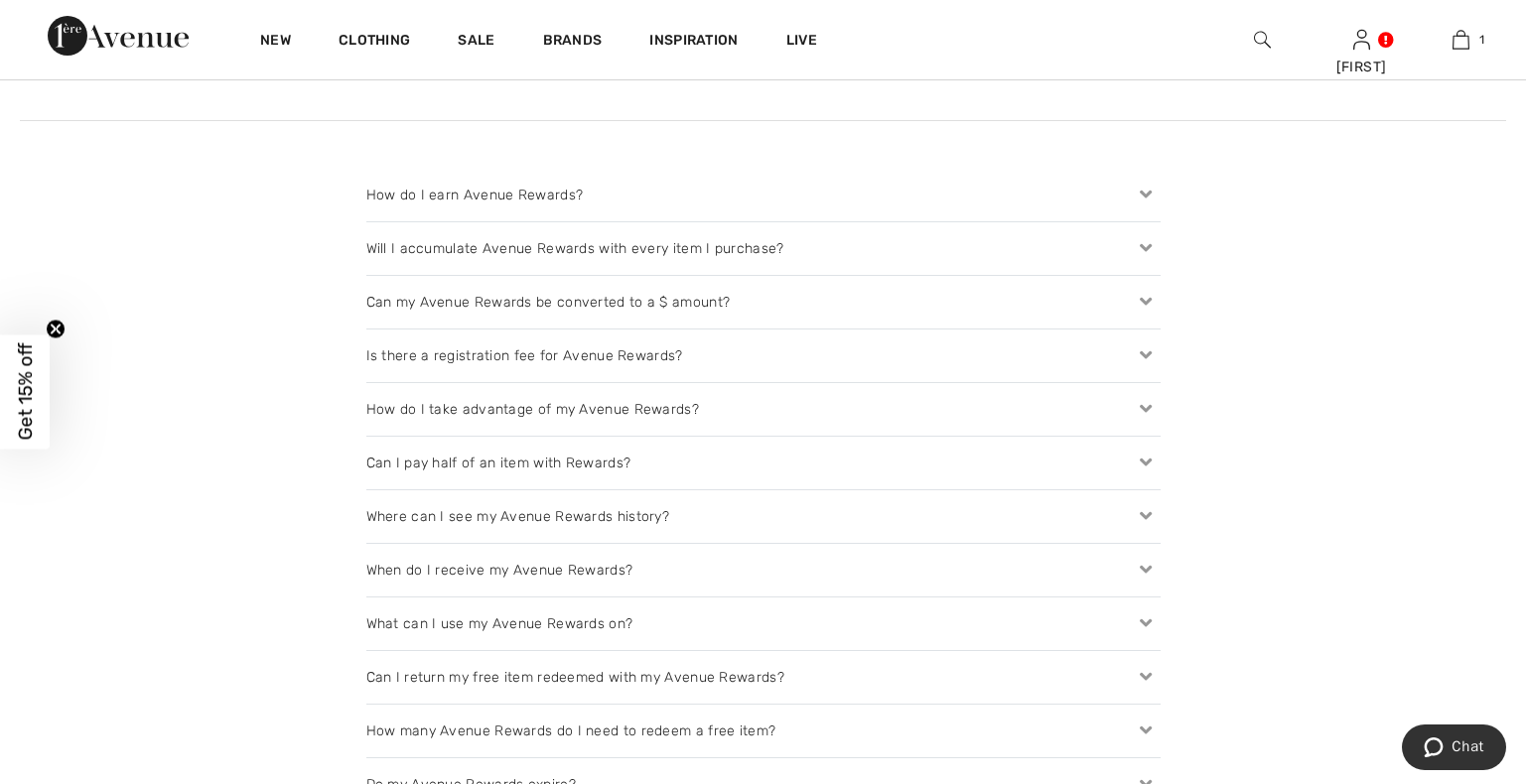 click at bounding box center (1146, 248) 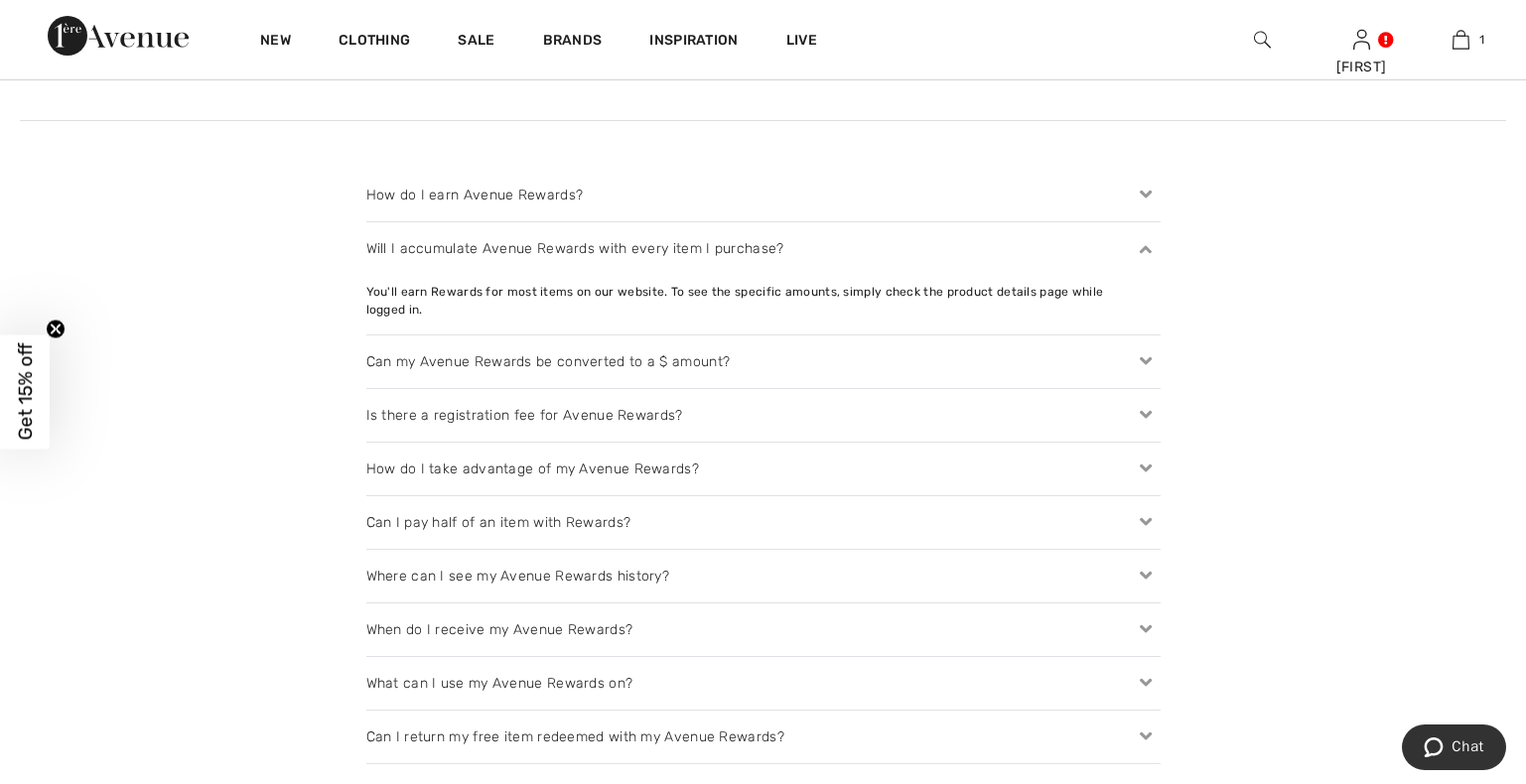 click at bounding box center [1146, 248] 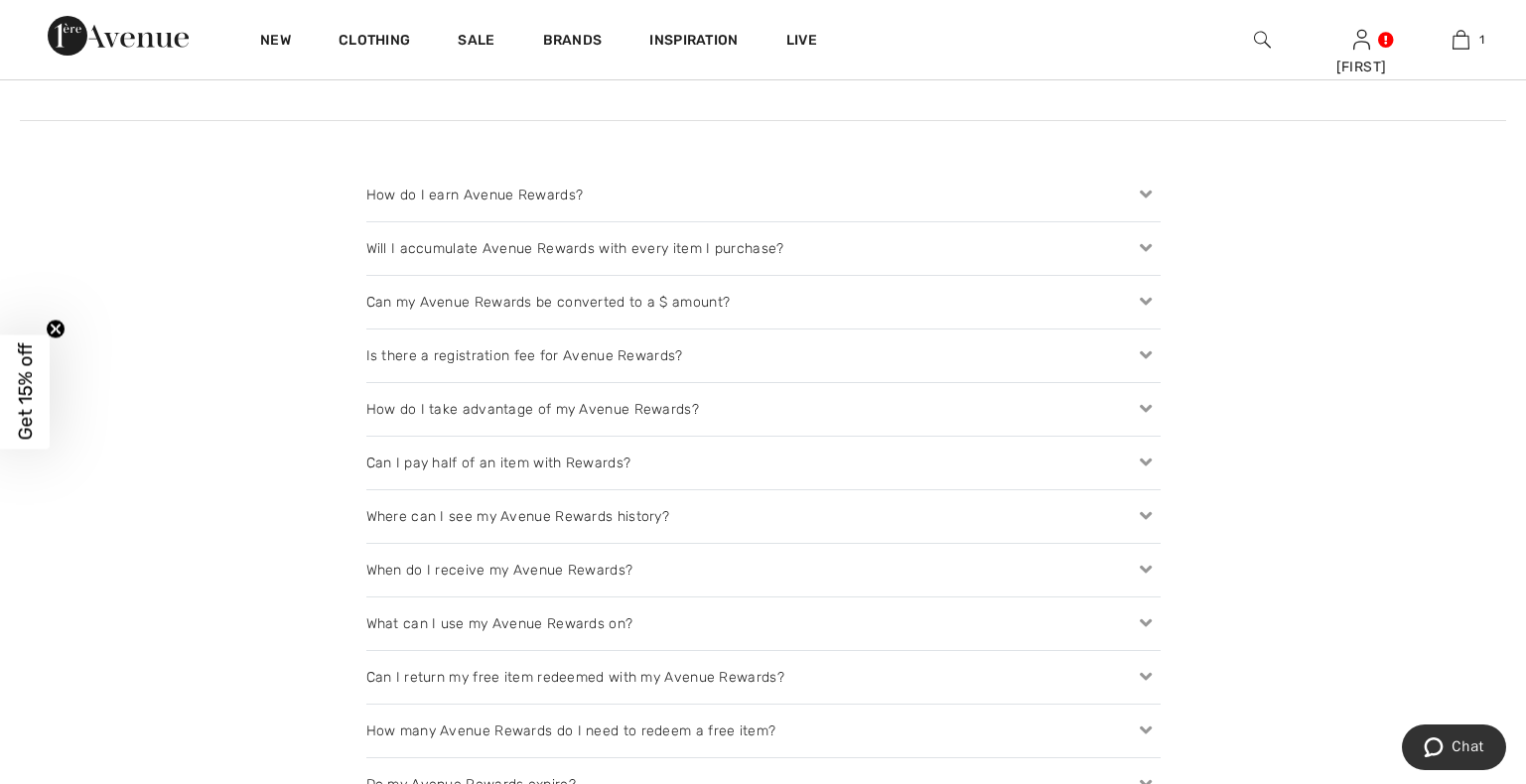 click at bounding box center [1146, 302] 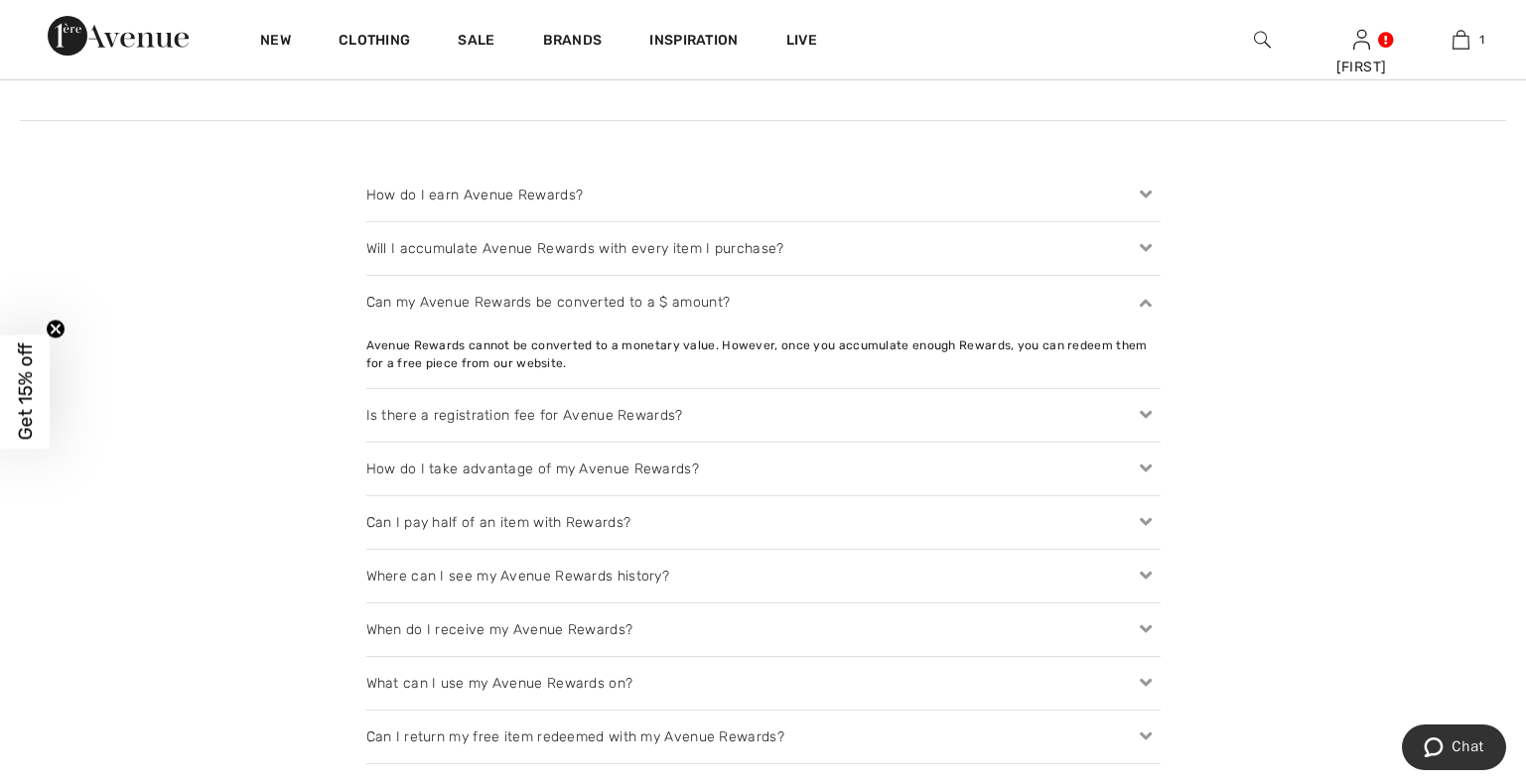 click at bounding box center [1146, 302] 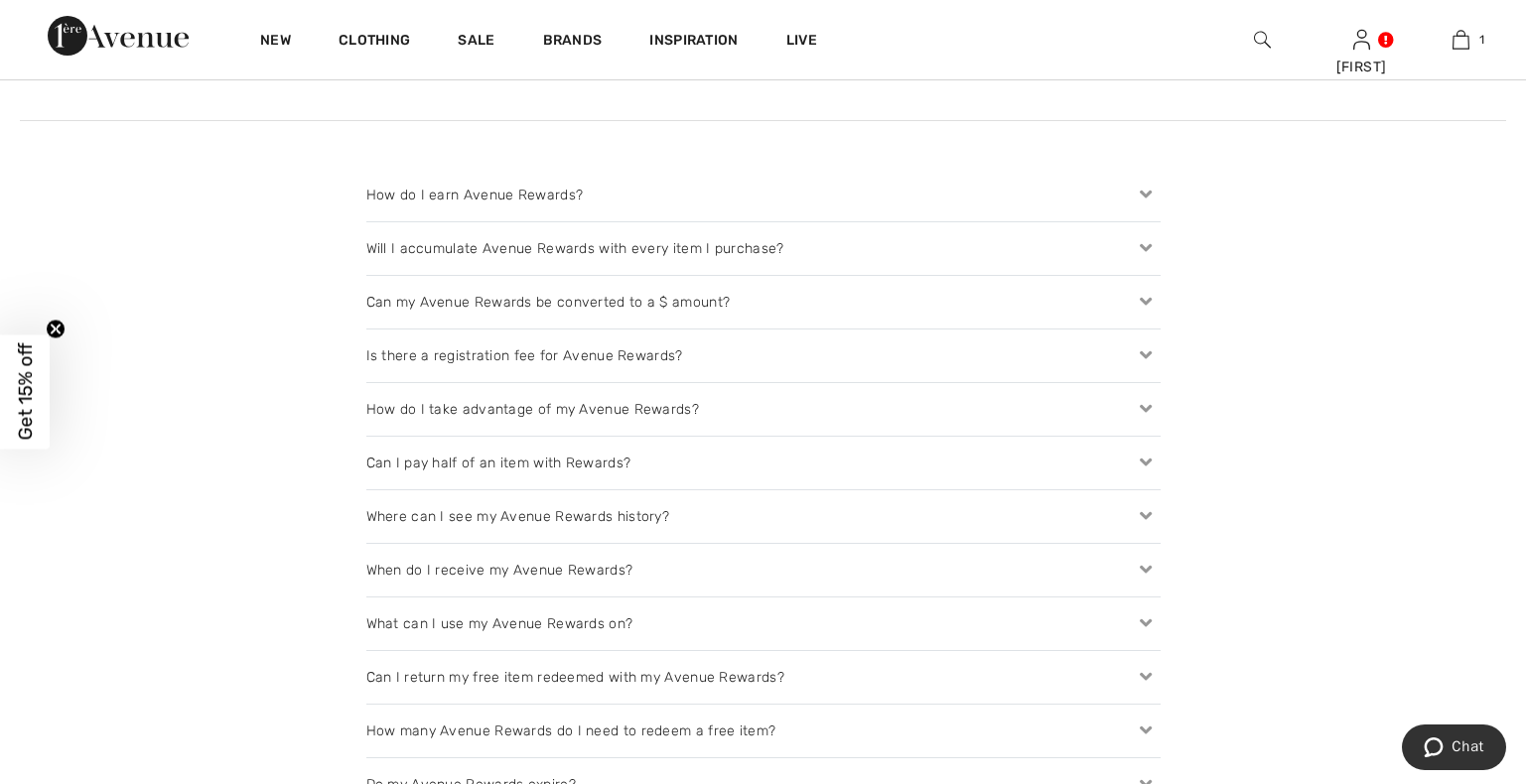 click at bounding box center [1146, 409] 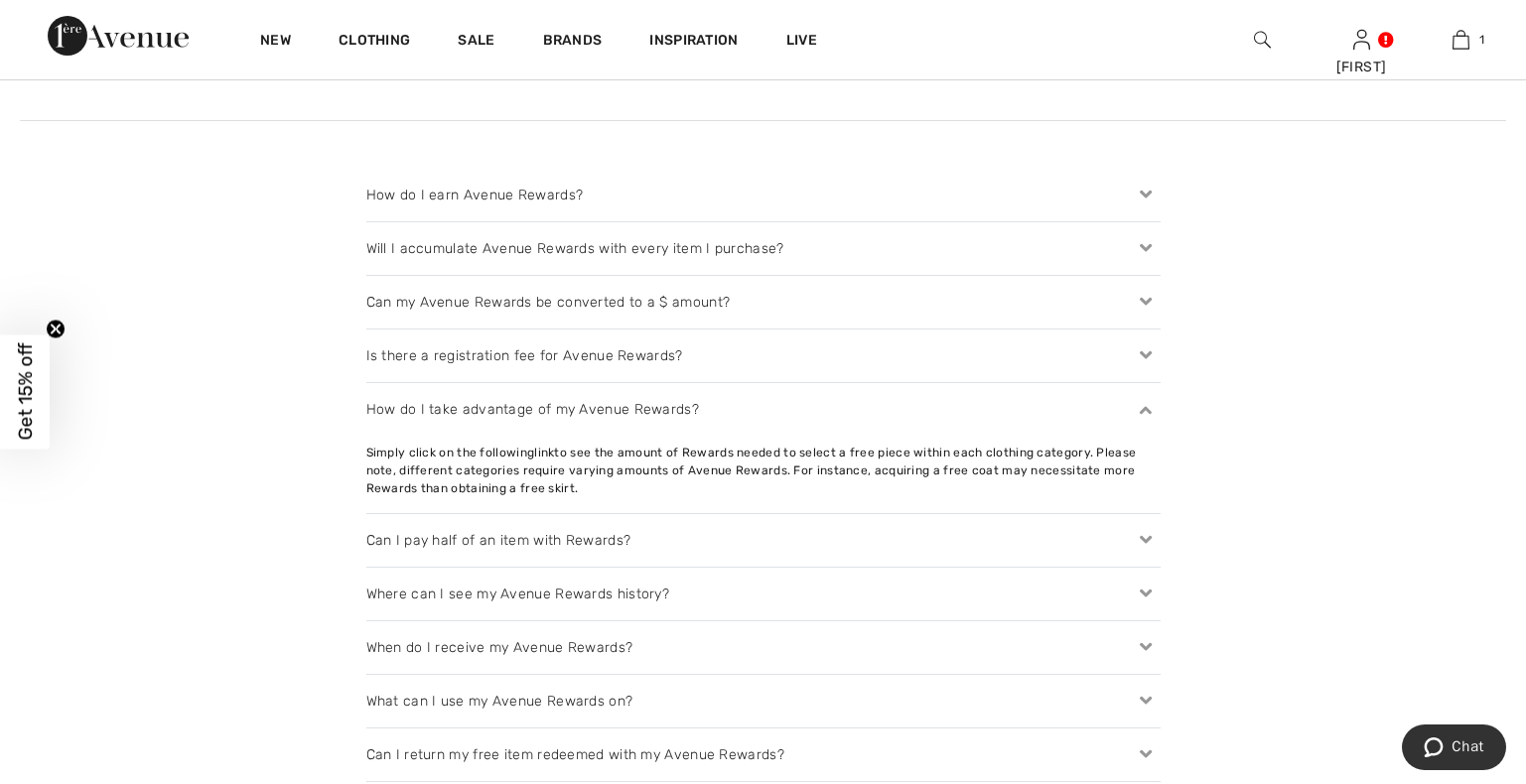 click at bounding box center [1146, 409] 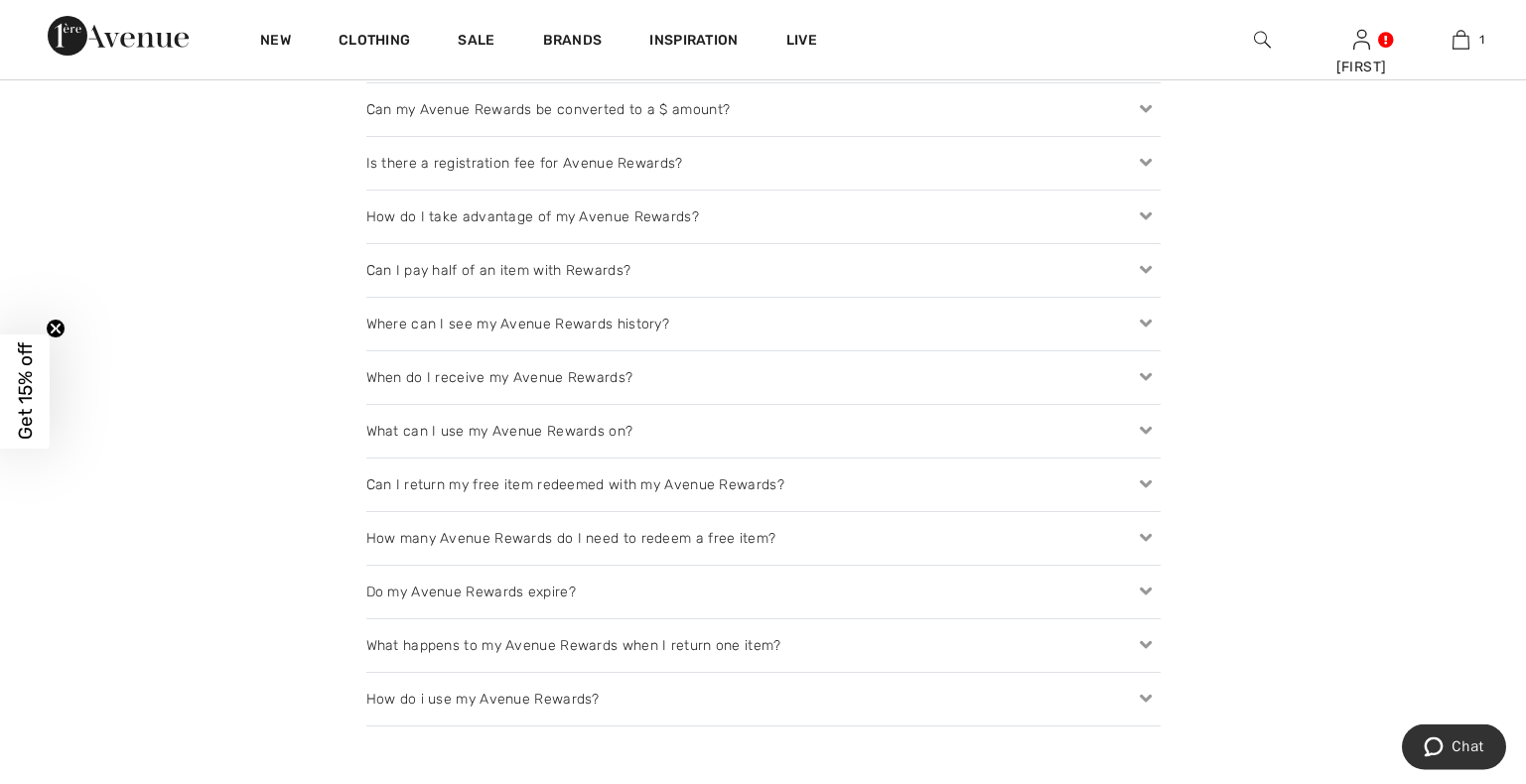 scroll, scrollTop: 2328, scrollLeft: 0, axis: vertical 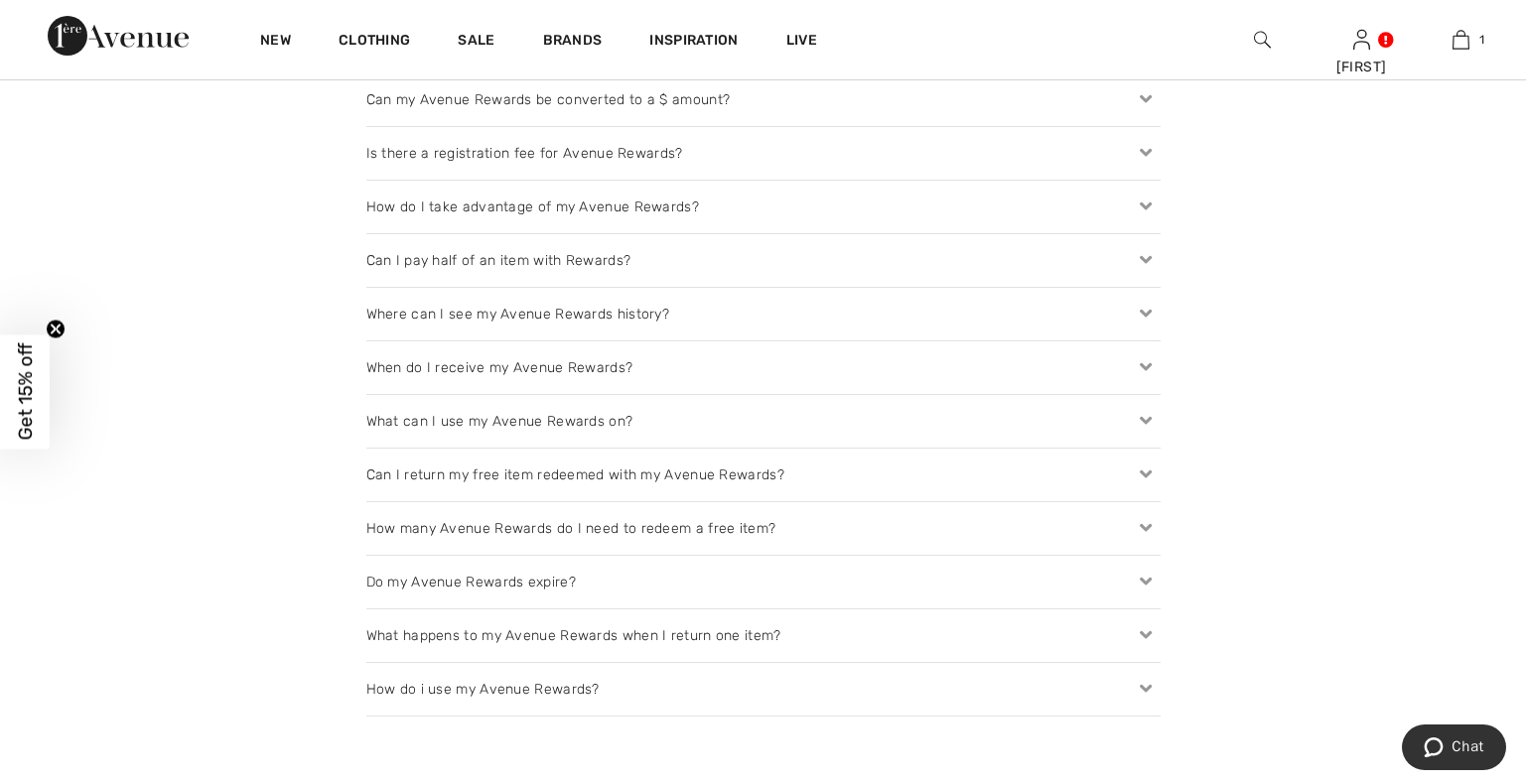 click at bounding box center [1146, 474] 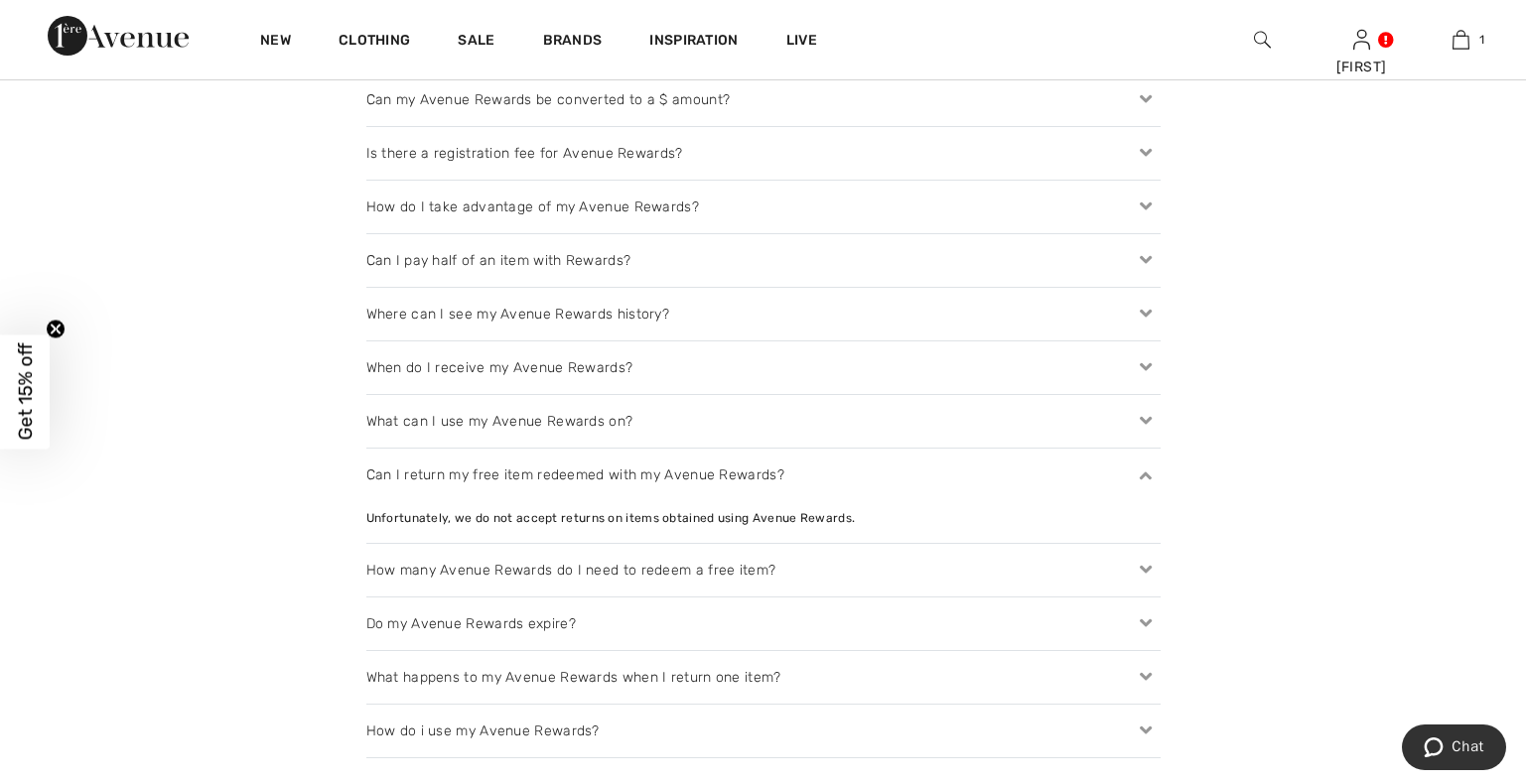 click at bounding box center [1146, 474] 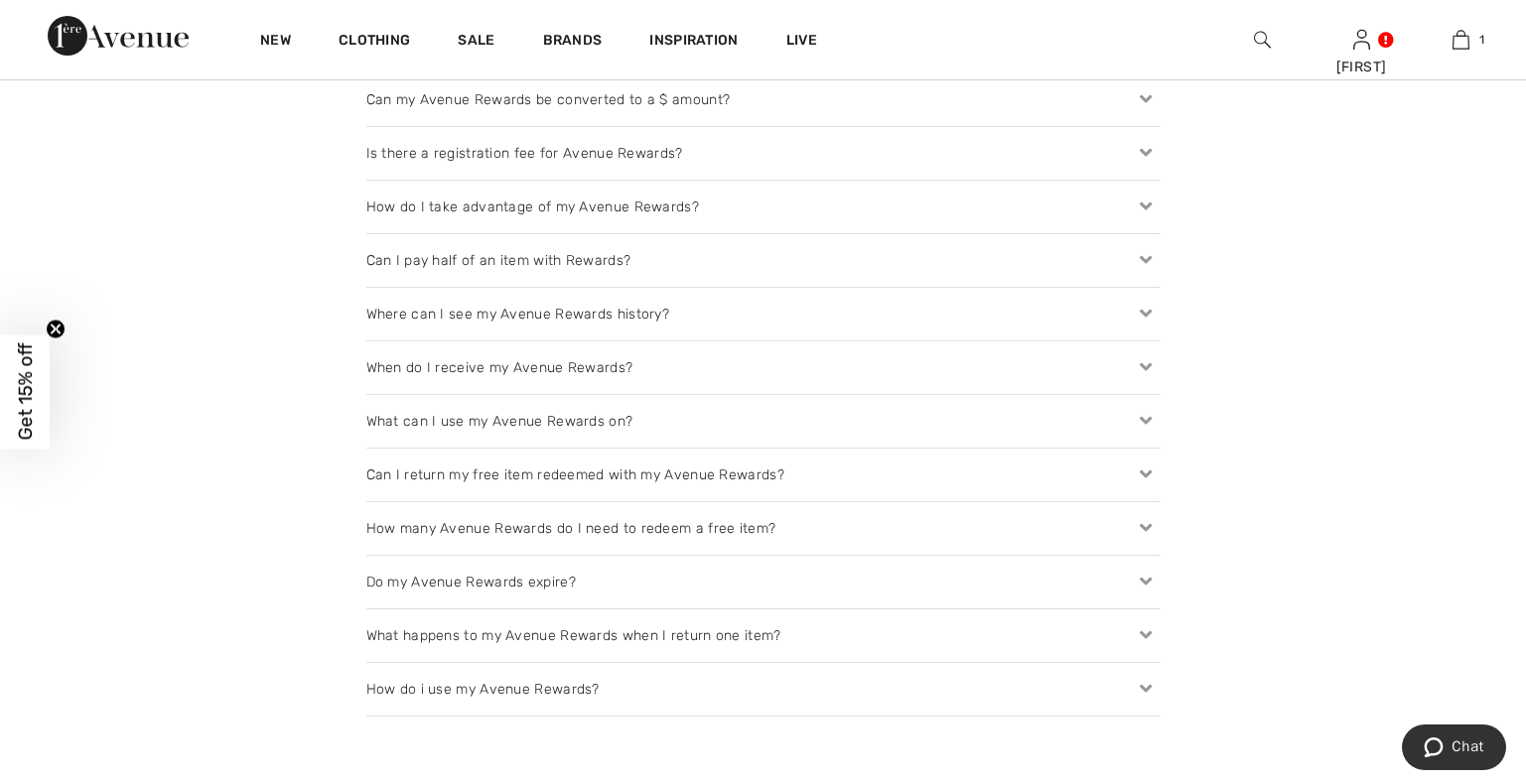 click at bounding box center [1146, 421] 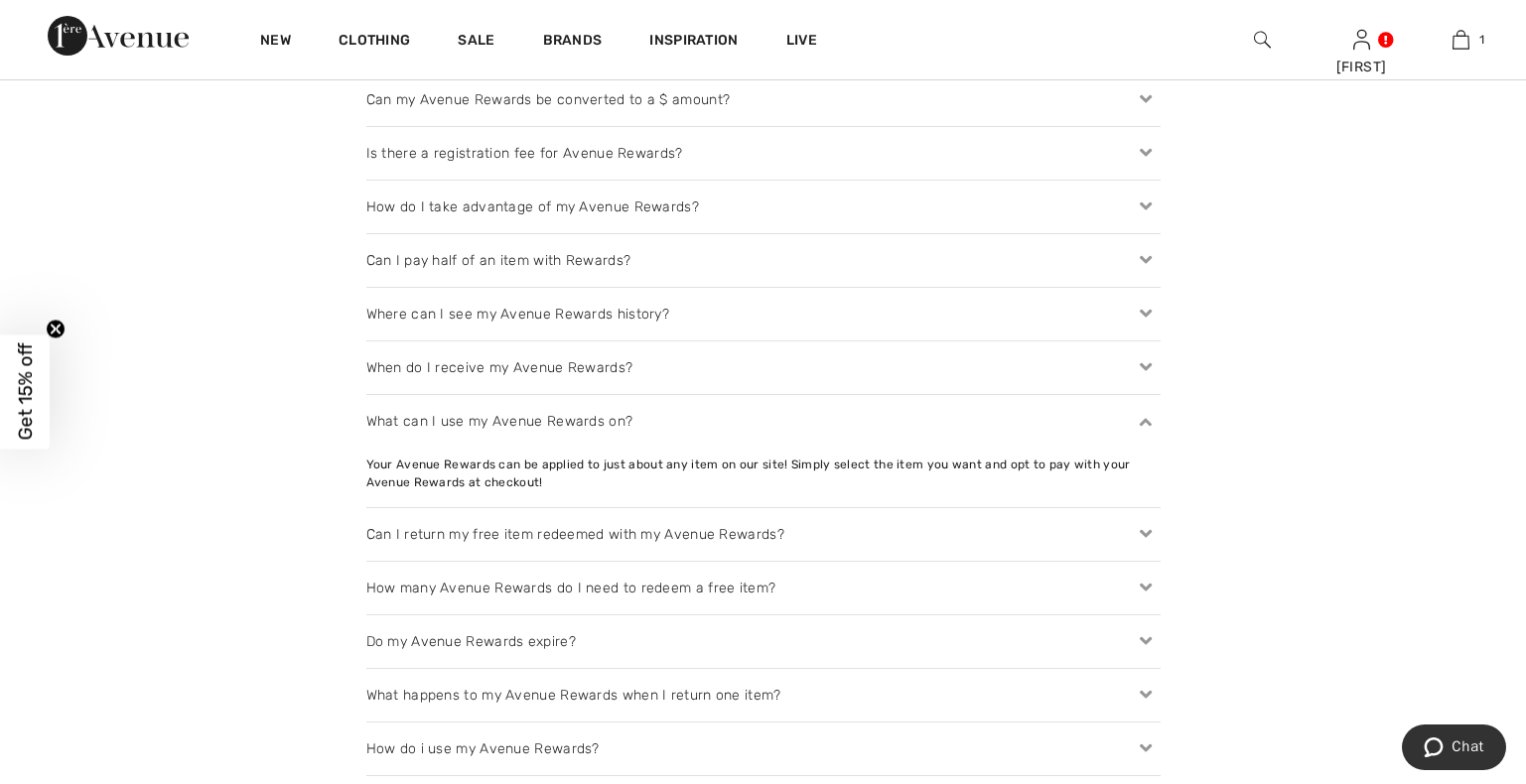 click at bounding box center (1146, 421) 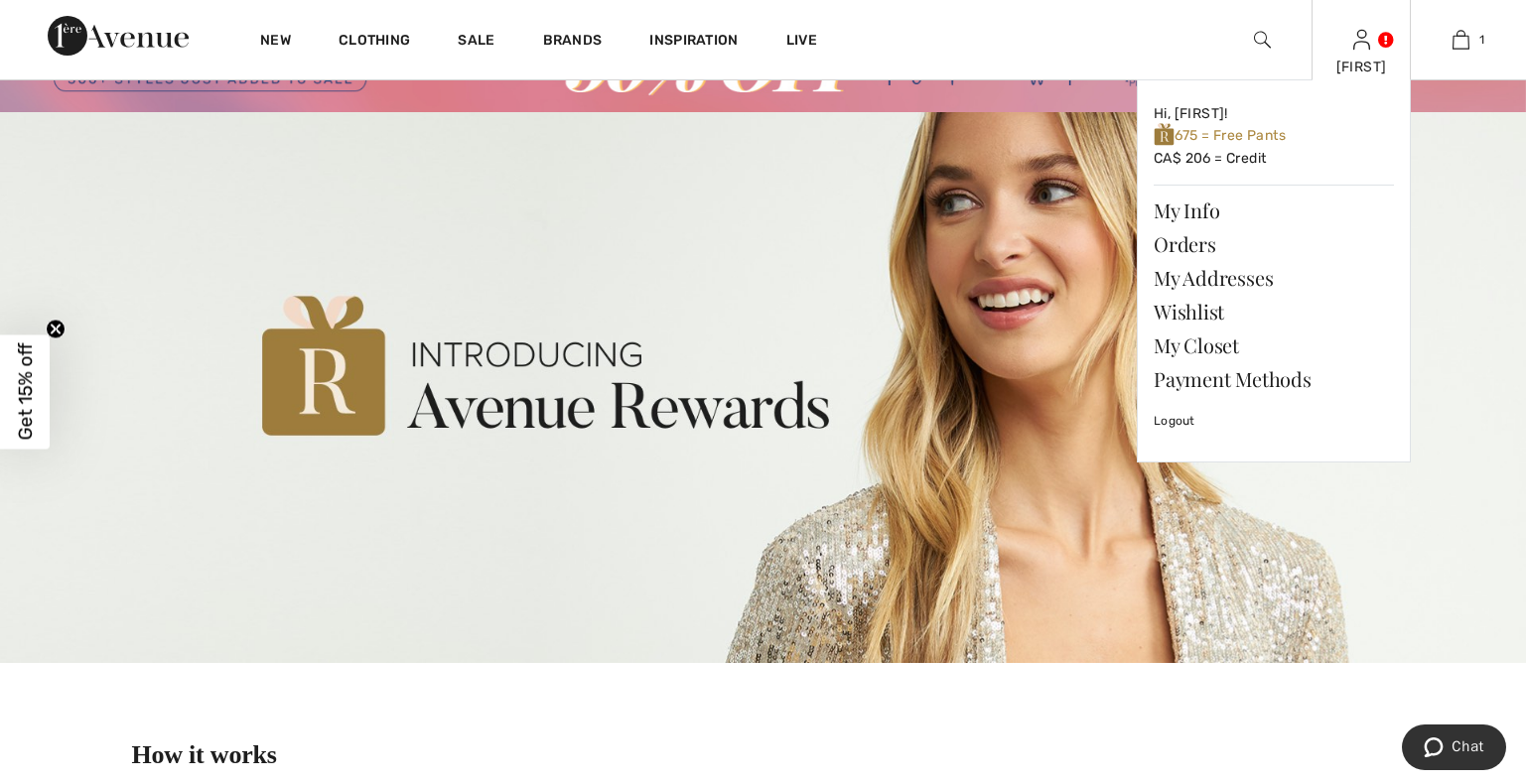 scroll, scrollTop: 0, scrollLeft: 0, axis: both 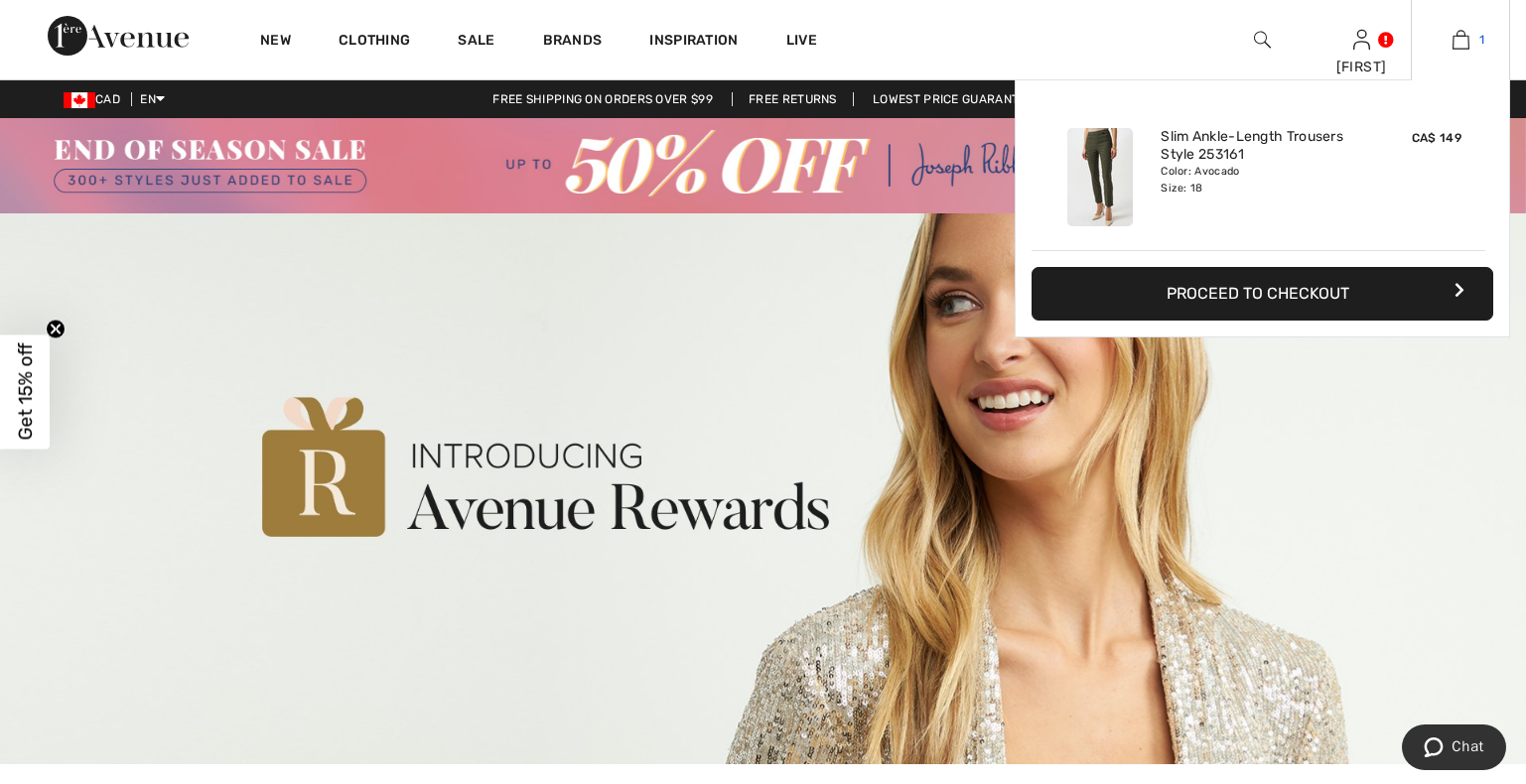 click at bounding box center [1460, 40] 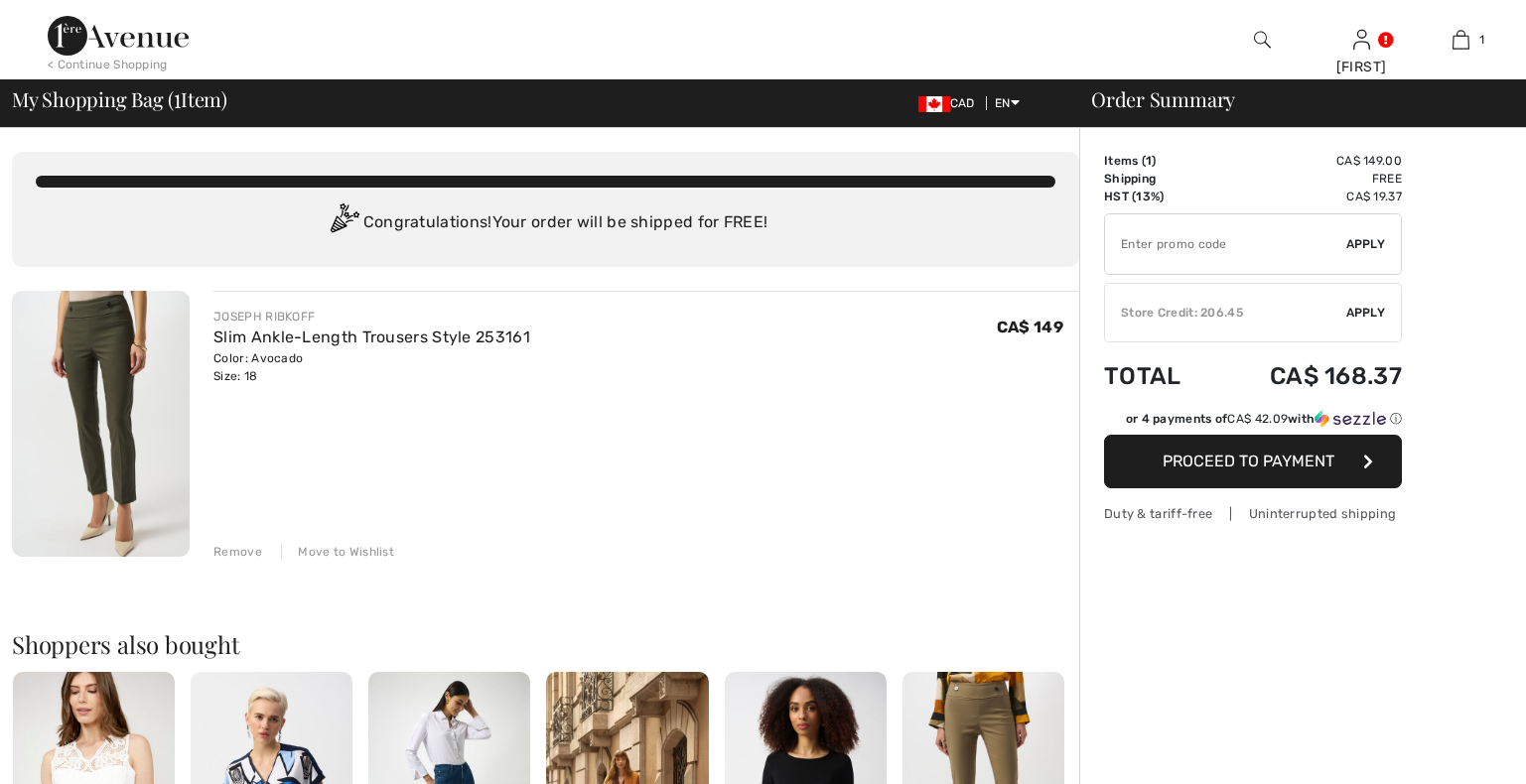 scroll, scrollTop: 0, scrollLeft: 0, axis: both 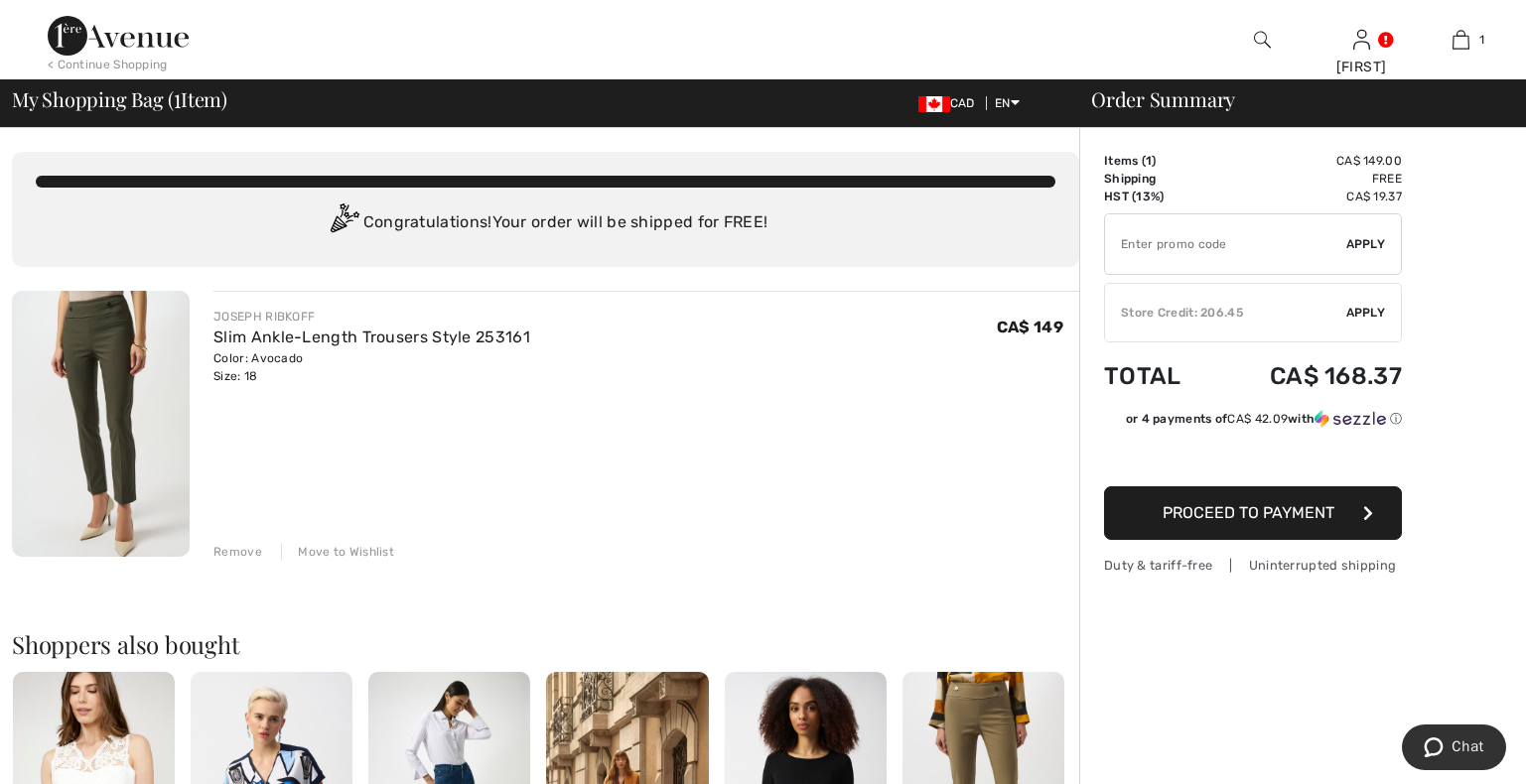 click on "Proceed to Payment" at bounding box center (1248, 512) 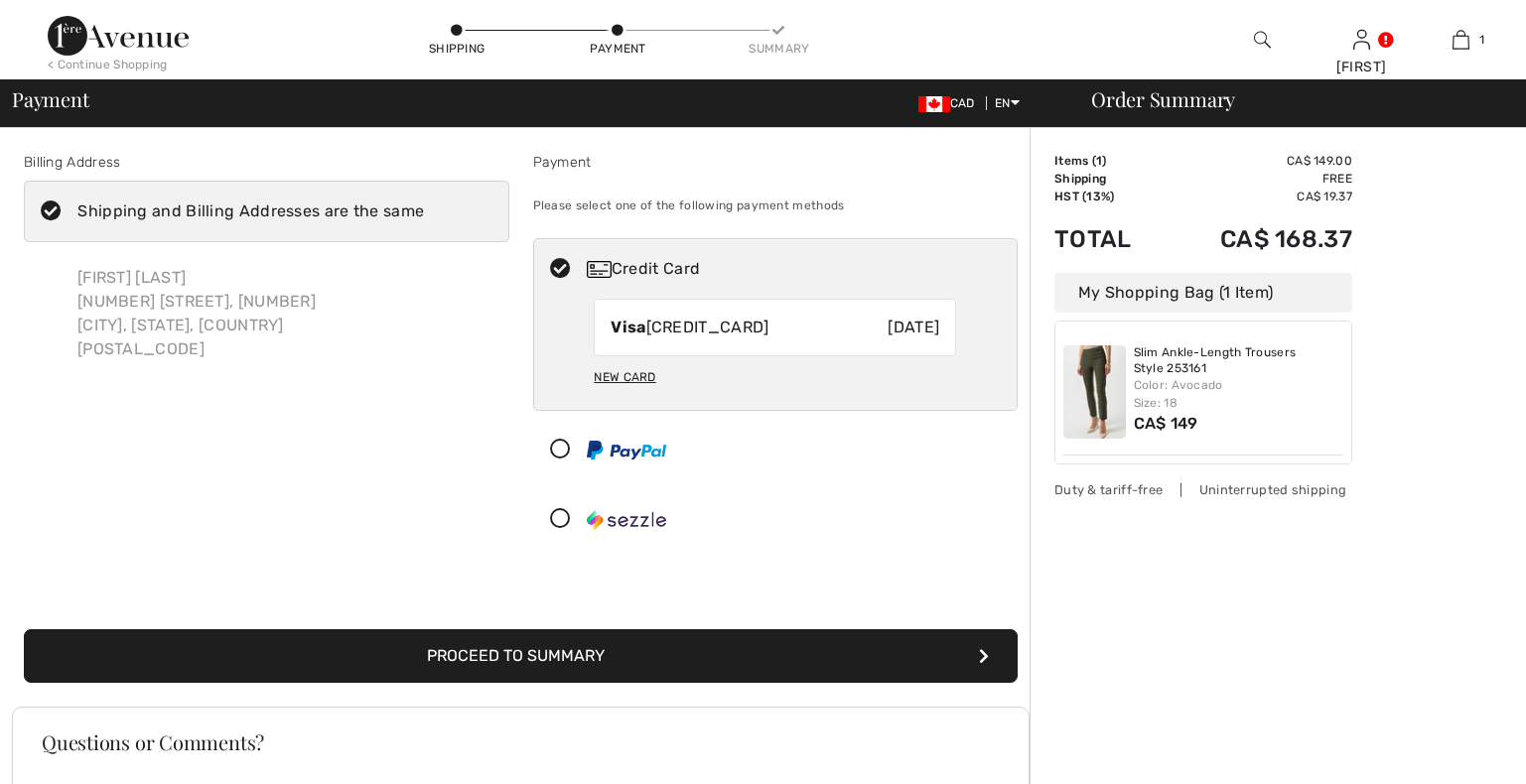 scroll, scrollTop: 0, scrollLeft: 0, axis: both 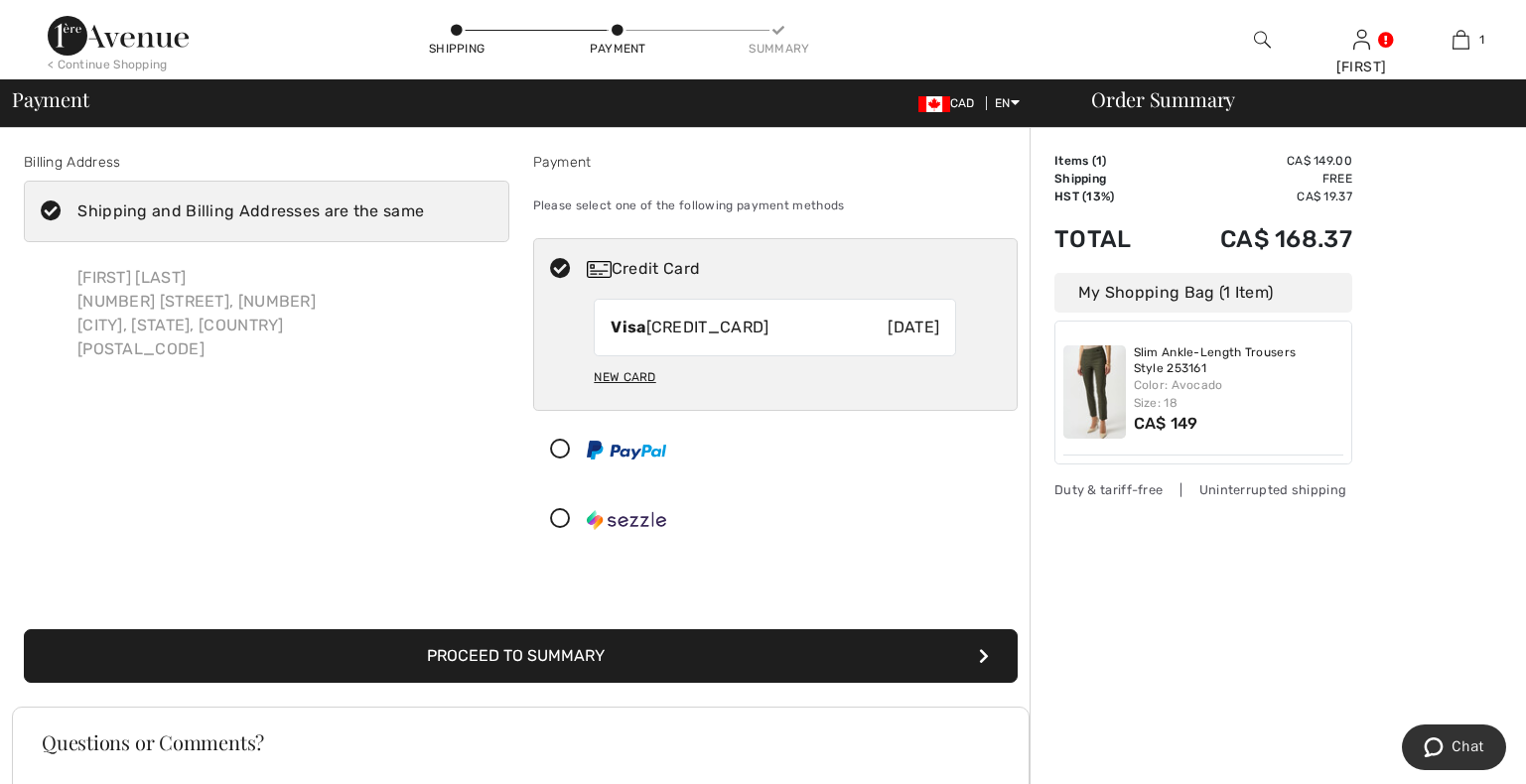 click on "Proceed to Summary" at bounding box center [520, 656] 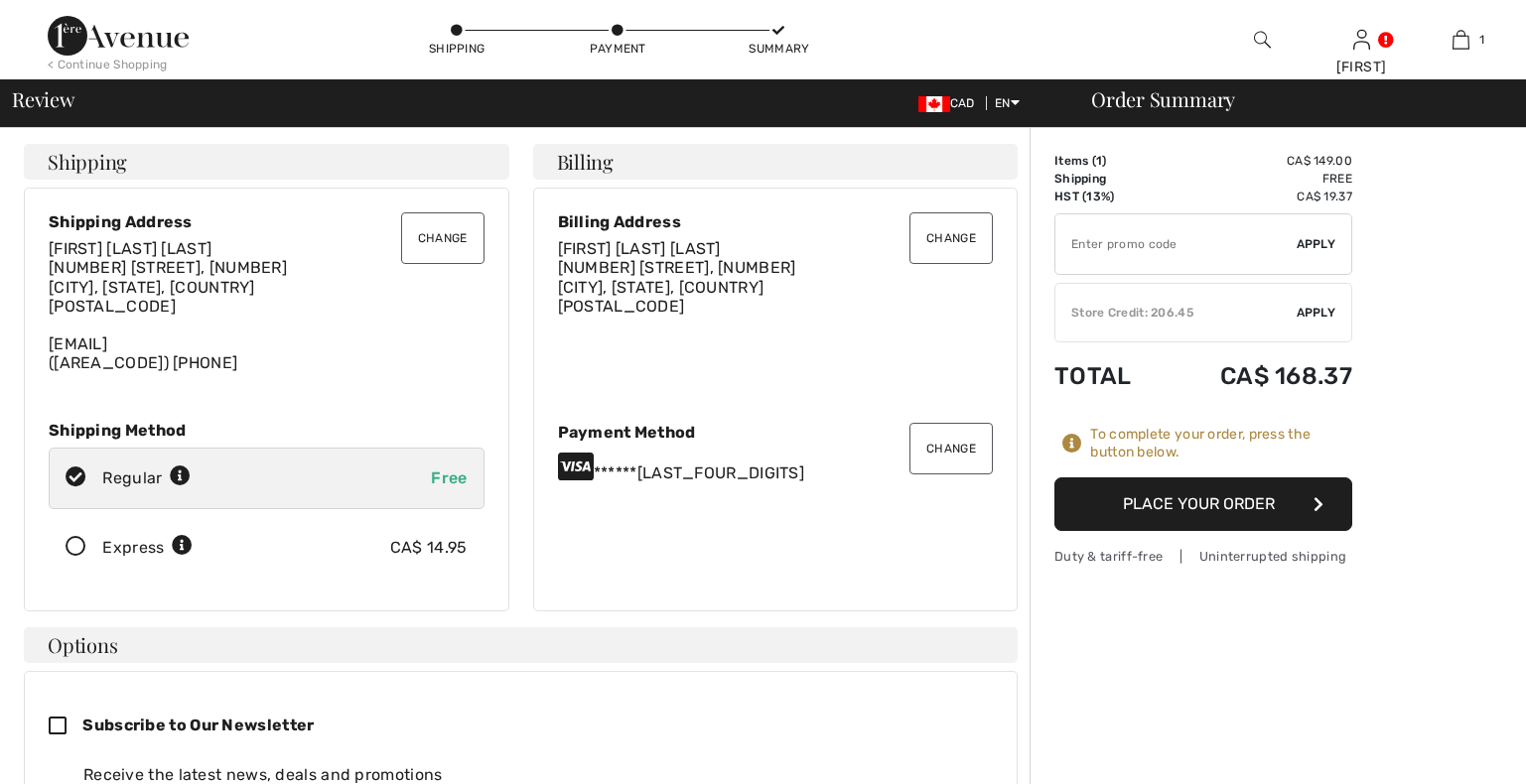 scroll, scrollTop: 0, scrollLeft: 0, axis: both 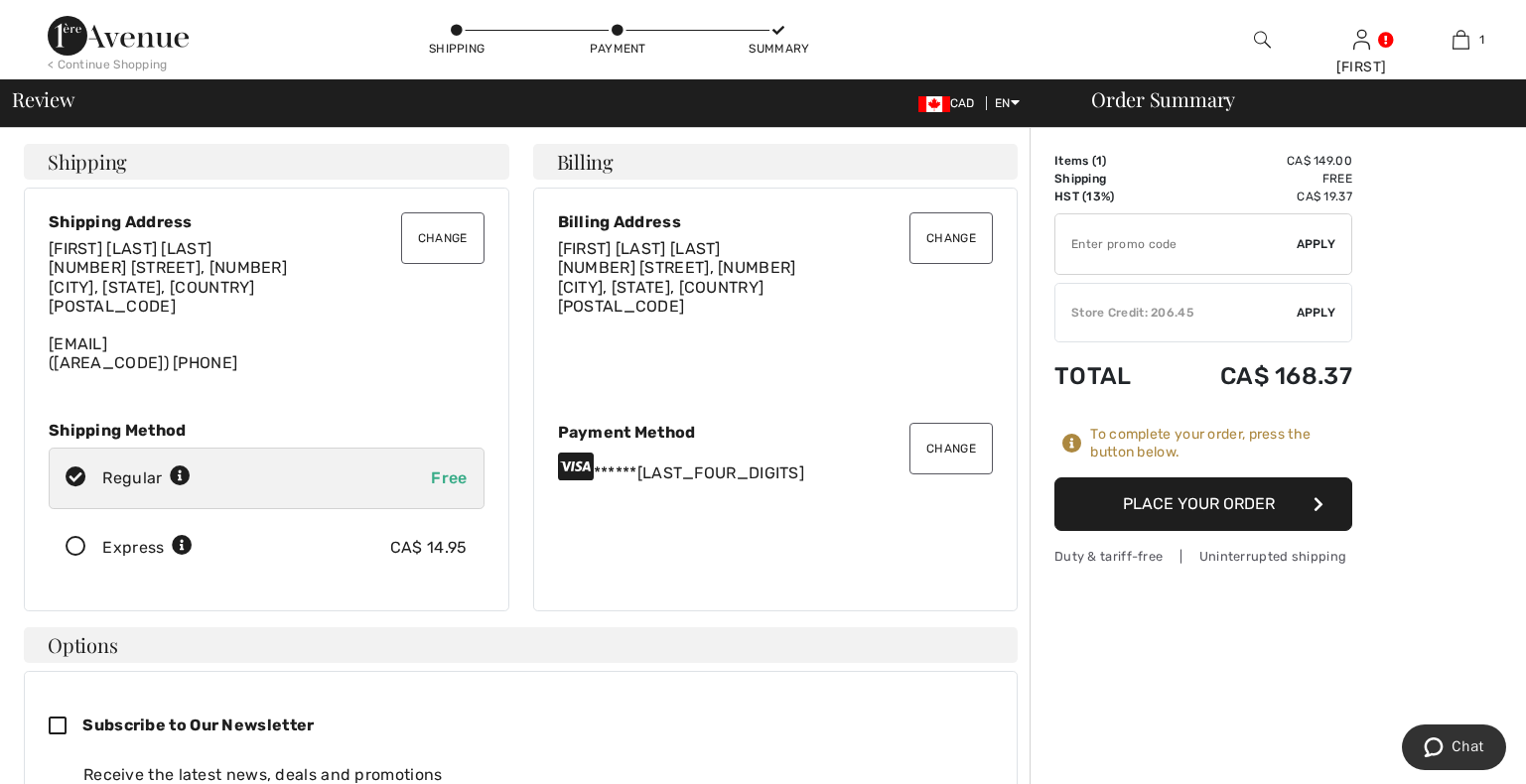 click on "Change" at bounding box center (951, 449) 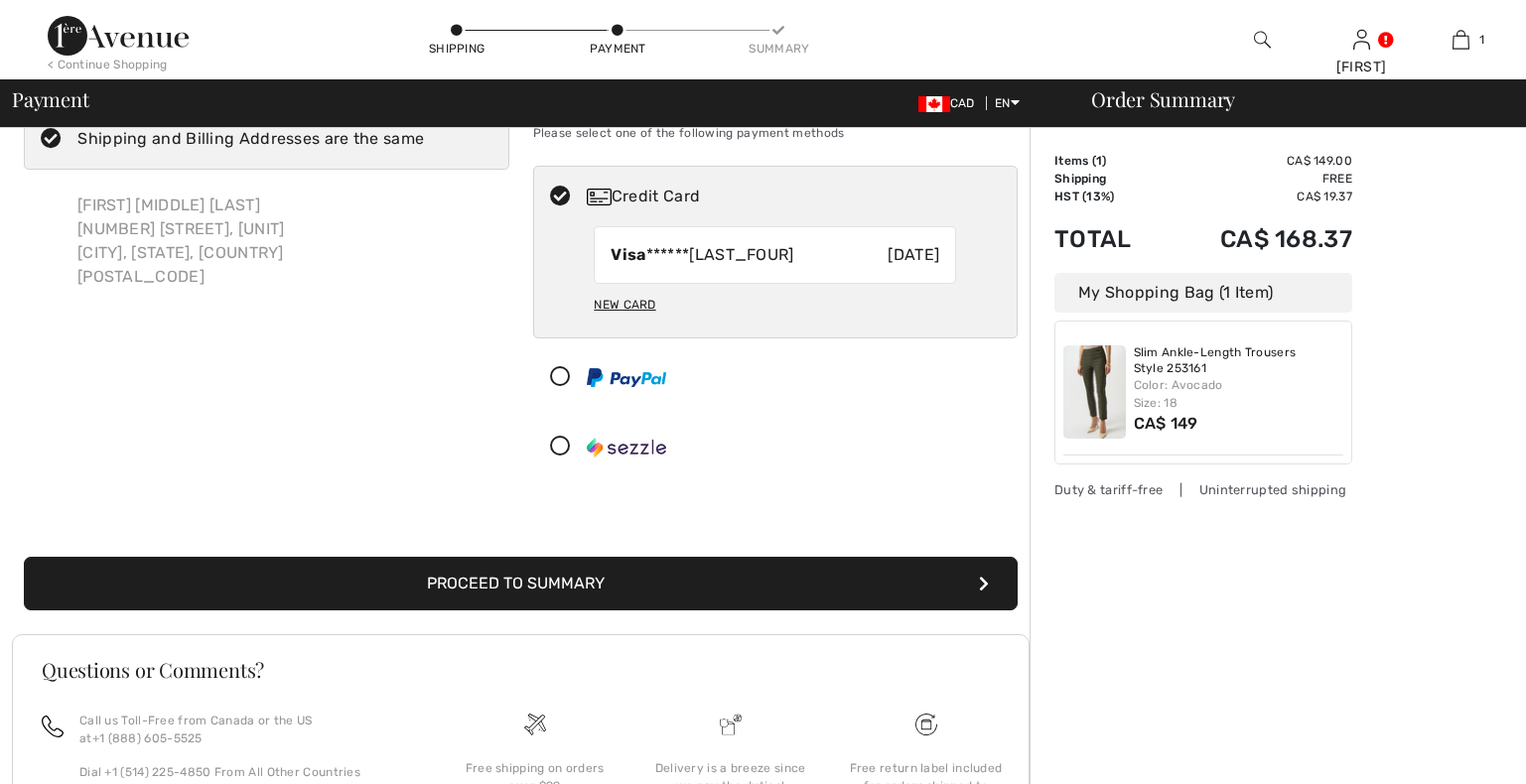 scroll, scrollTop: 72, scrollLeft: 0, axis: vertical 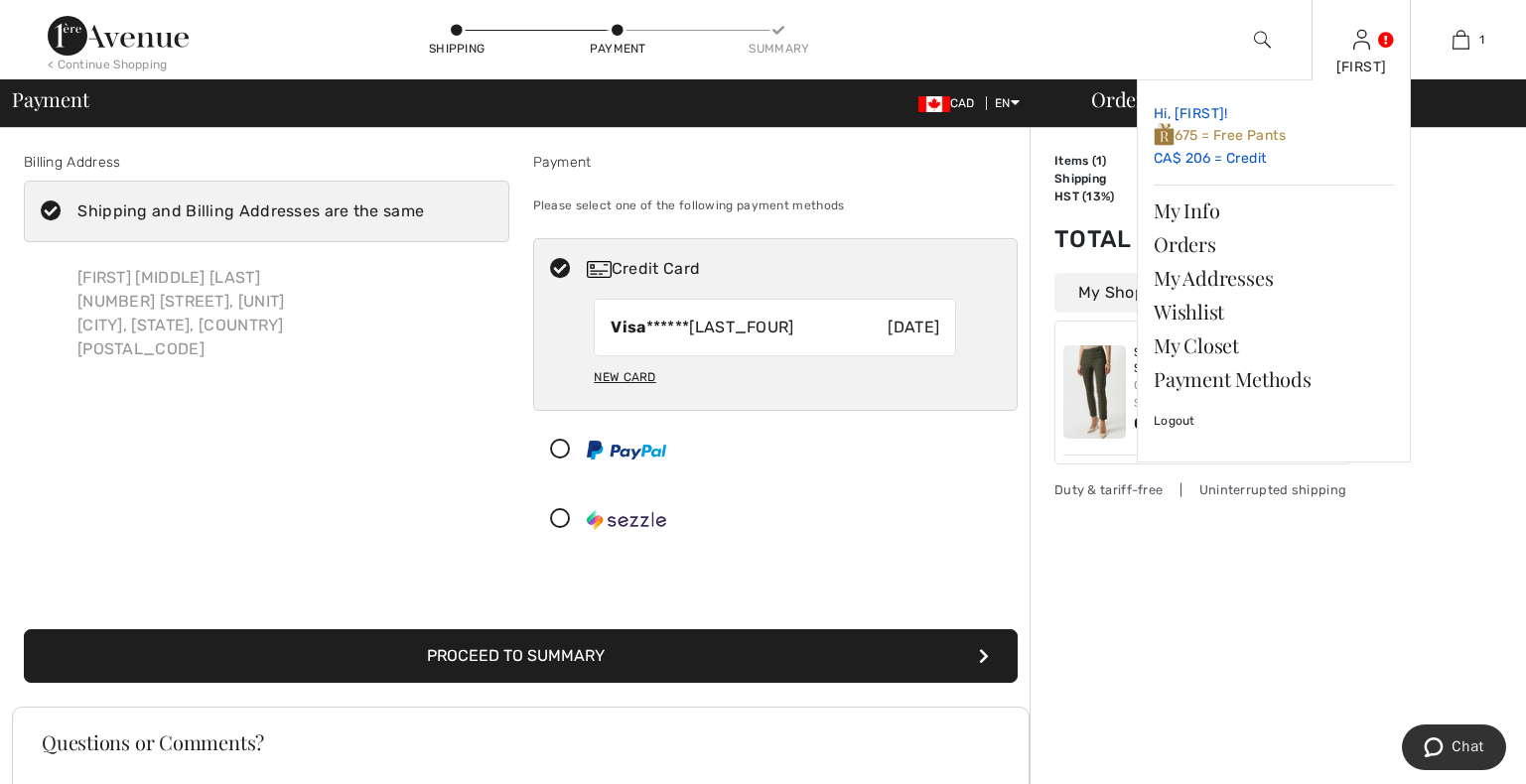 click on "Hi, Frances!    675 = Free Pants CA$ 206 = Credit" at bounding box center [1274, 136] 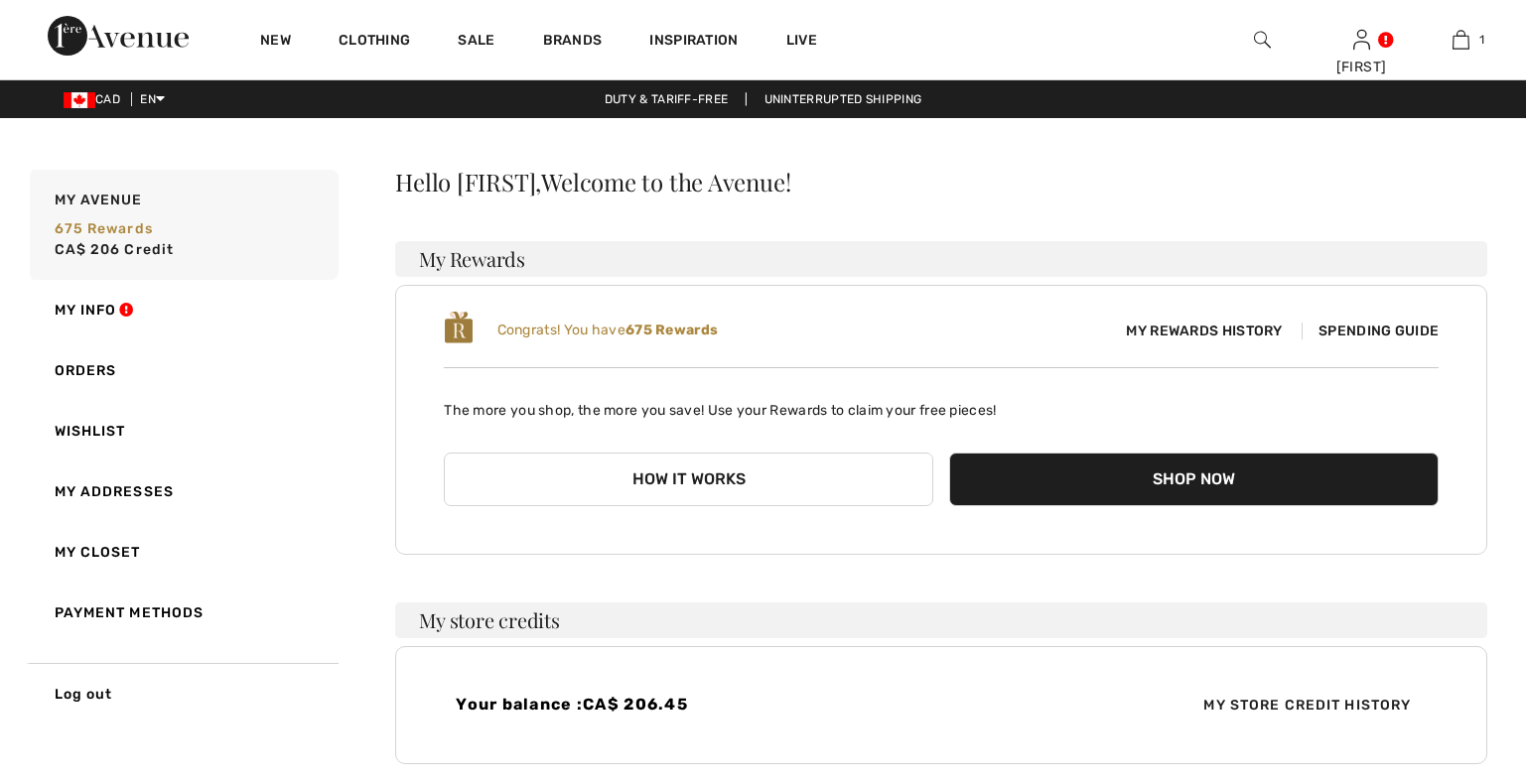 scroll, scrollTop: 0, scrollLeft: 0, axis: both 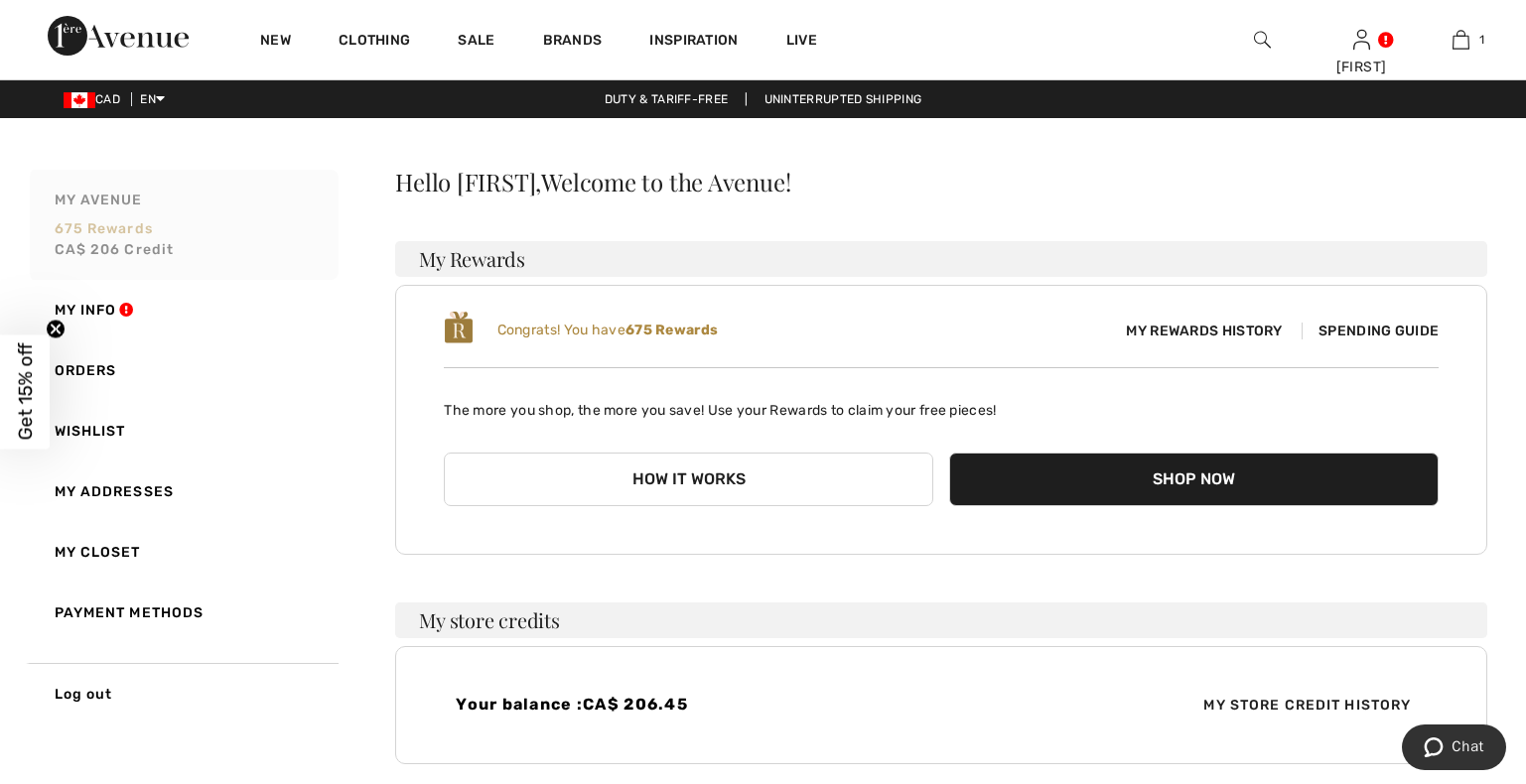 click on "675 rewards" at bounding box center (103, 228) 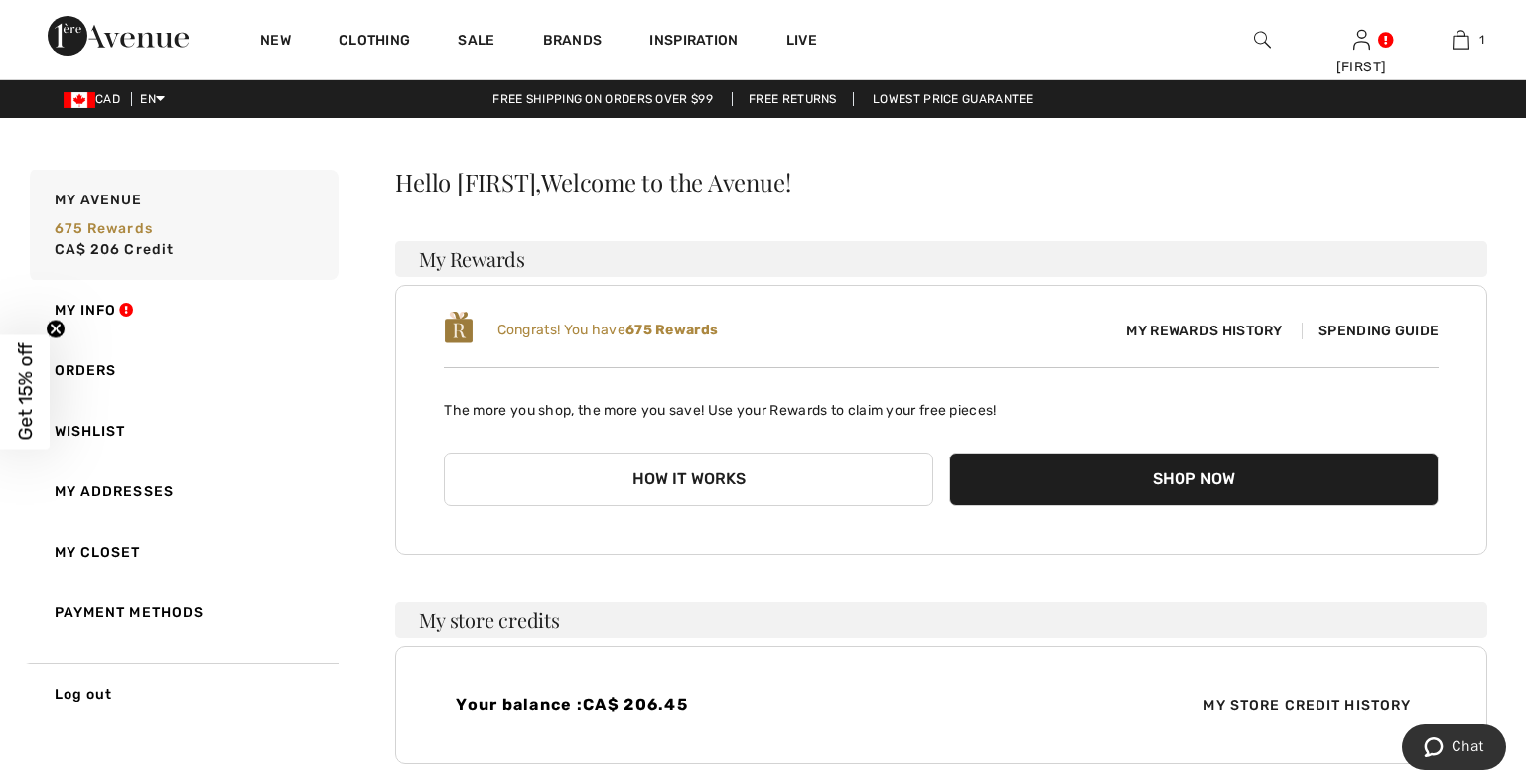 click on "How it works" at bounding box center (688, 479) 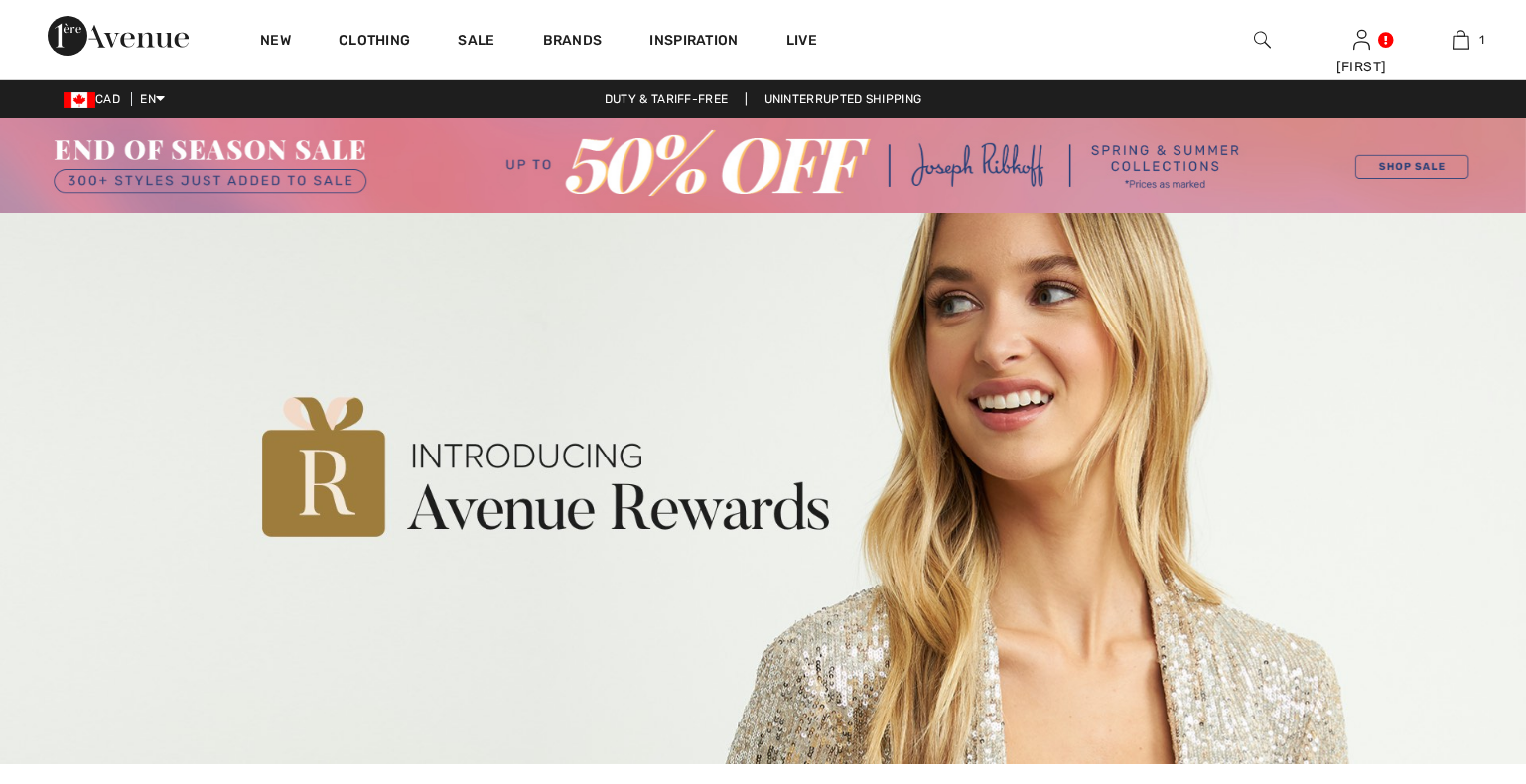 scroll, scrollTop: 0, scrollLeft: 0, axis: both 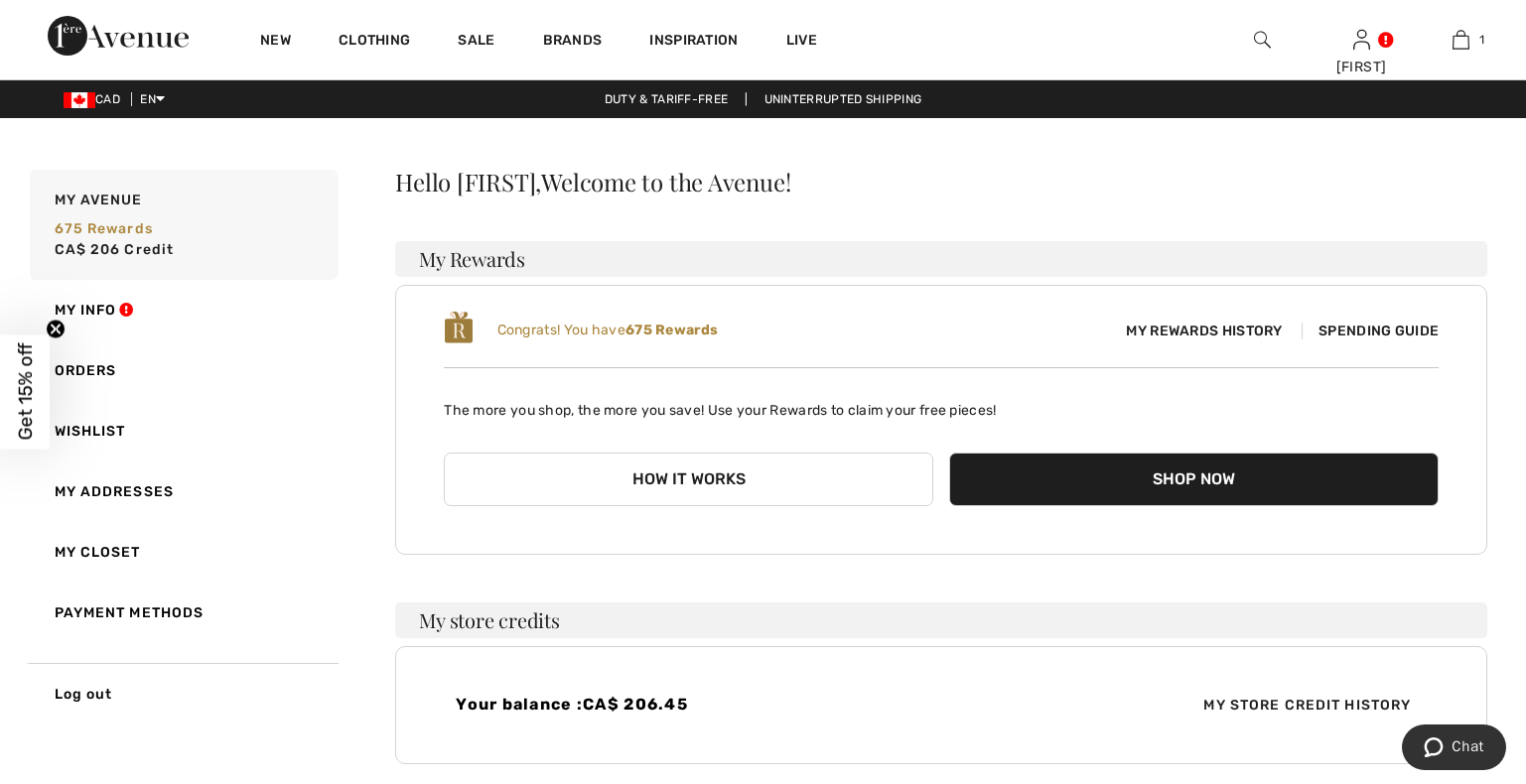 click on "Shop Now" at bounding box center [1193, 479] 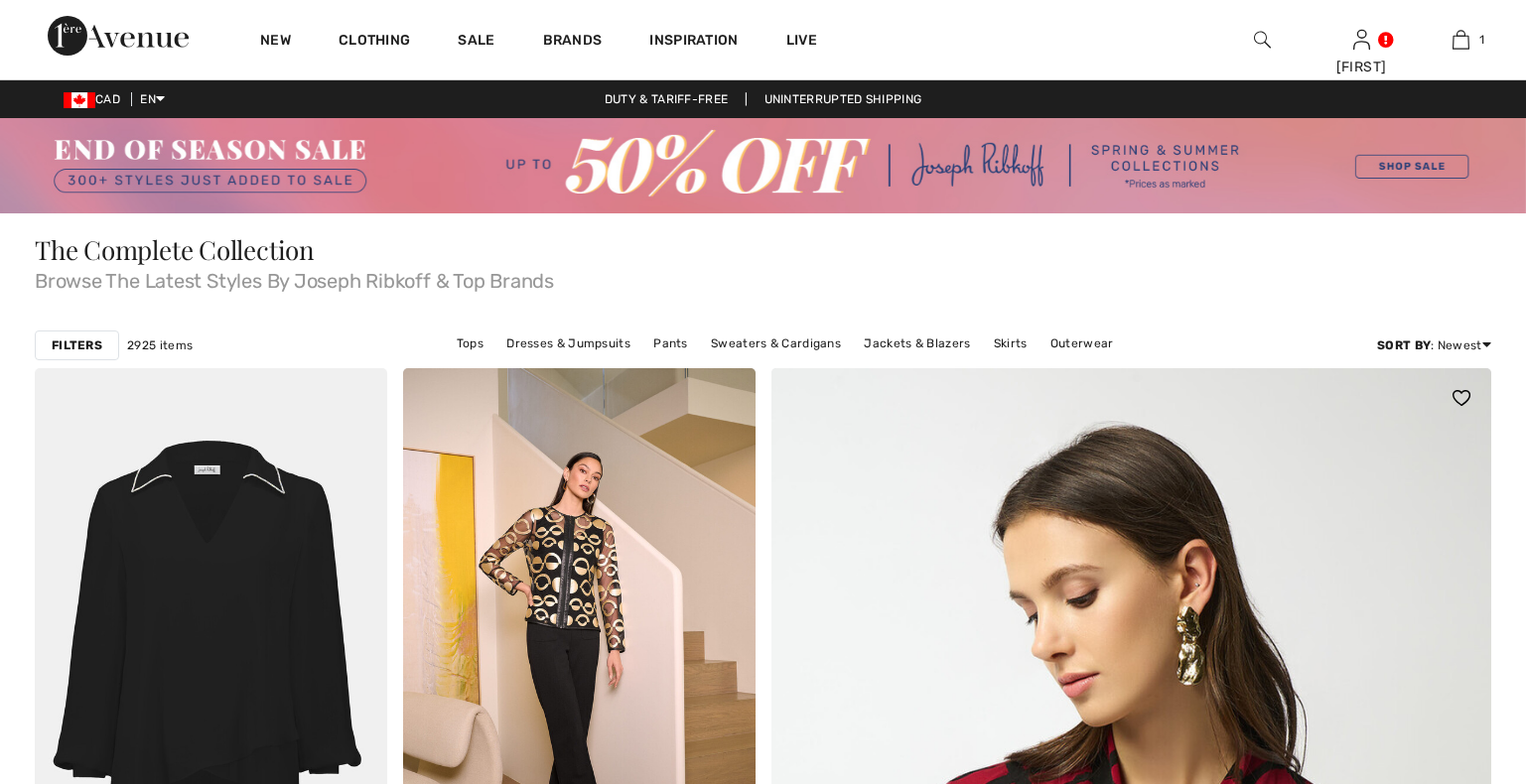 scroll, scrollTop: 0, scrollLeft: 0, axis: both 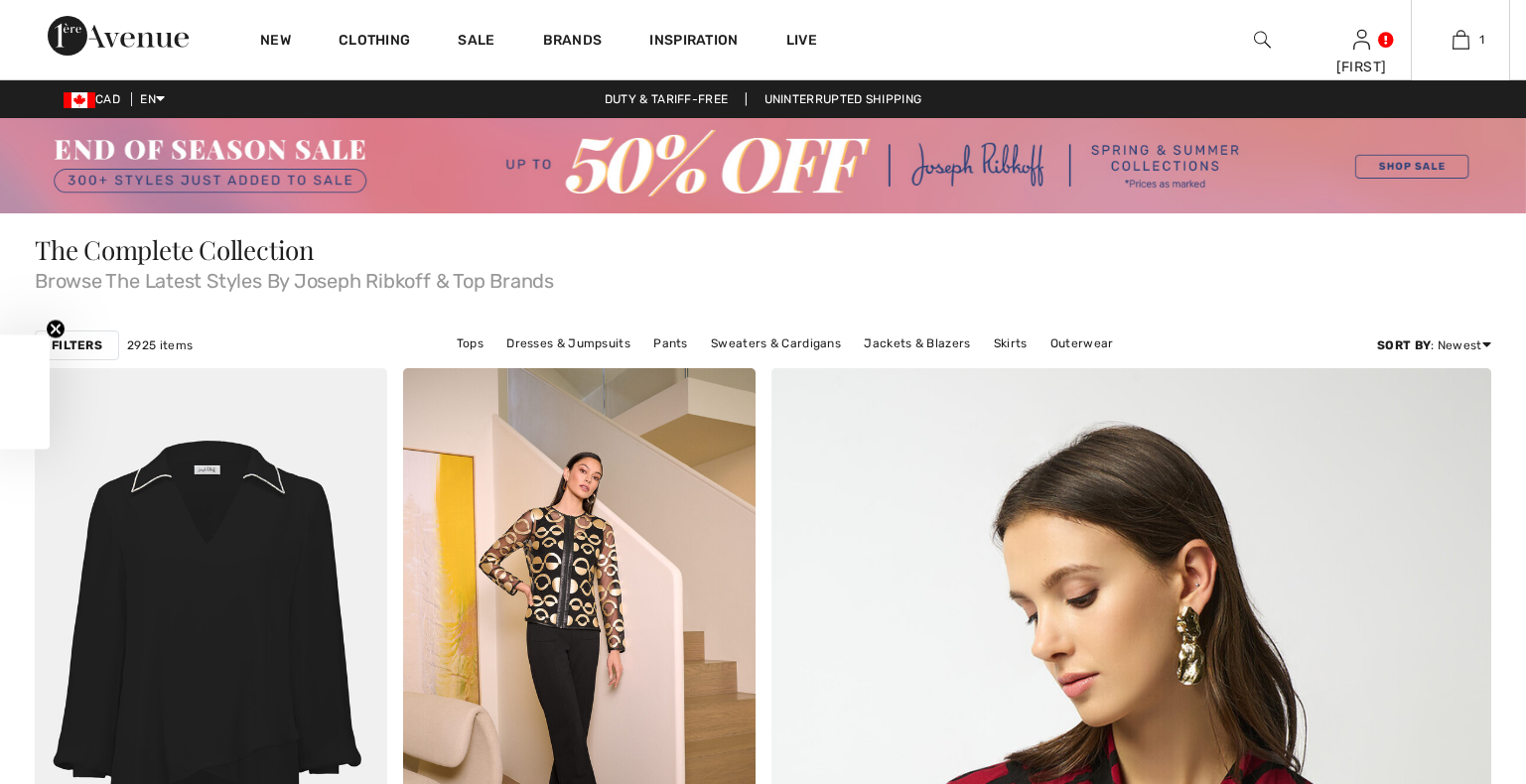 checkbox on "true" 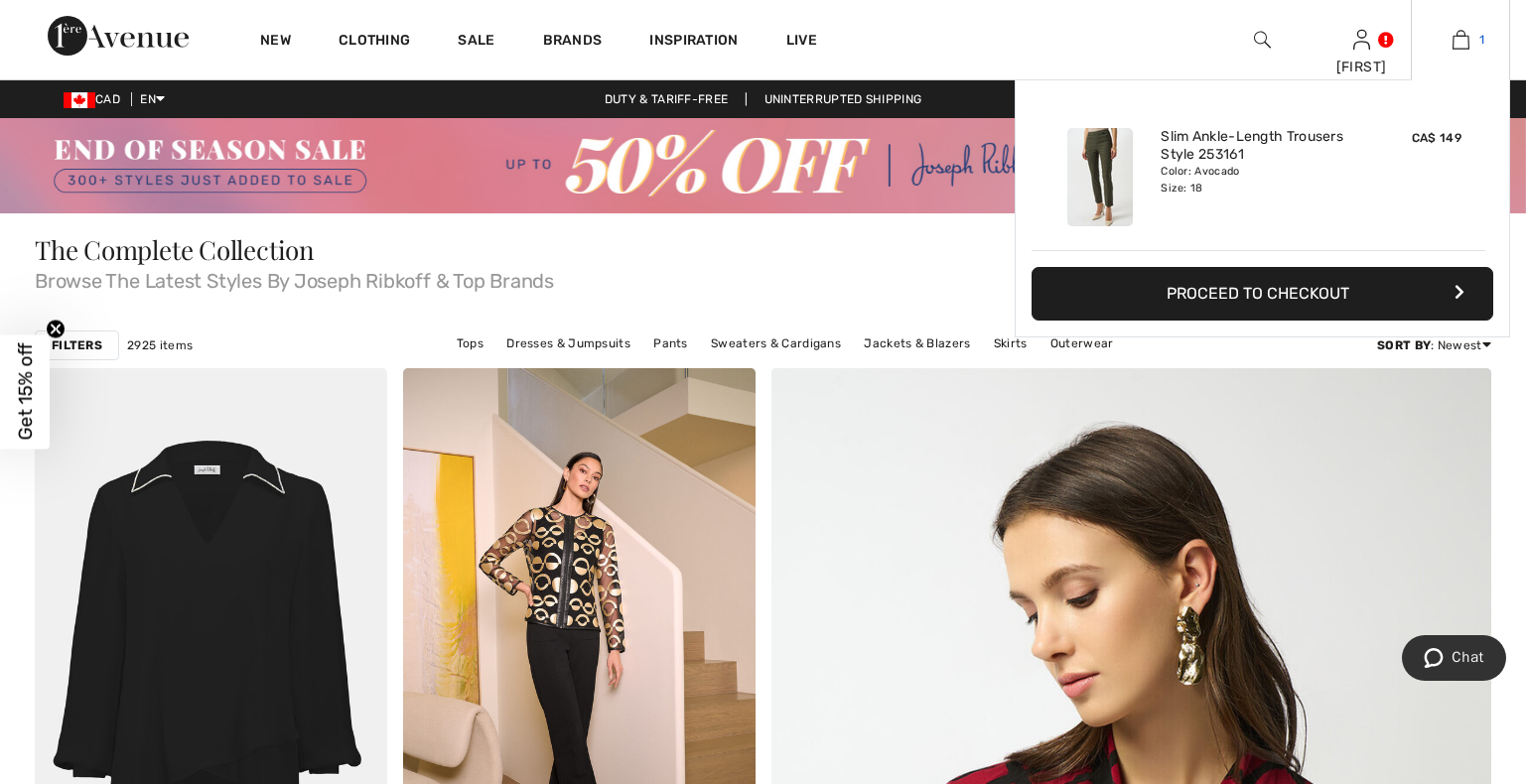 scroll, scrollTop: 0, scrollLeft: 0, axis: both 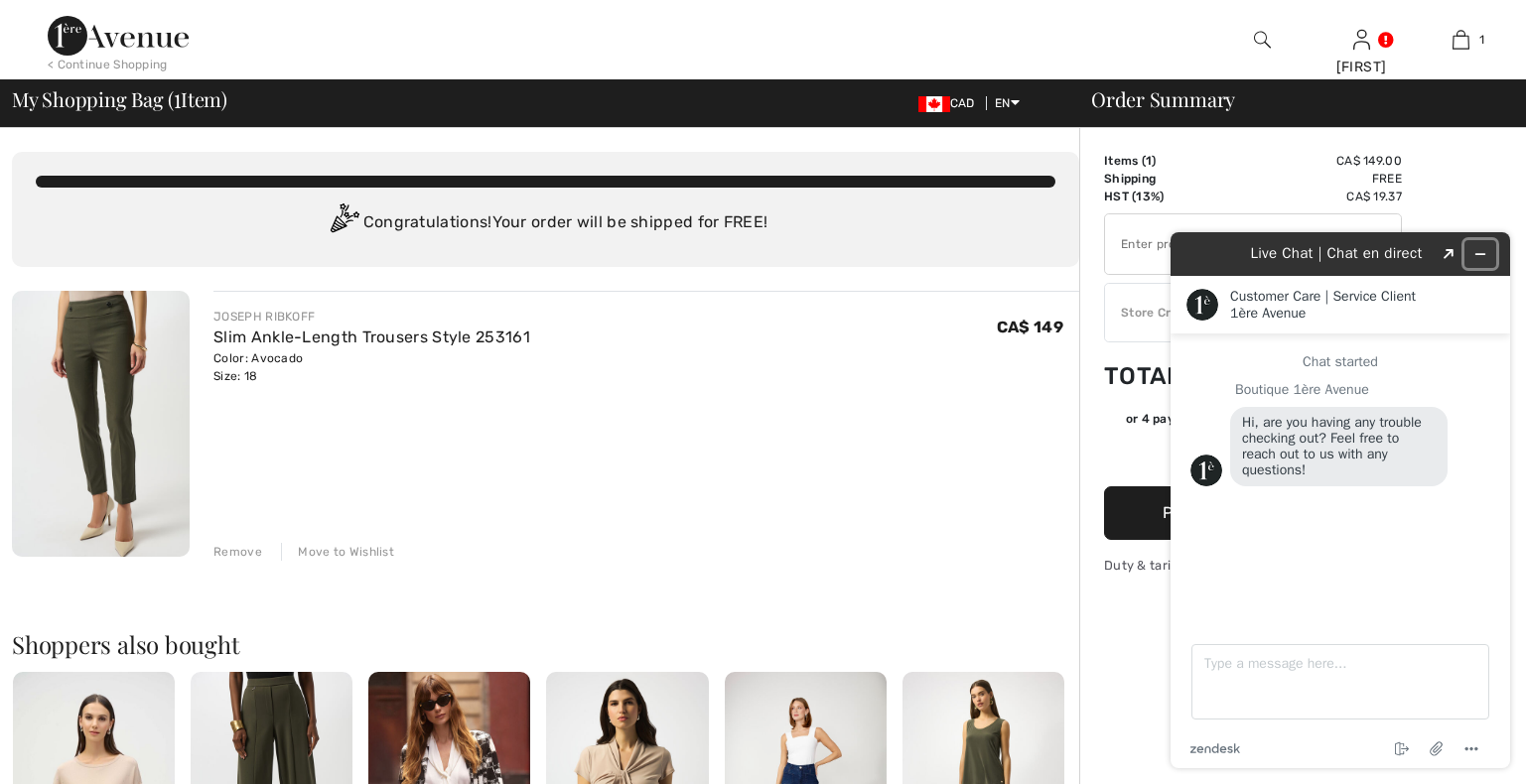 click 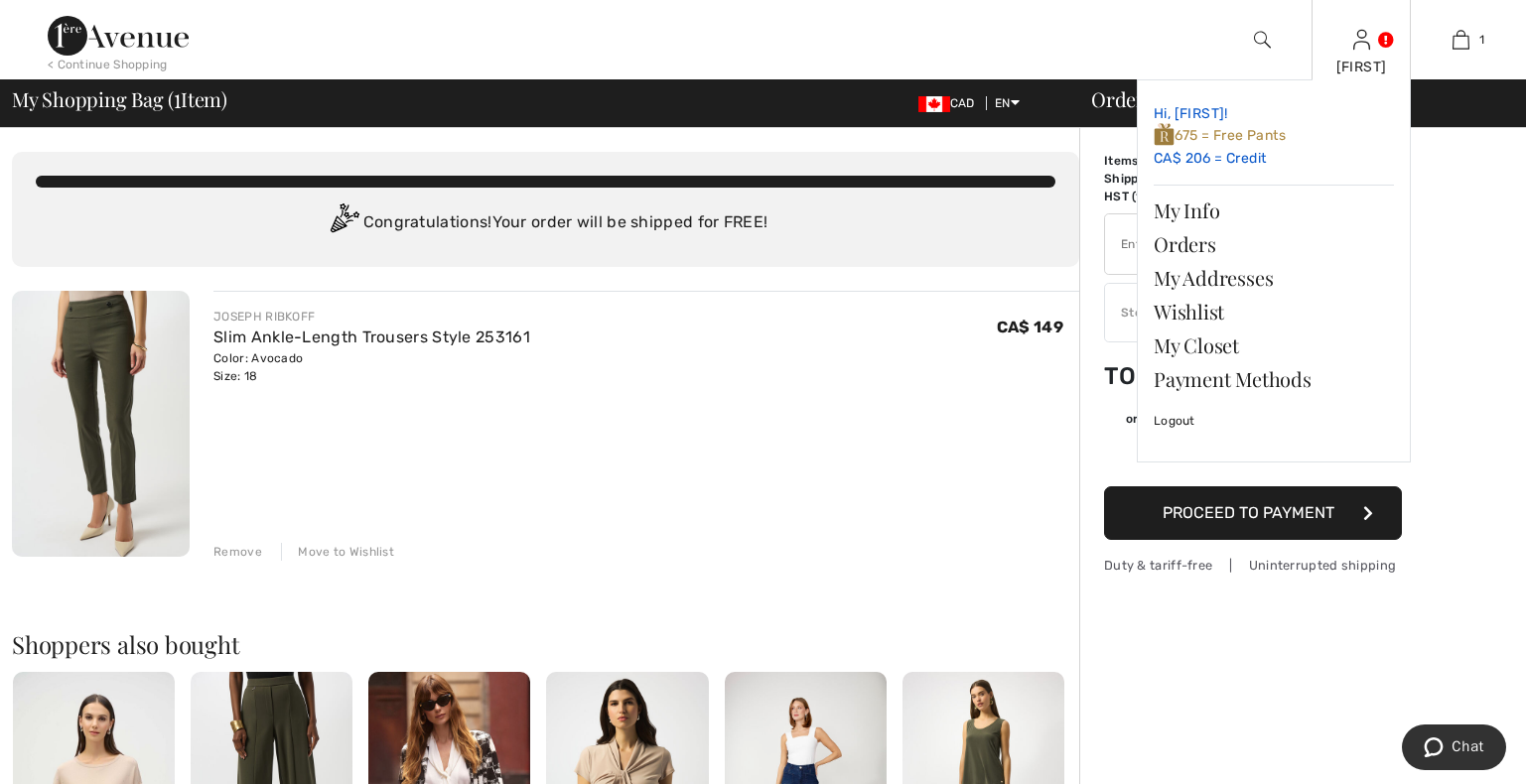 click on "Hi, [FIRST]!    675 = Free Pants CA$ 206 = Credit" at bounding box center (1274, 136) 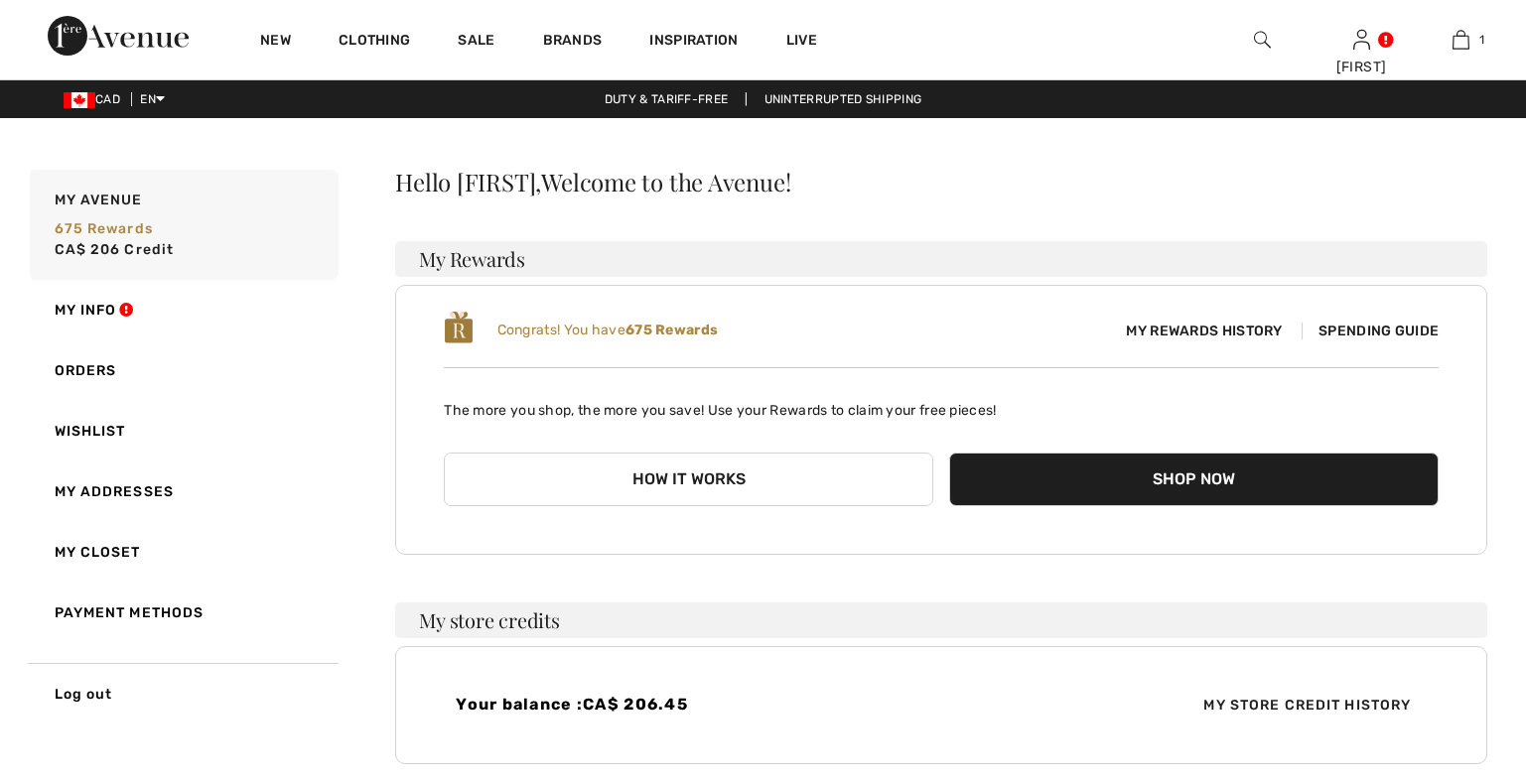 scroll, scrollTop: 0, scrollLeft: 0, axis: both 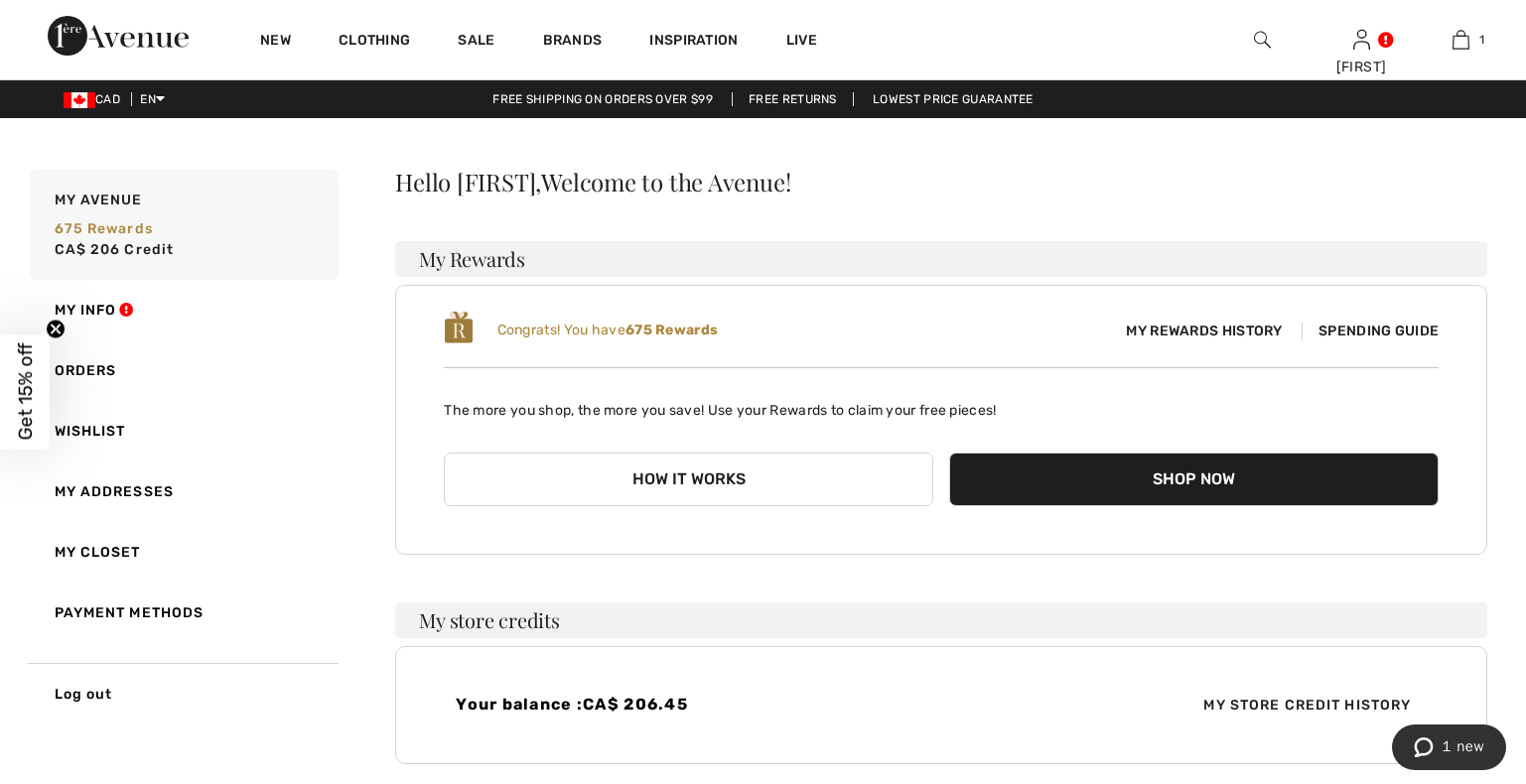 click on "How it works" at bounding box center (688, 479) 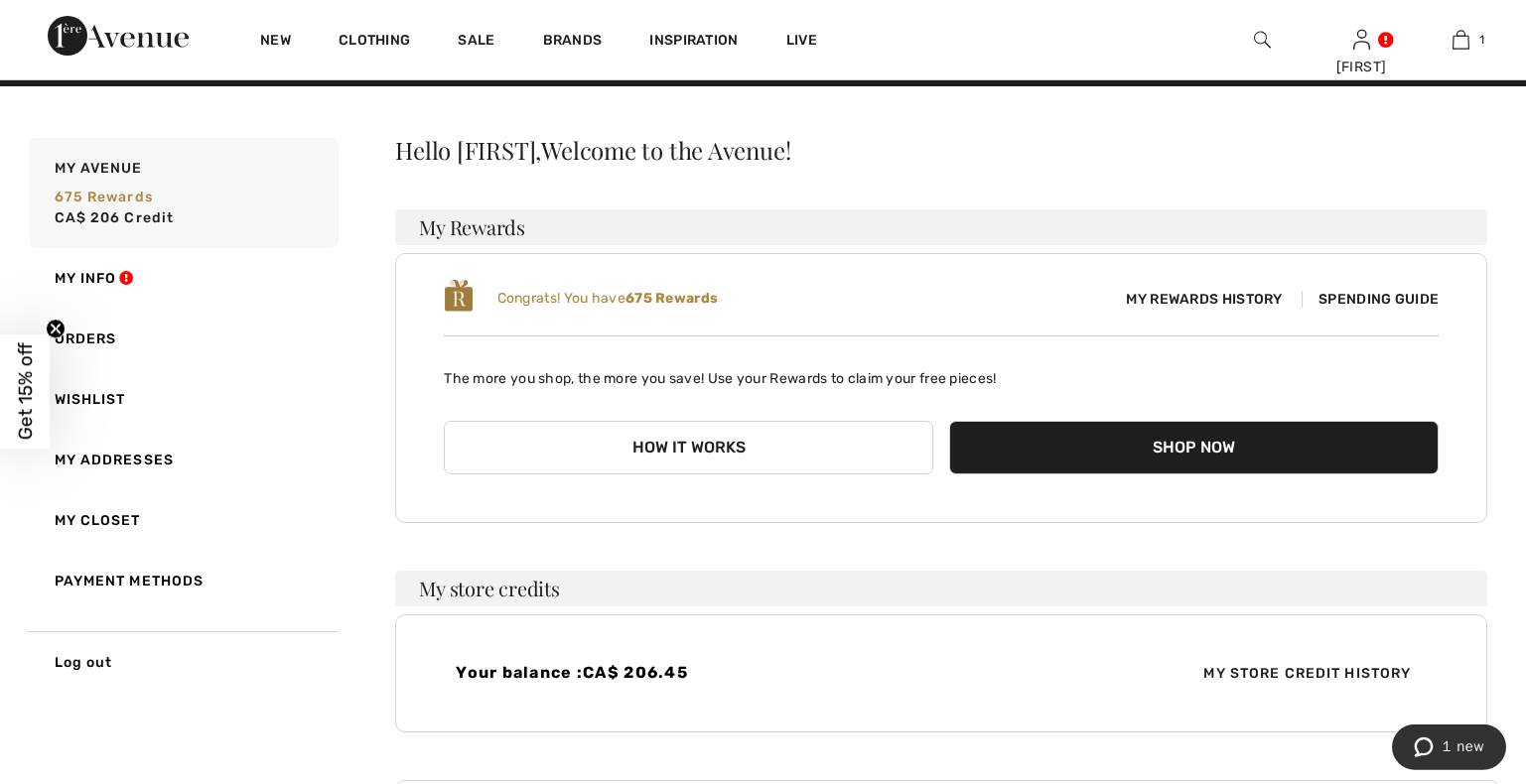 scroll, scrollTop: 0, scrollLeft: 0, axis: both 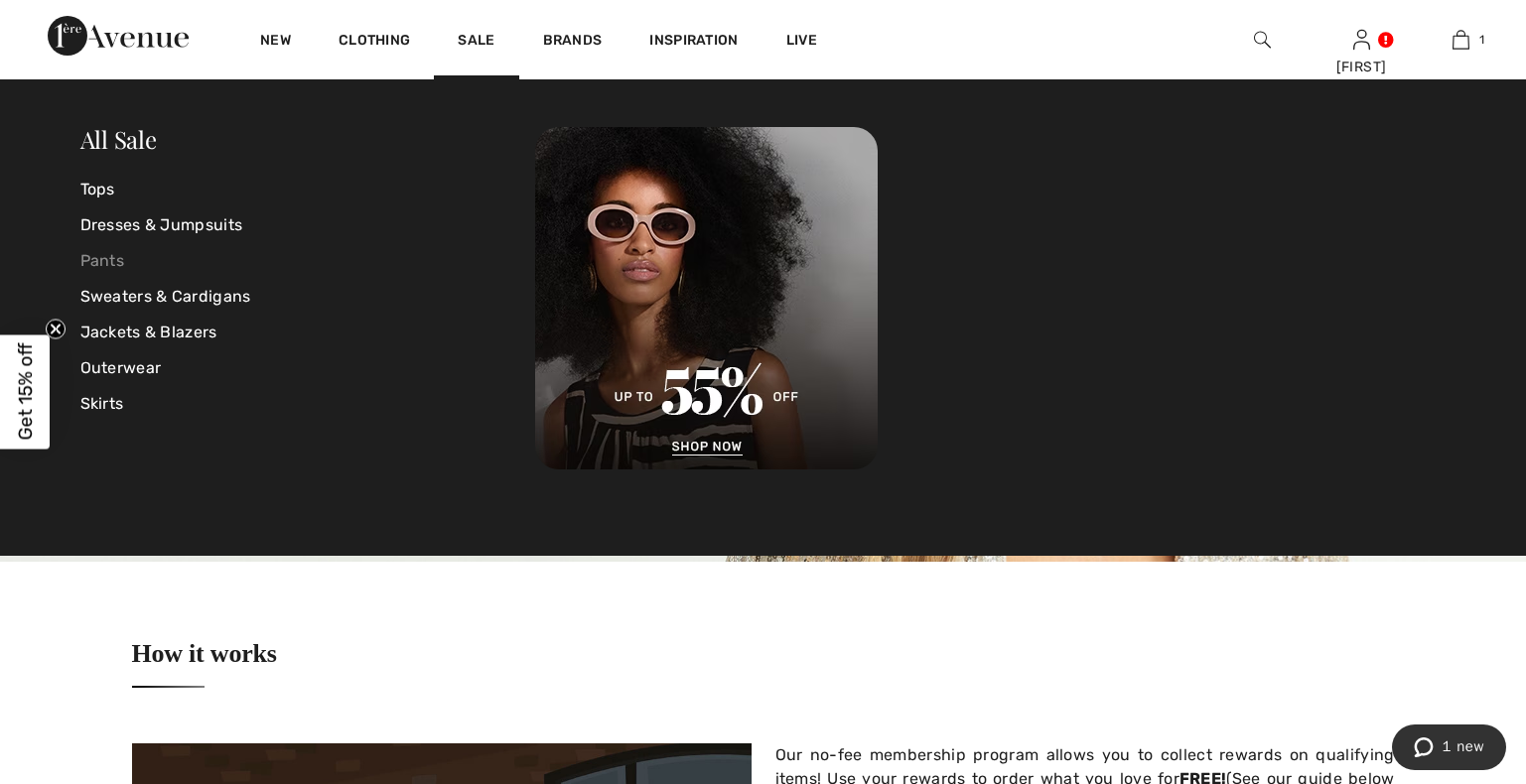 click on "Pants" at bounding box center [308, 261] 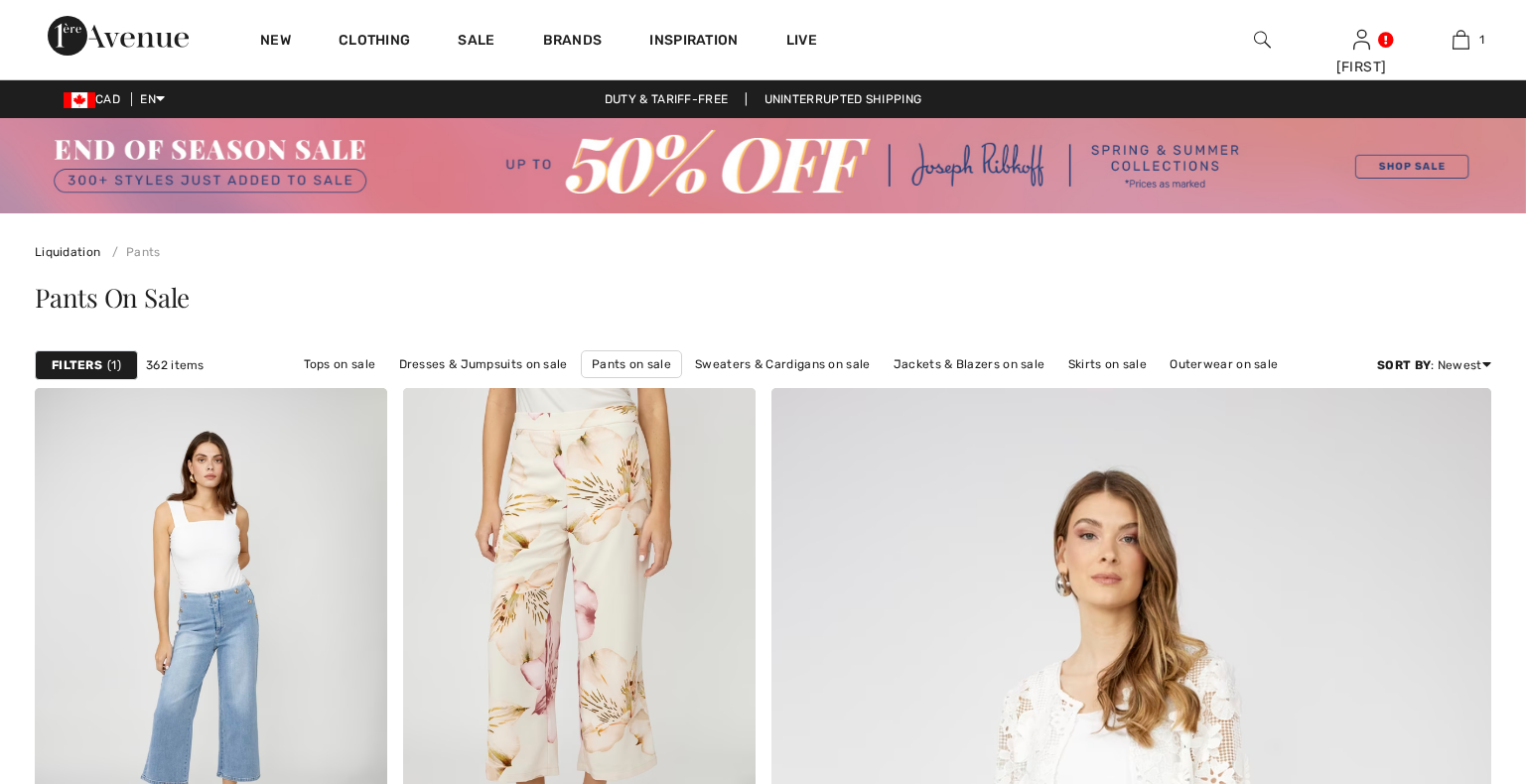 scroll, scrollTop: 0, scrollLeft: 0, axis: both 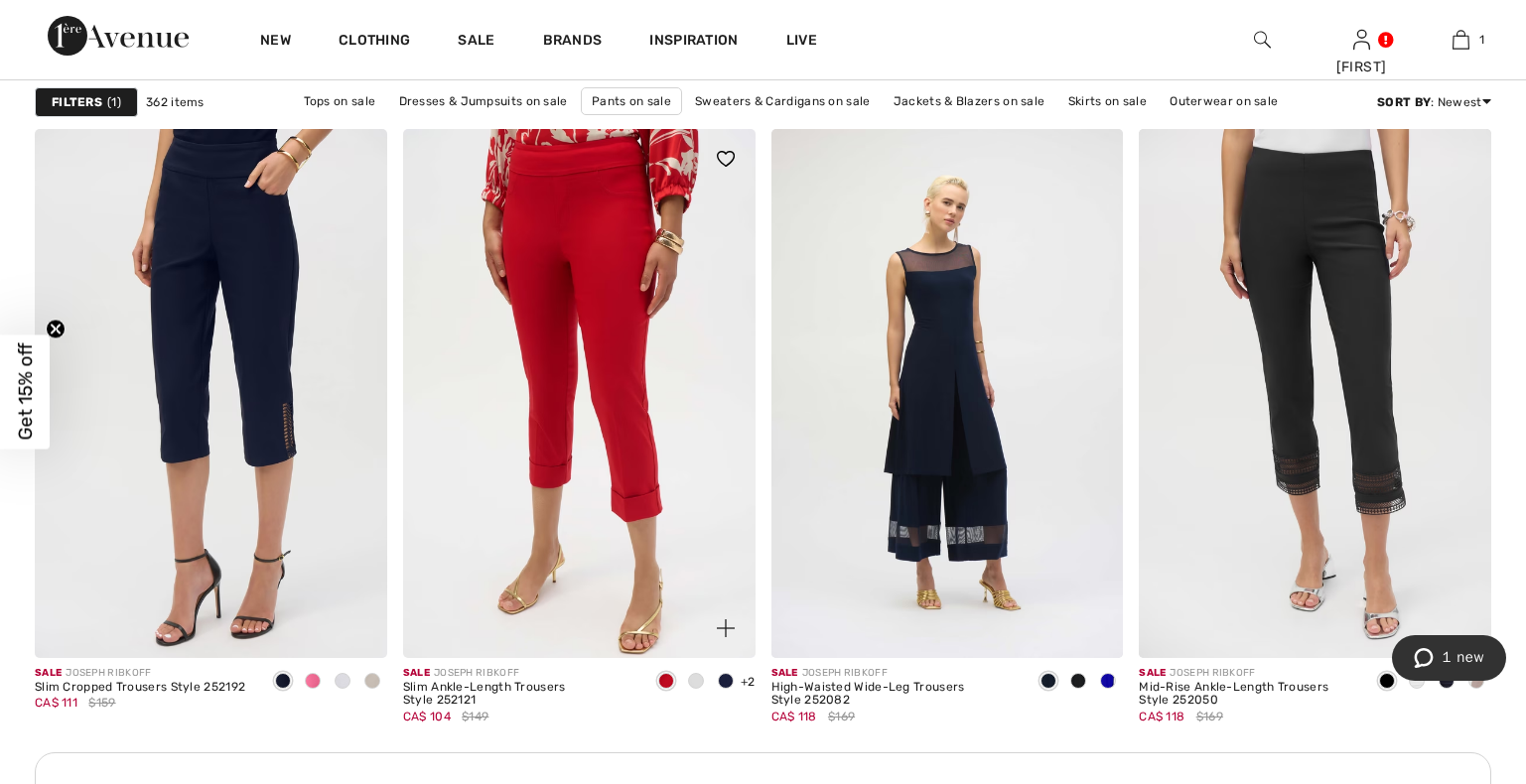 click at bounding box center (579, 393) 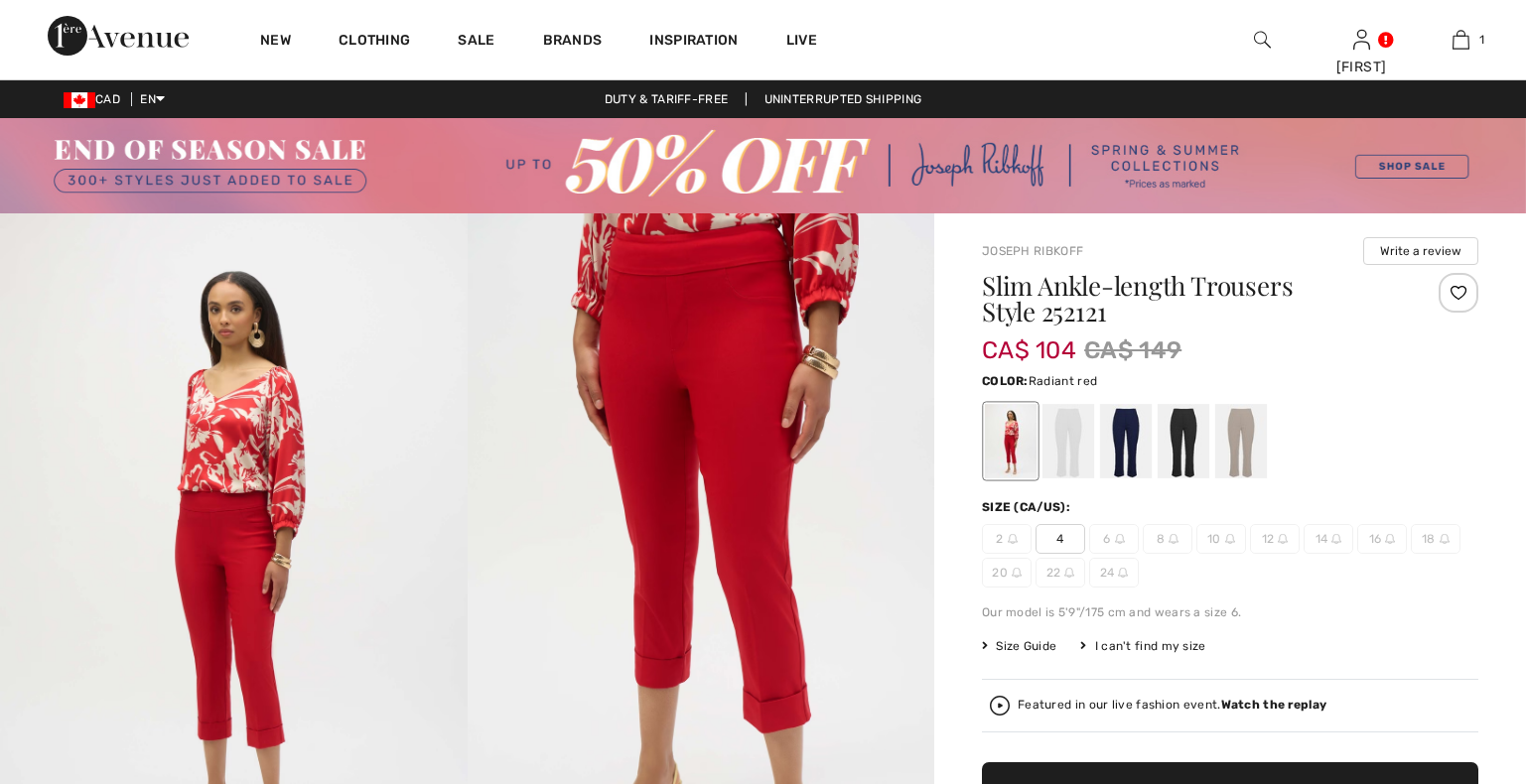 scroll, scrollTop: 0, scrollLeft: 0, axis: both 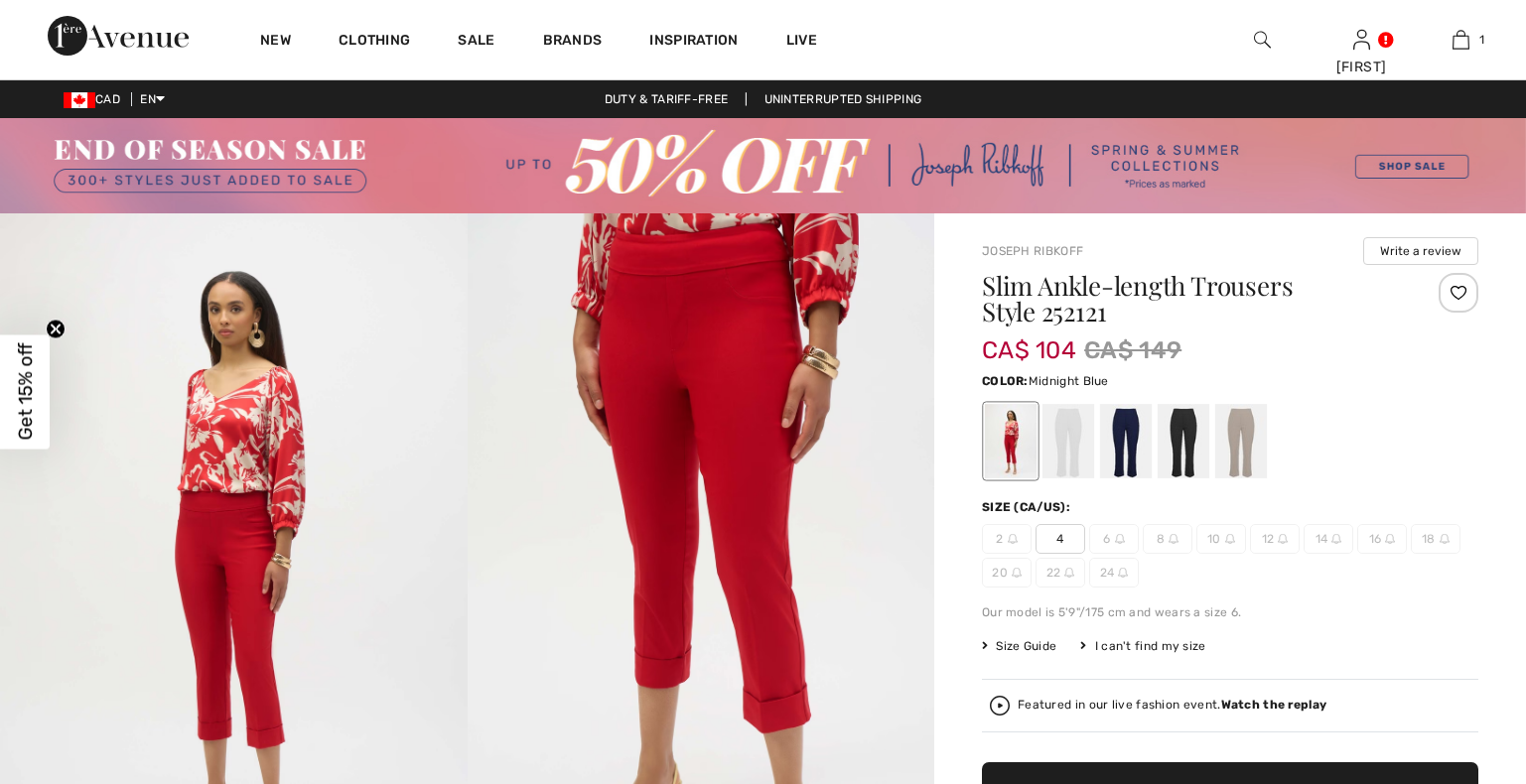 checkbox on "true" 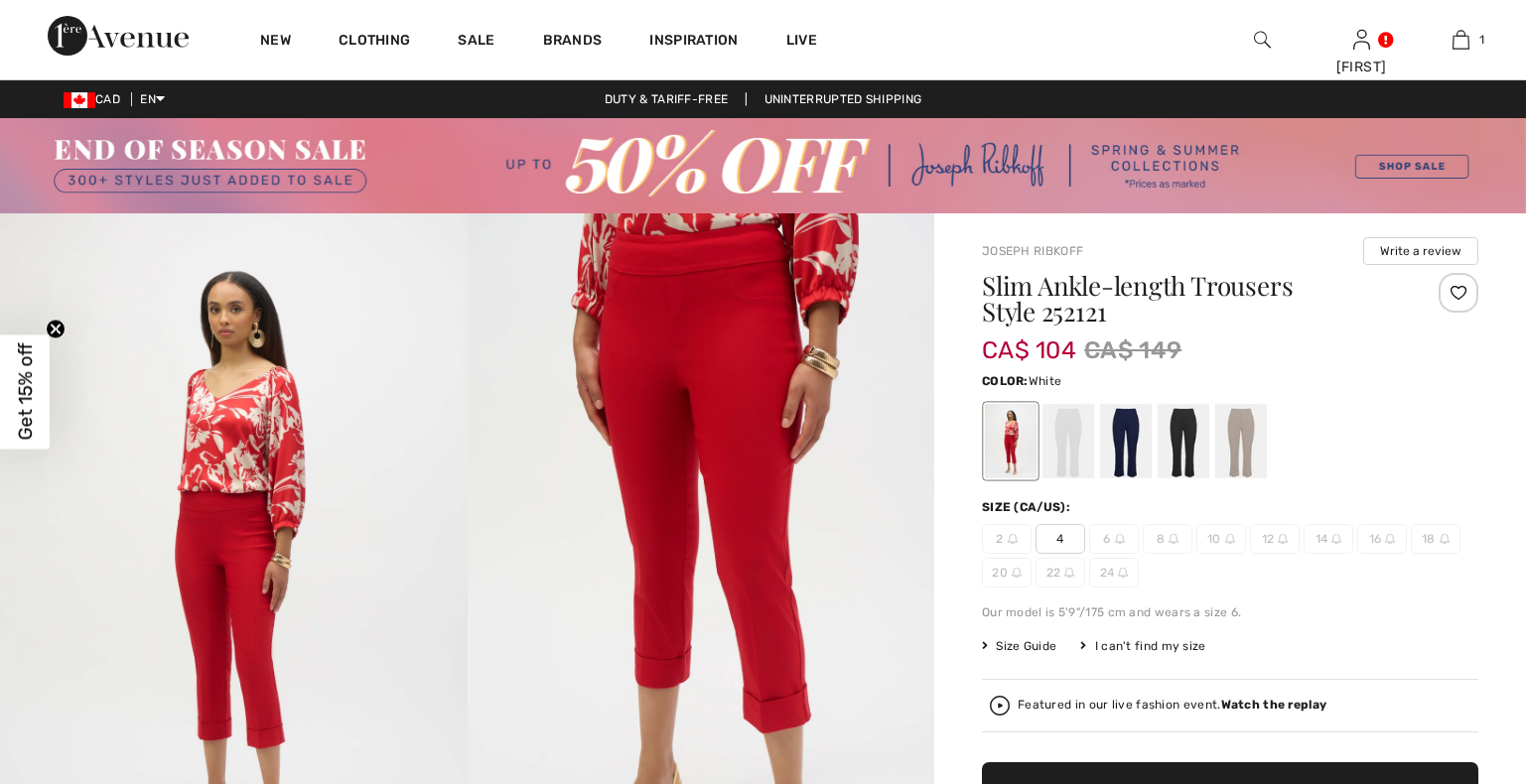 scroll, scrollTop: 0, scrollLeft: 0, axis: both 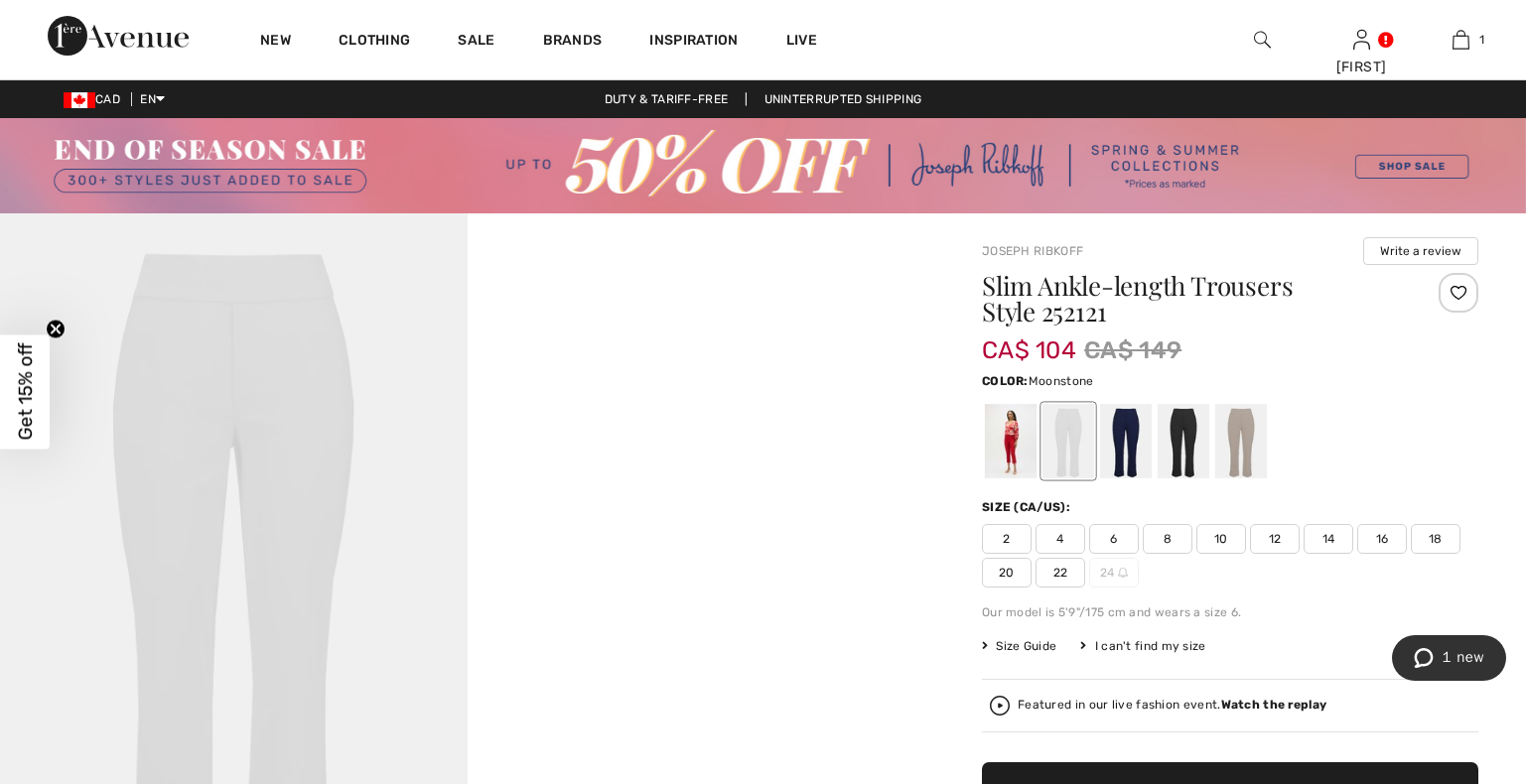 click at bounding box center [1241, 441] 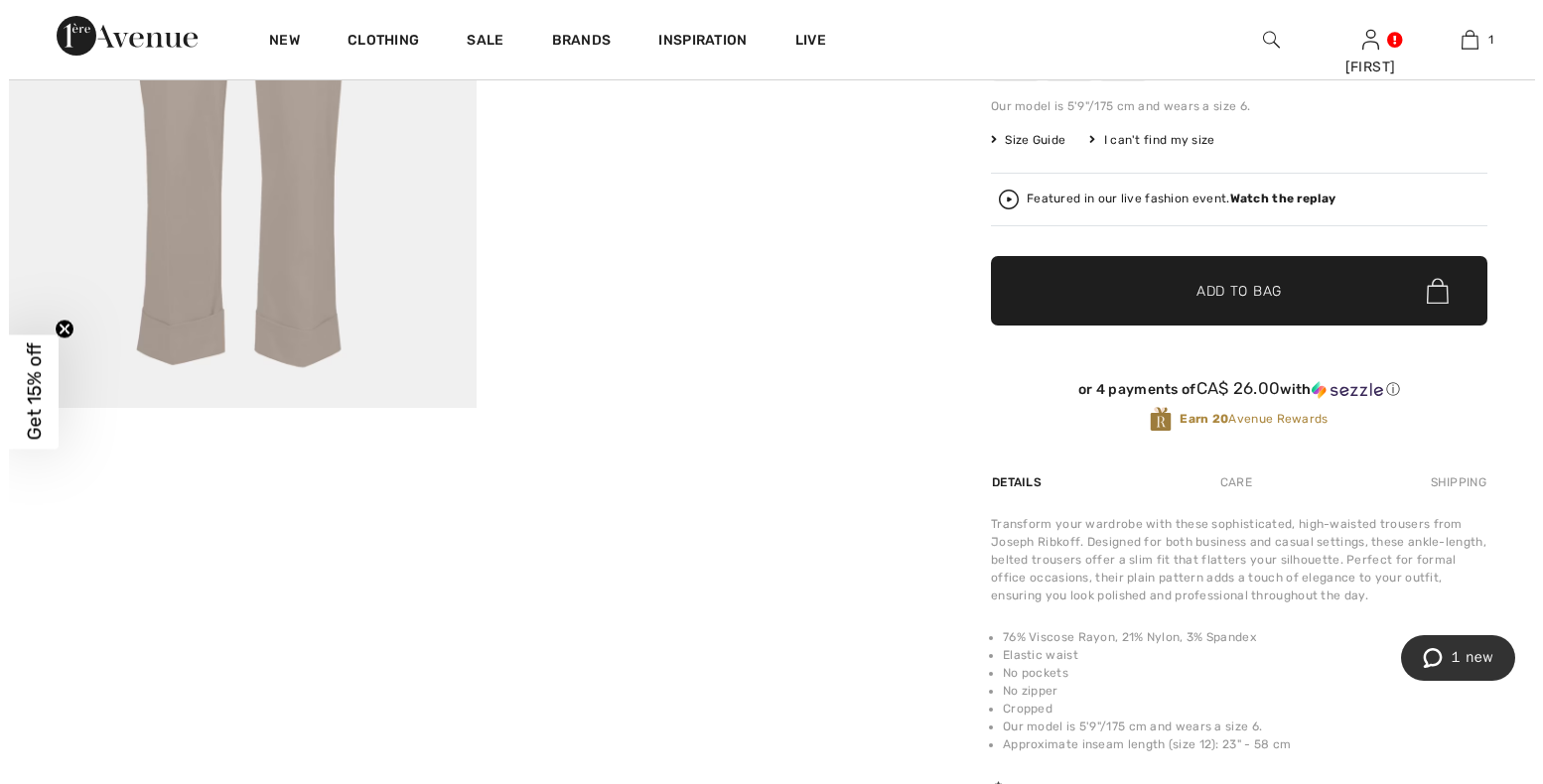 scroll, scrollTop: 101, scrollLeft: 0, axis: vertical 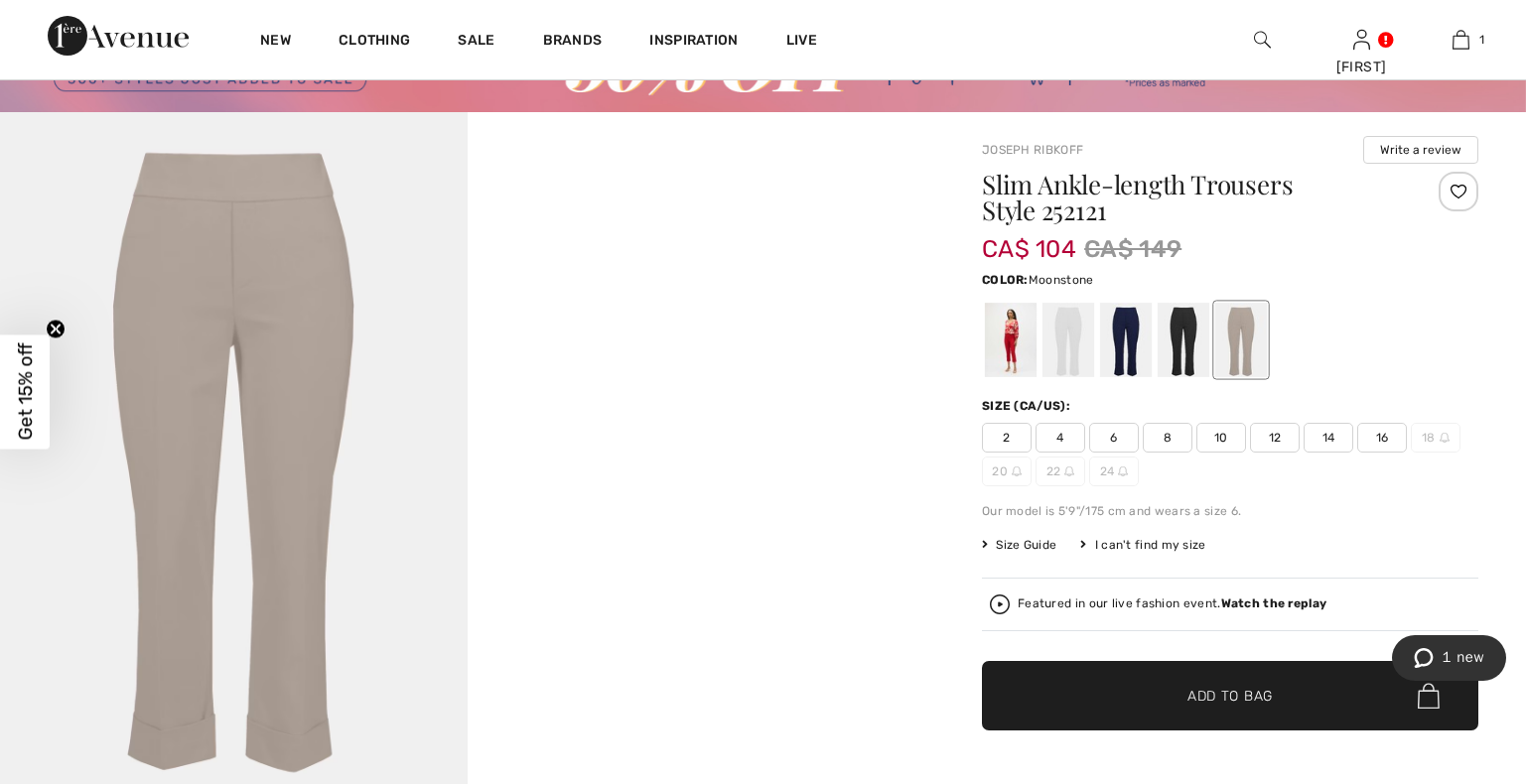 click at bounding box center (233, 462) 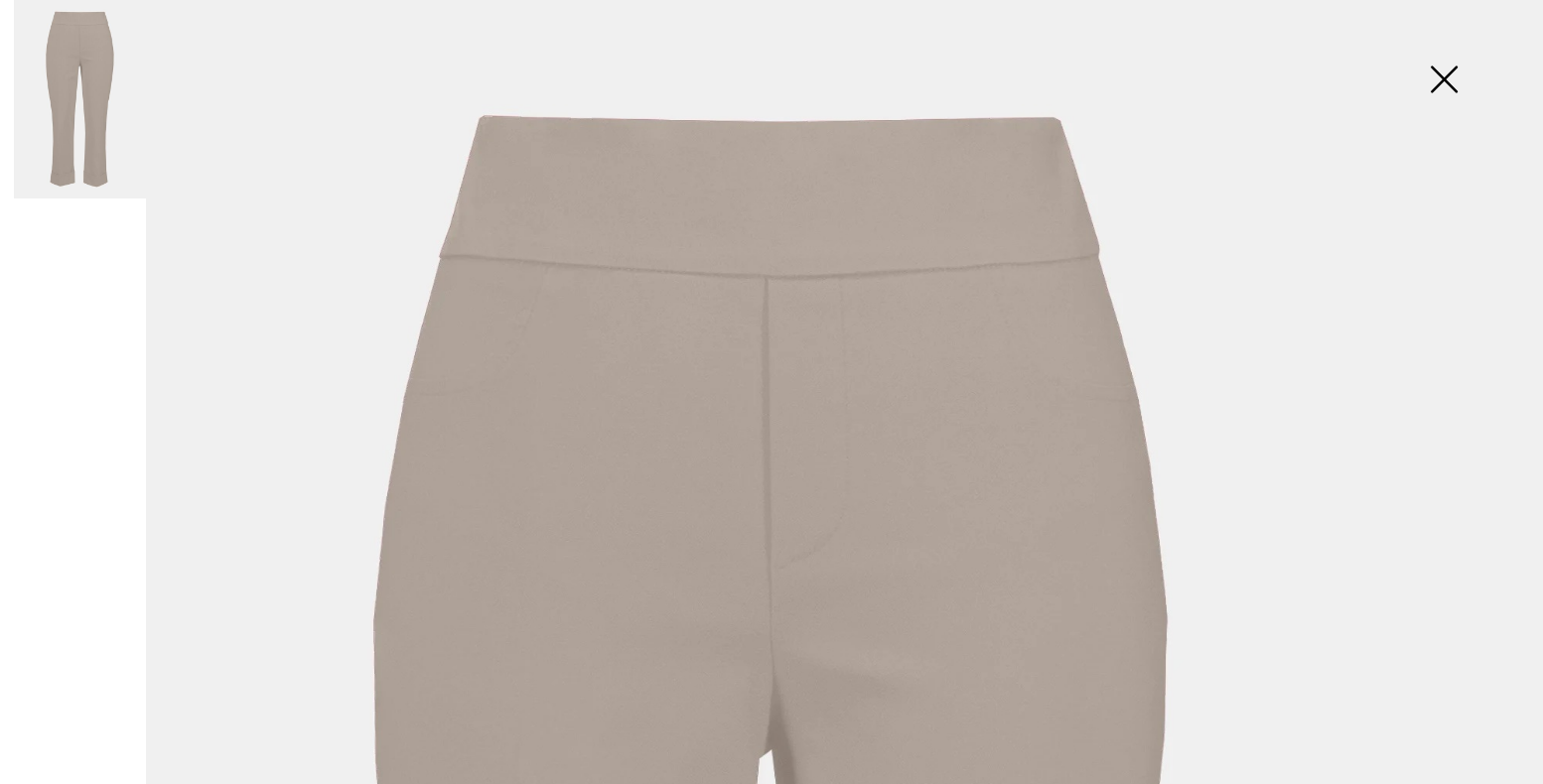 scroll, scrollTop: 0, scrollLeft: 0, axis: both 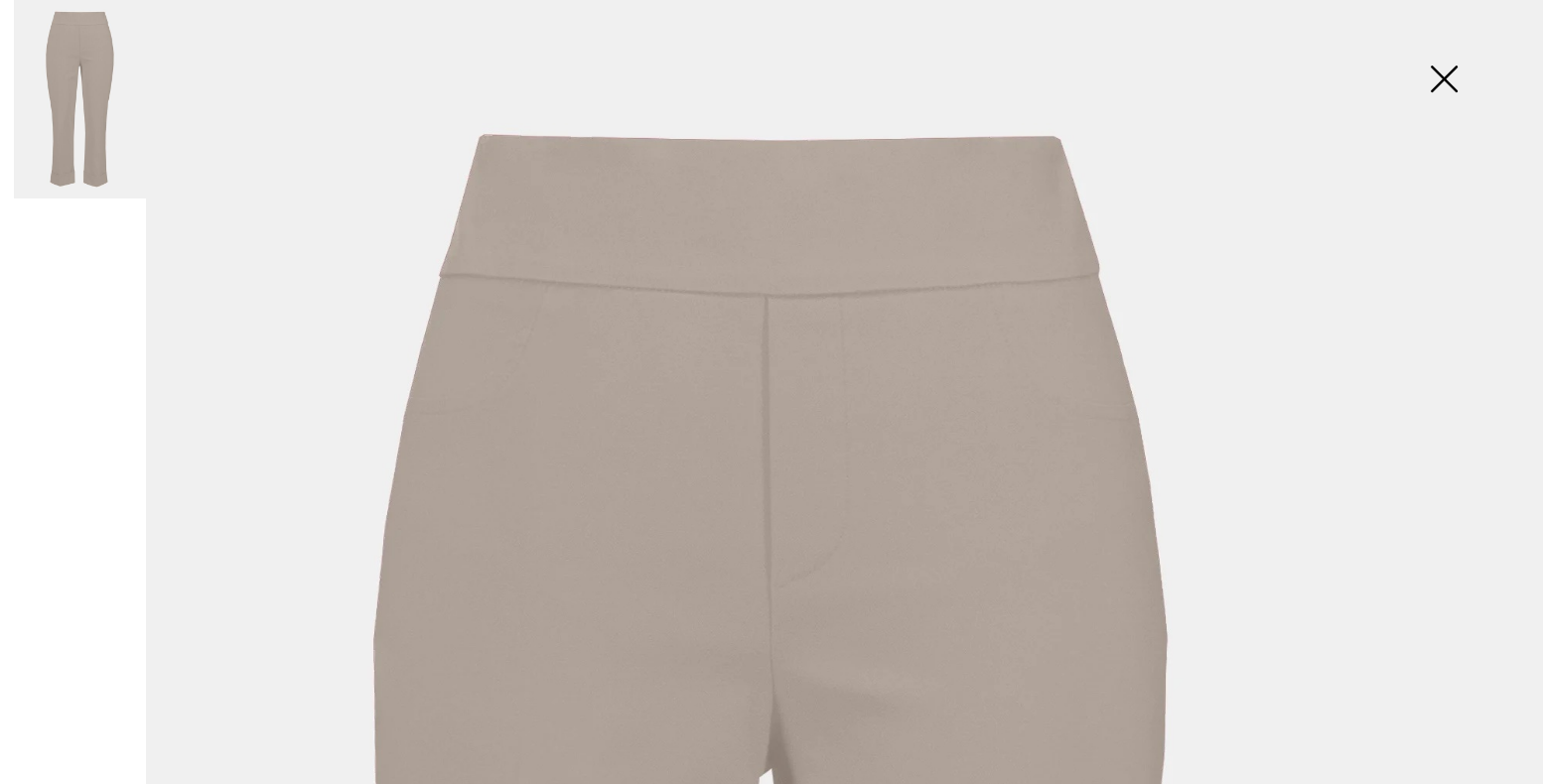 click at bounding box center [1444, 80] 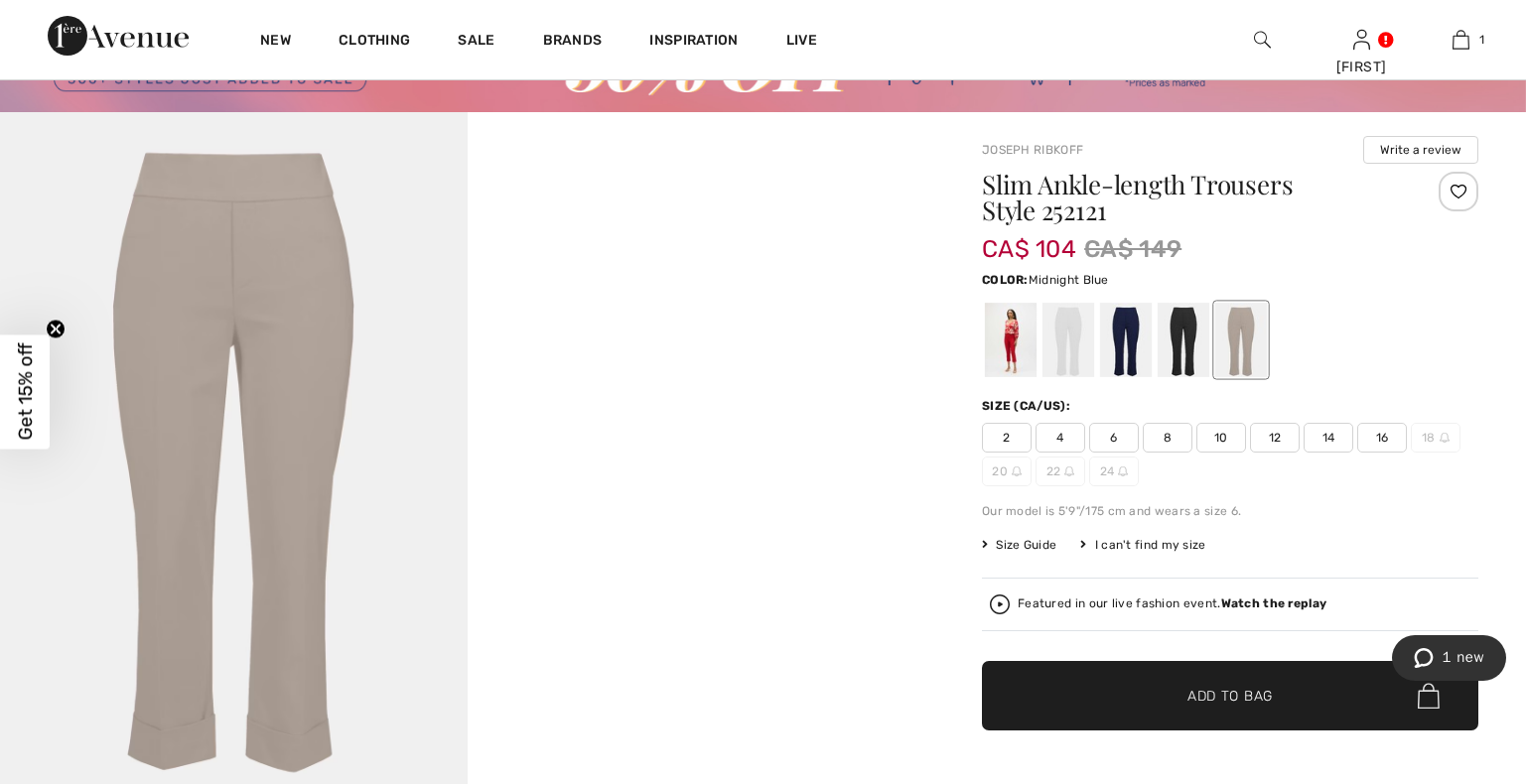 click at bounding box center [1126, 339] 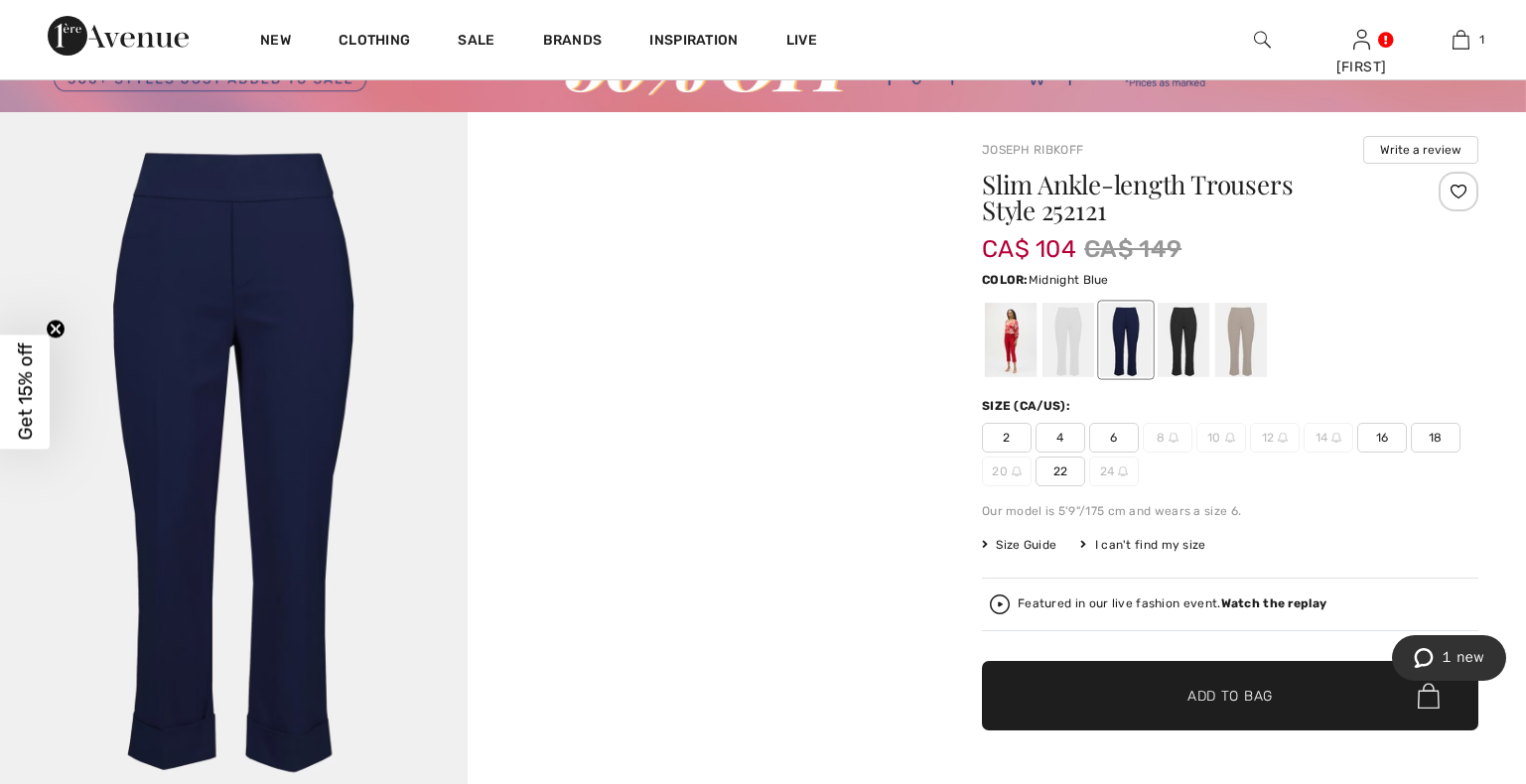 click at bounding box center [233, 462] 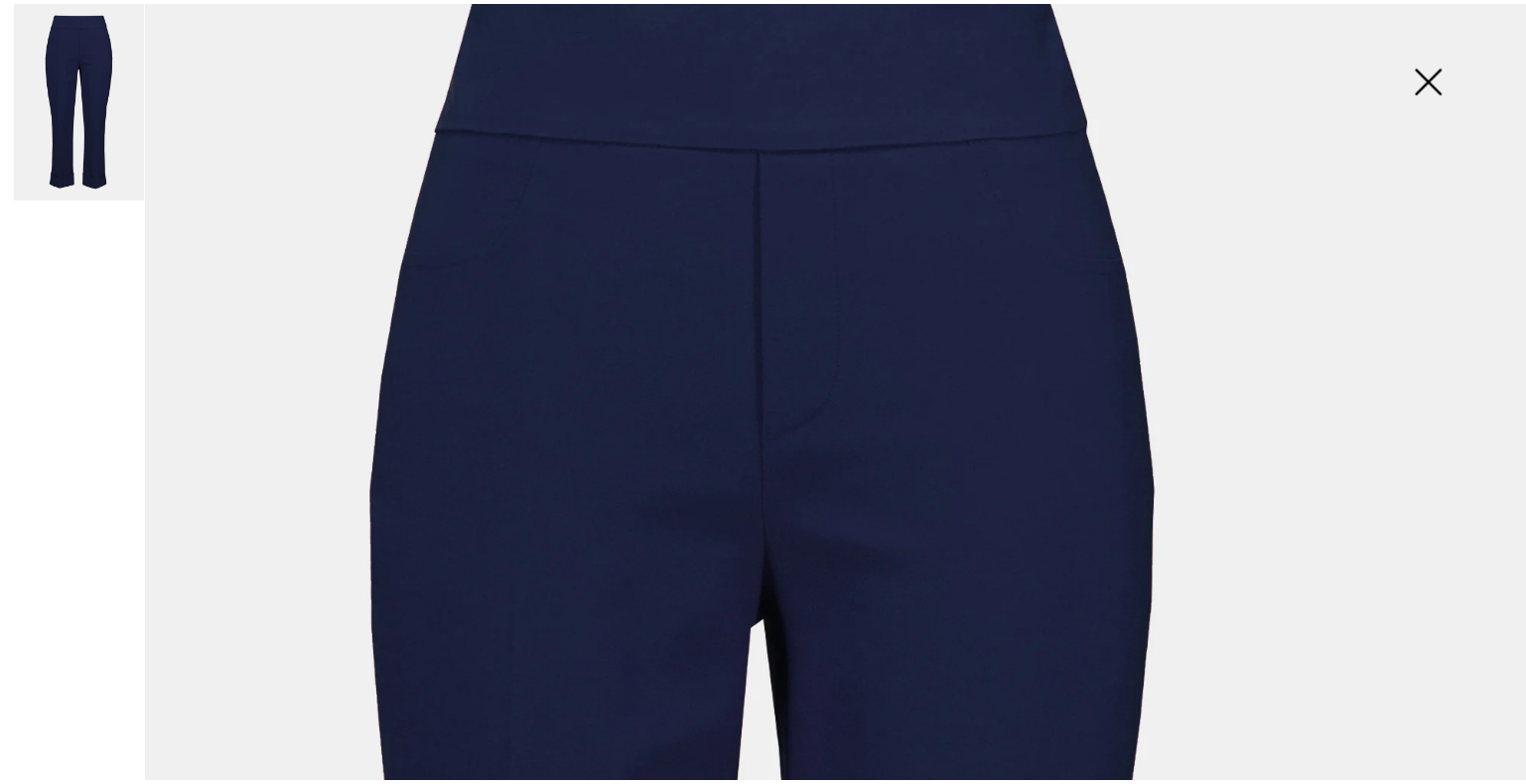 scroll, scrollTop: 0, scrollLeft: 0, axis: both 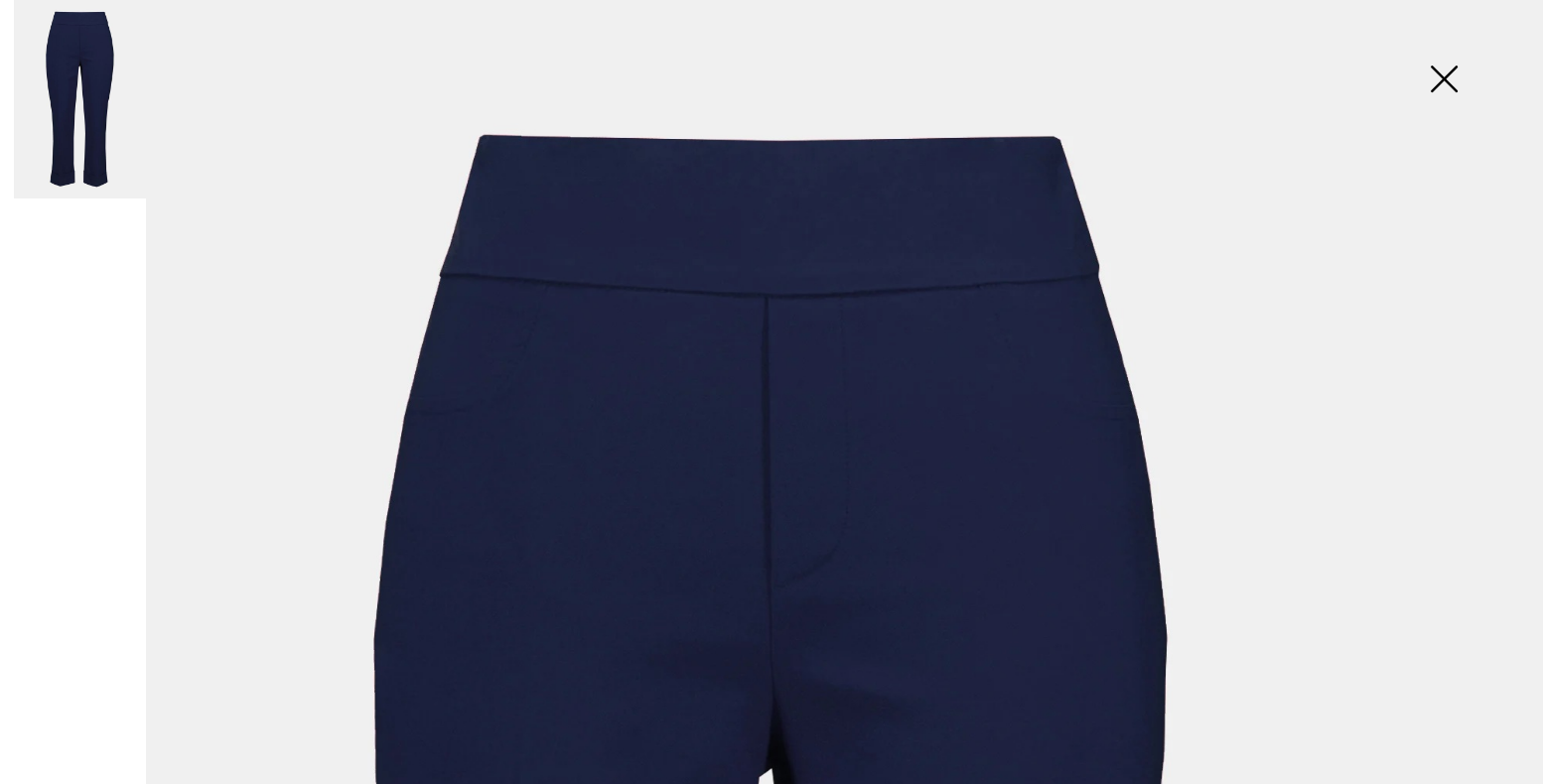 click at bounding box center [1444, 80] 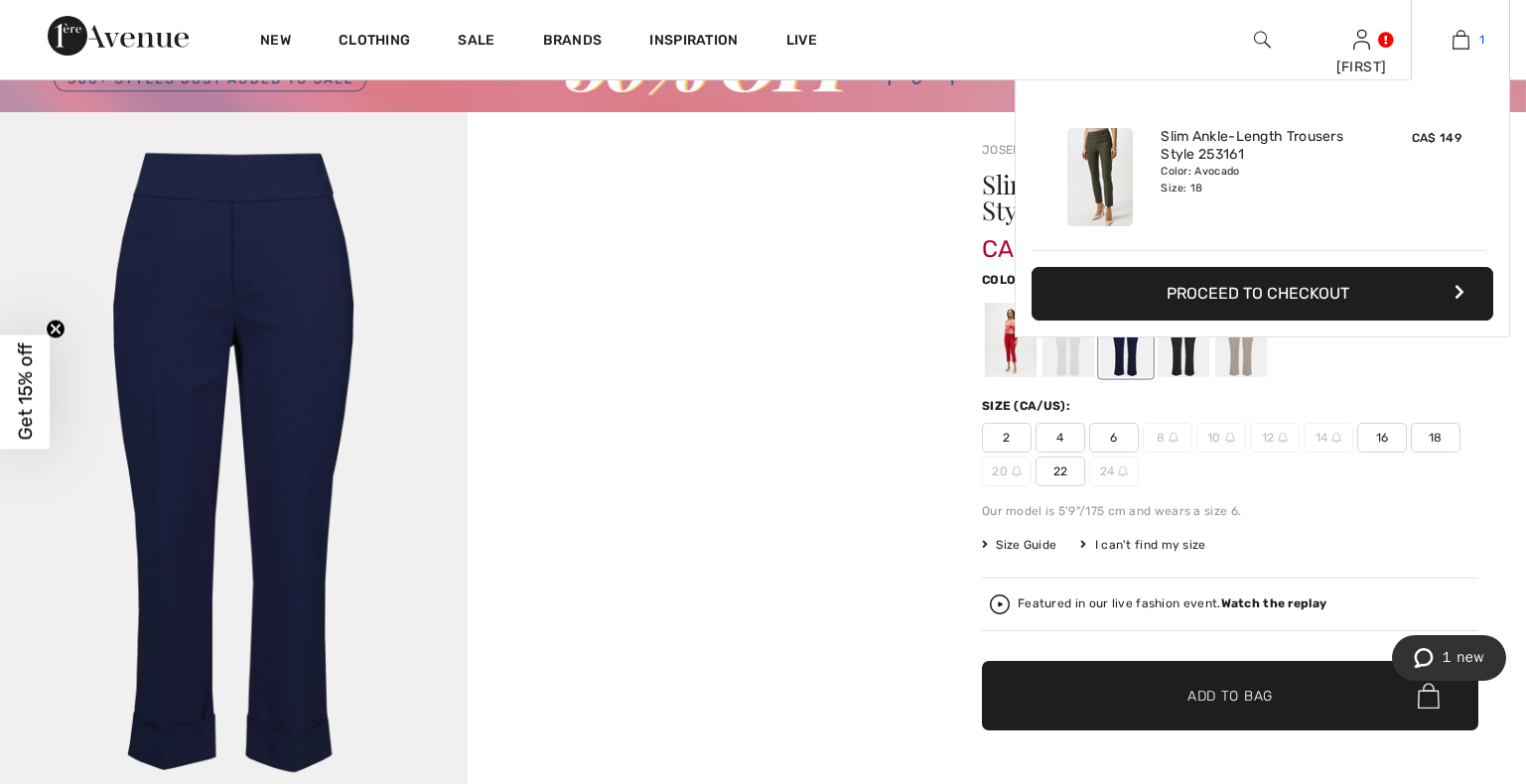 click at bounding box center [1460, 40] 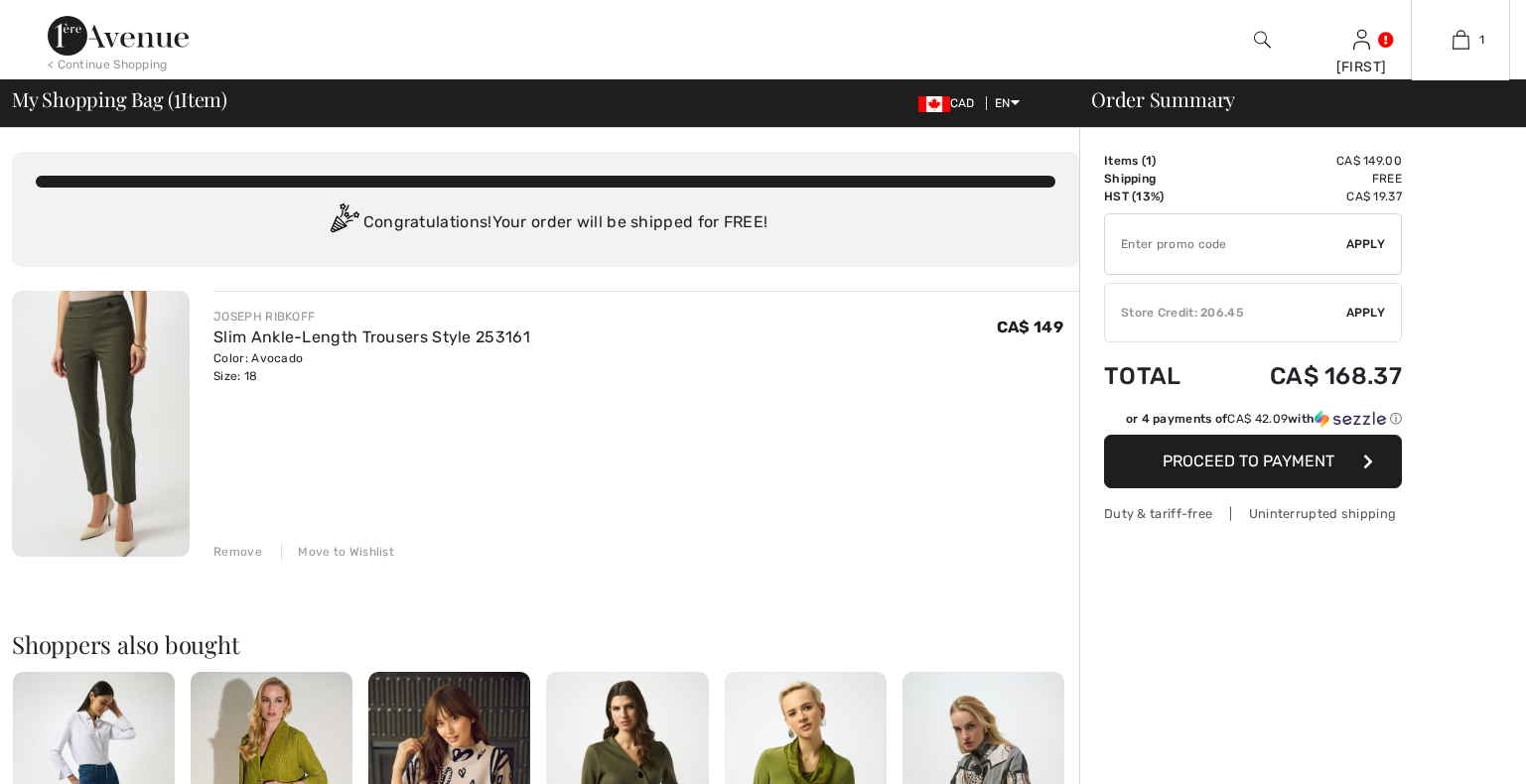 scroll, scrollTop: 0, scrollLeft: 0, axis: both 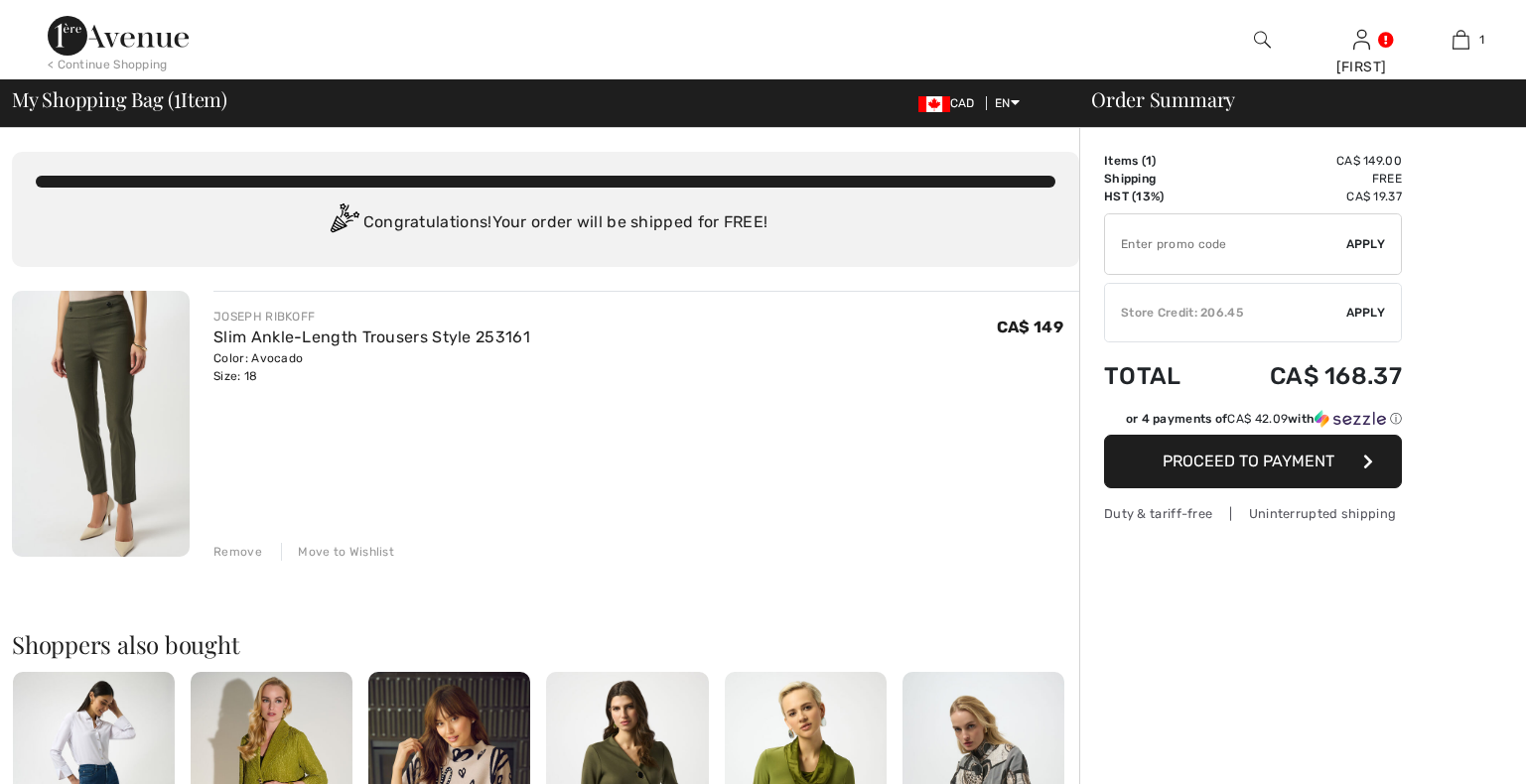 checkbox on "true" 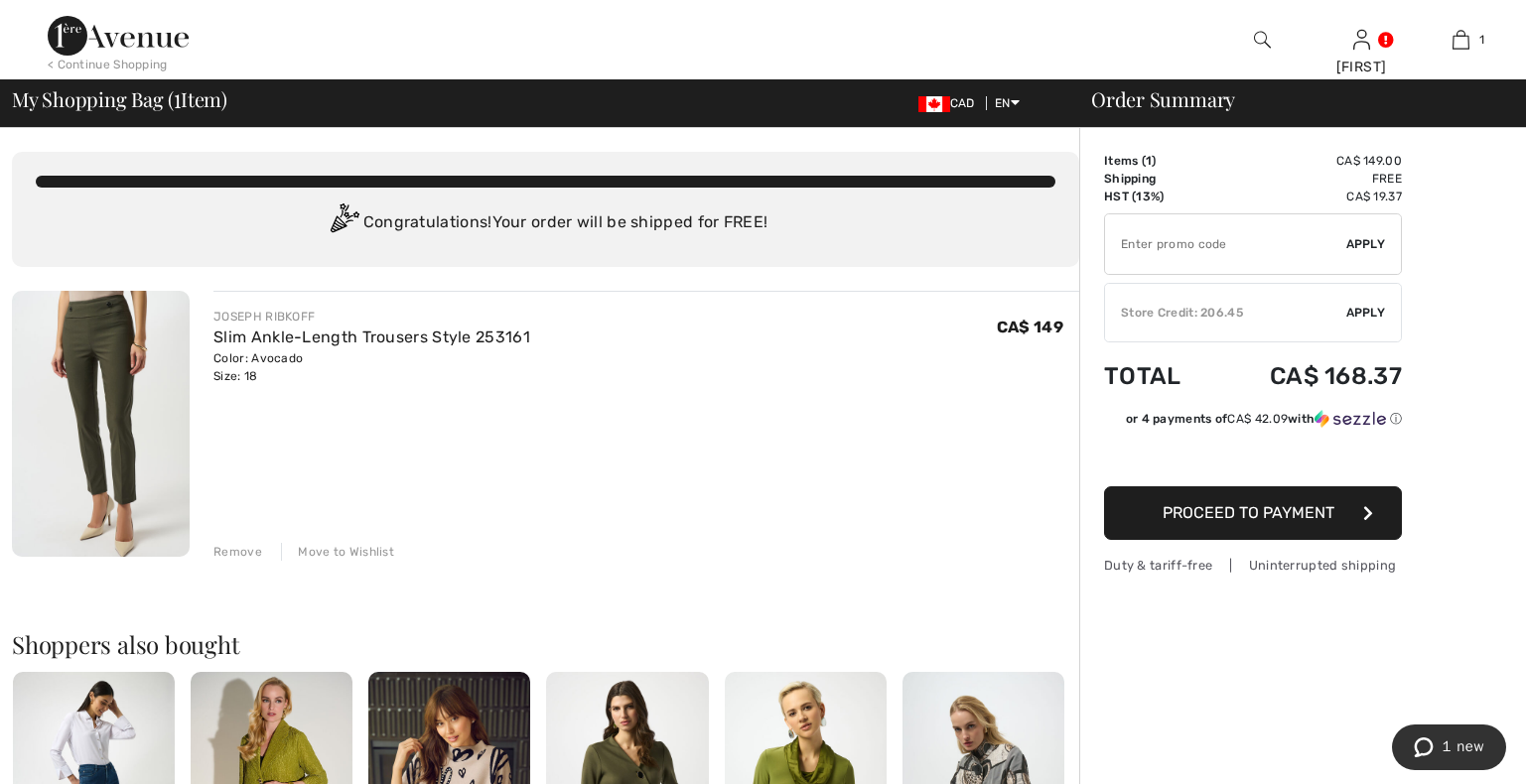 click on "Remove" at bounding box center (237, 552) 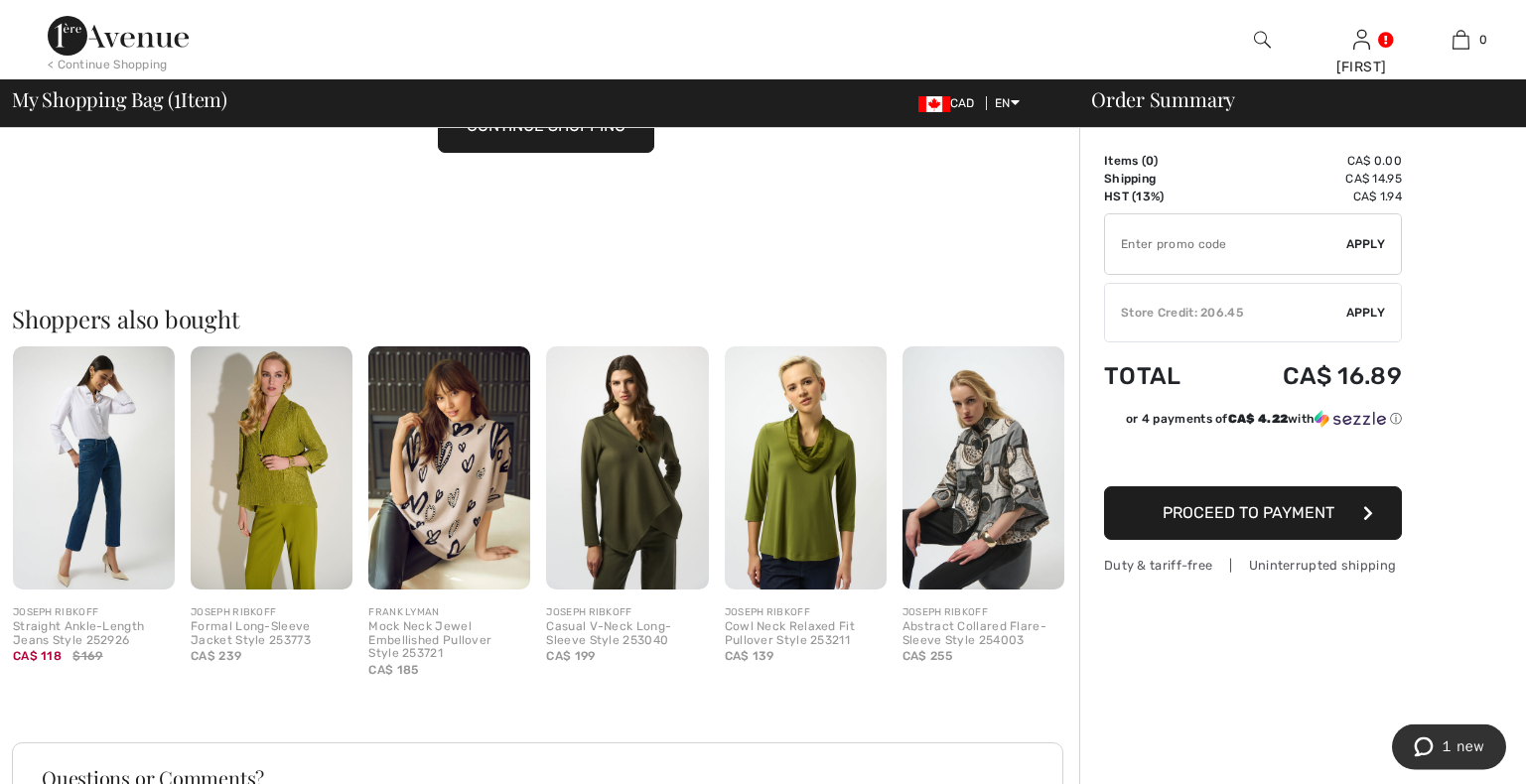 scroll, scrollTop: 304, scrollLeft: 0, axis: vertical 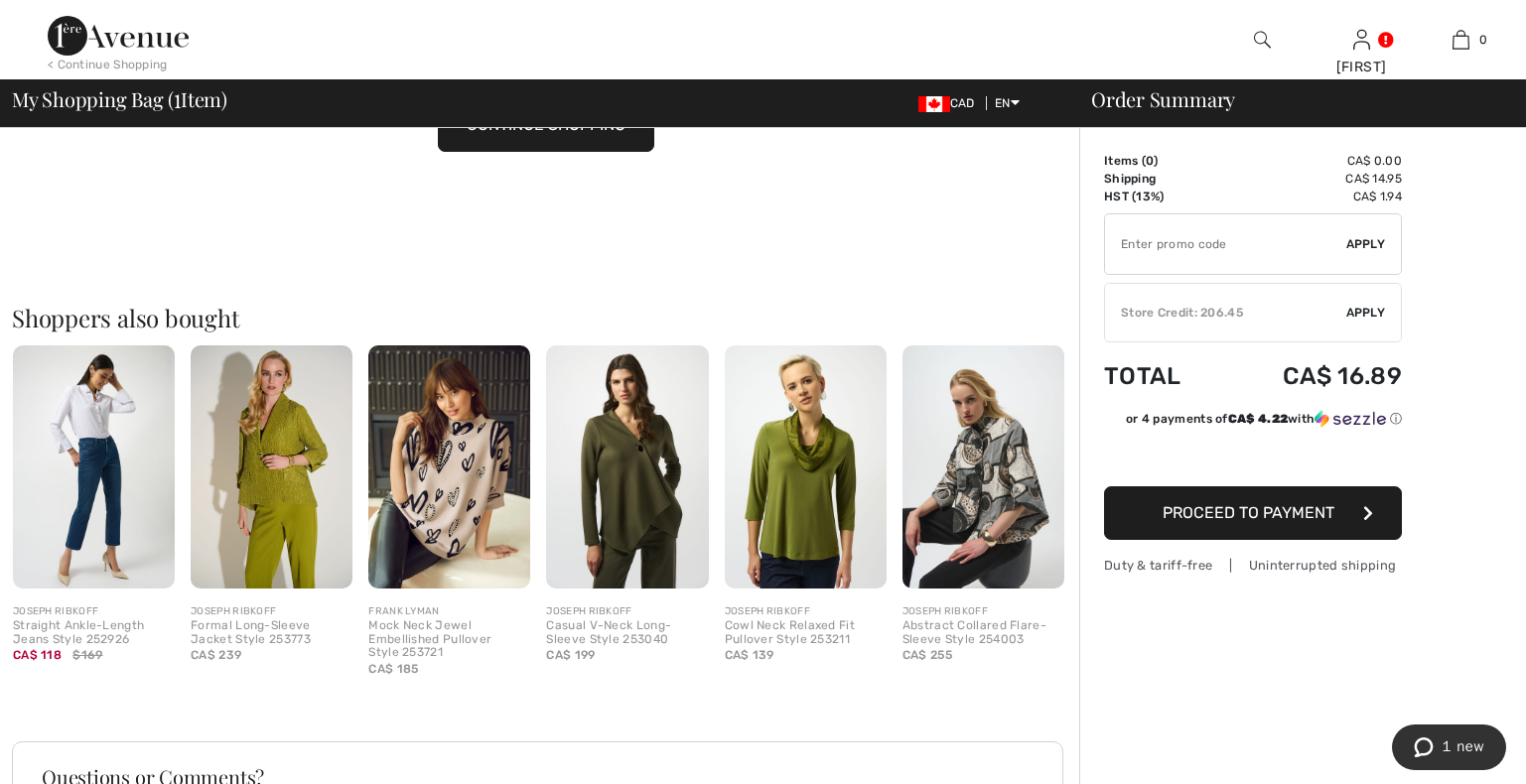 click at bounding box center (626, 466) 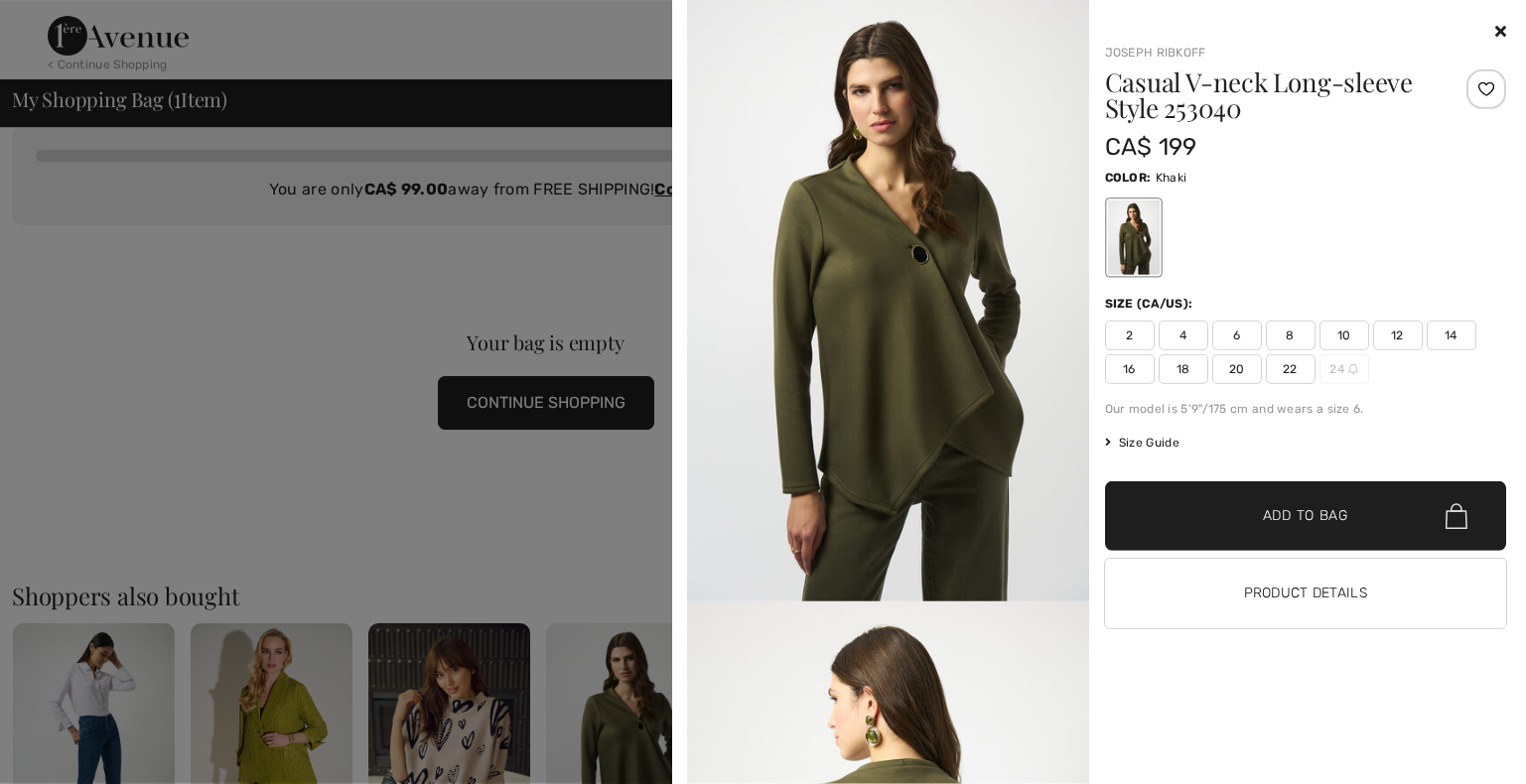 scroll, scrollTop: 0, scrollLeft: 0, axis: both 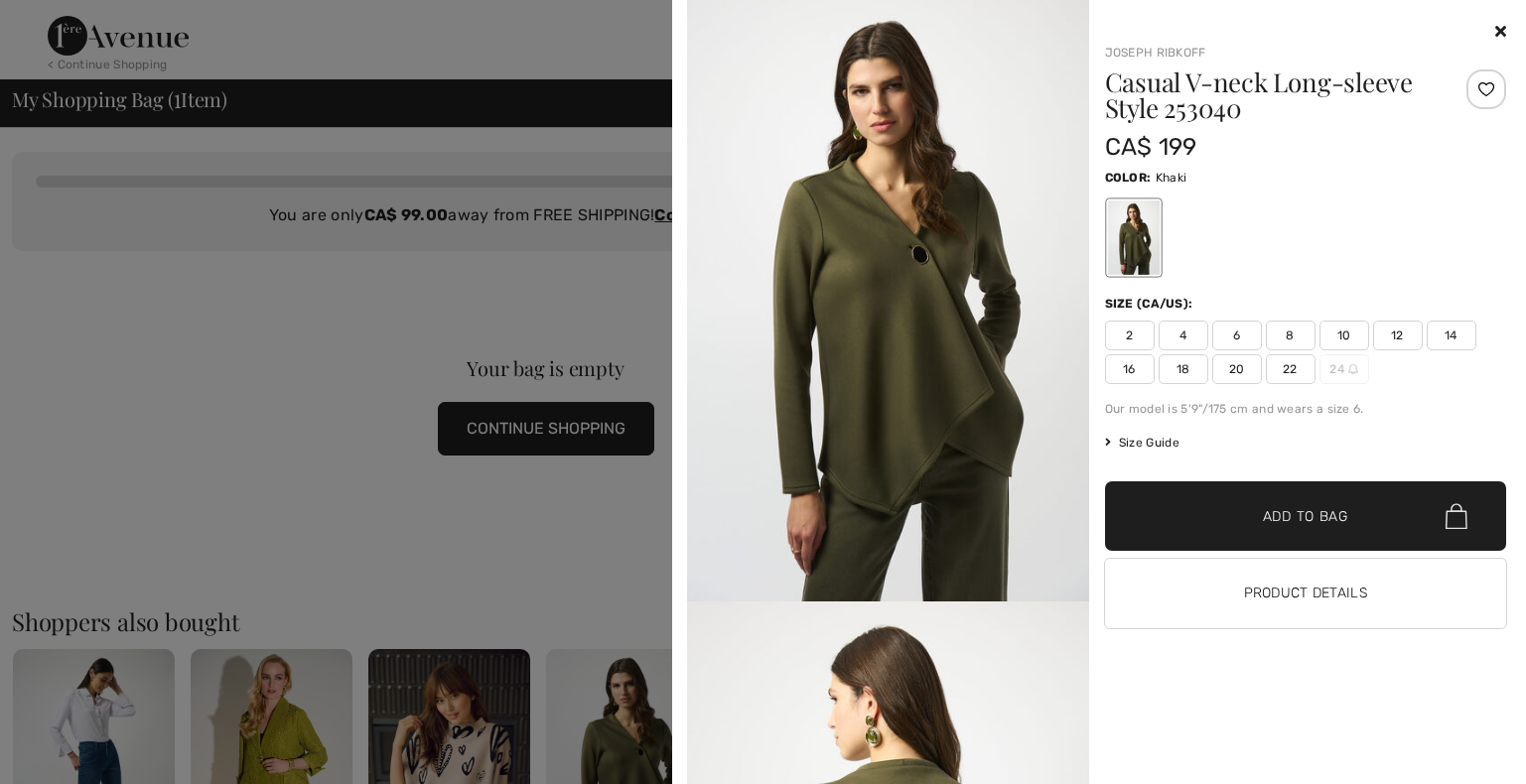 click at bounding box center [763, 392] 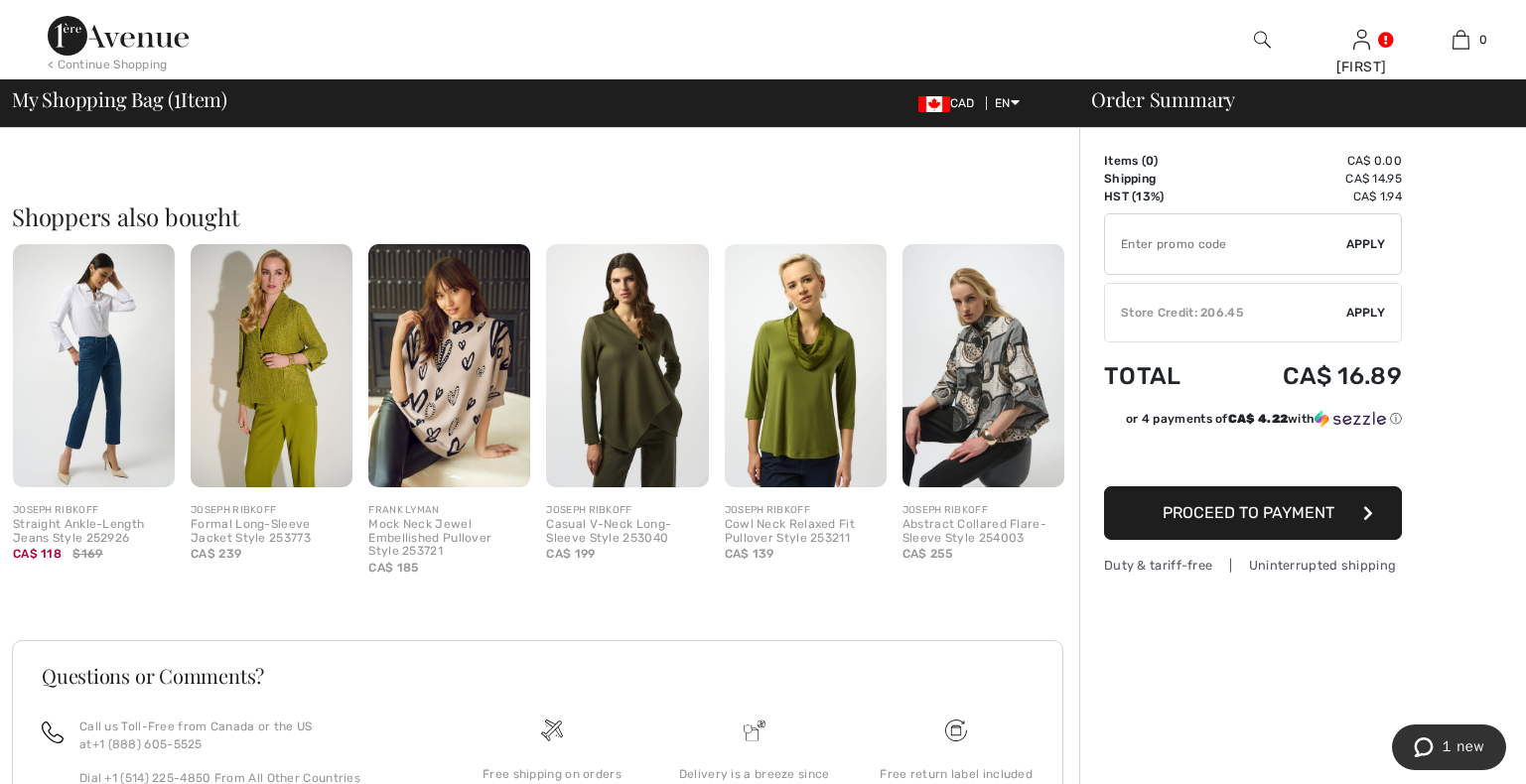 scroll, scrollTop: 0, scrollLeft: 0, axis: both 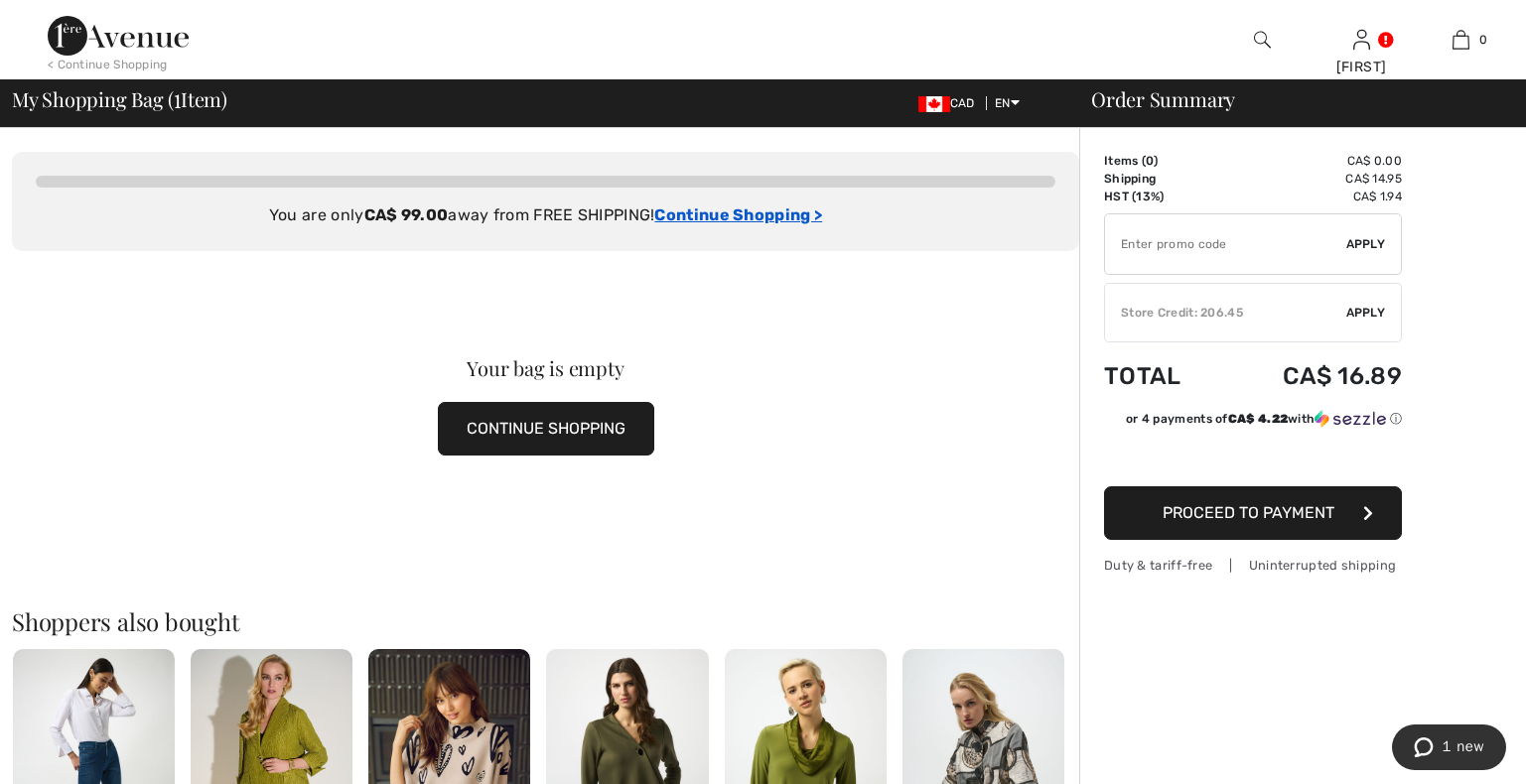 click on "Continue Shopping >" at bounding box center [738, 214] 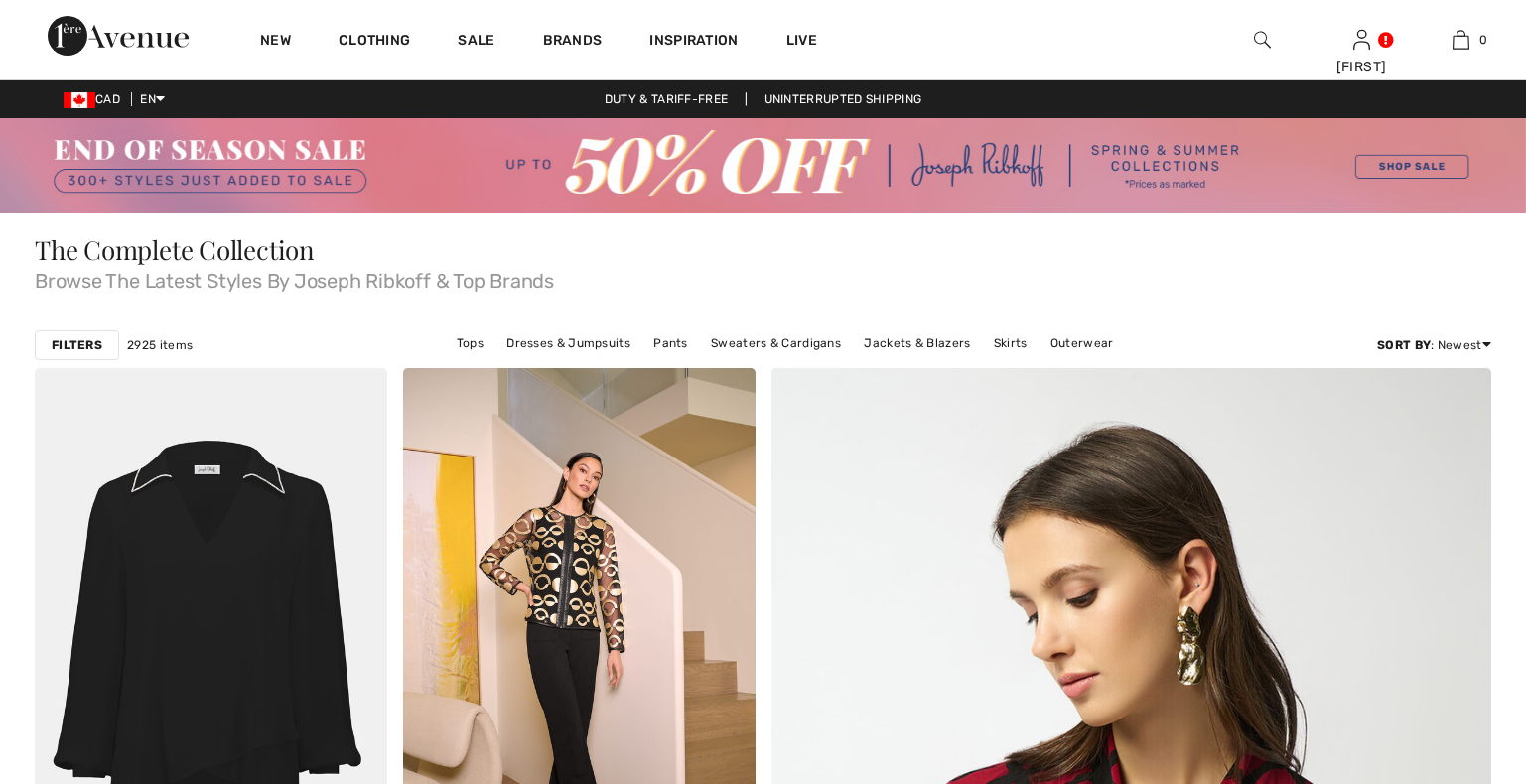 scroll, scrollTop: 0, scrollLeft: 0, axis: both 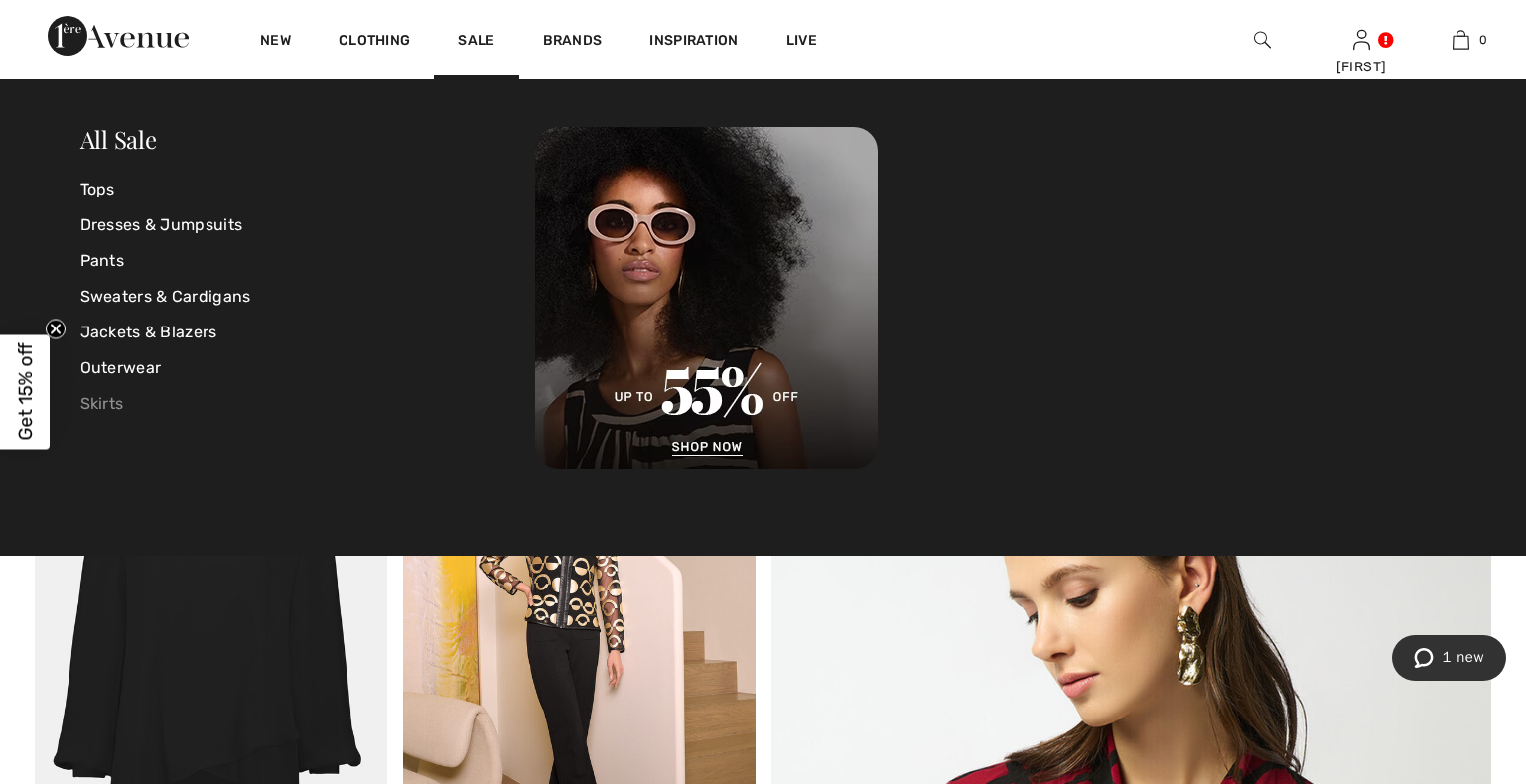 click on "Skirts" at bounding box center (308, 404) 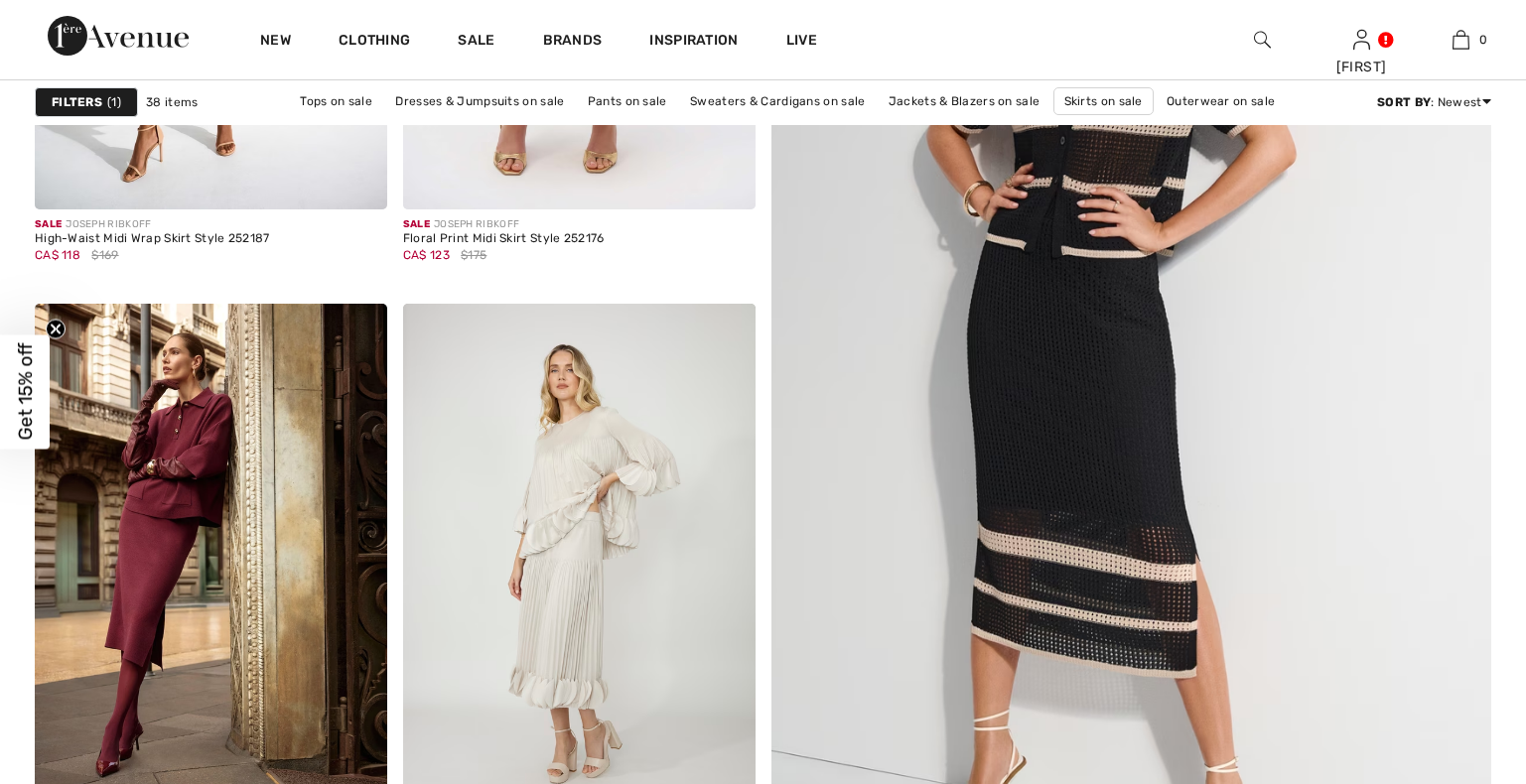 checkbox on "true" 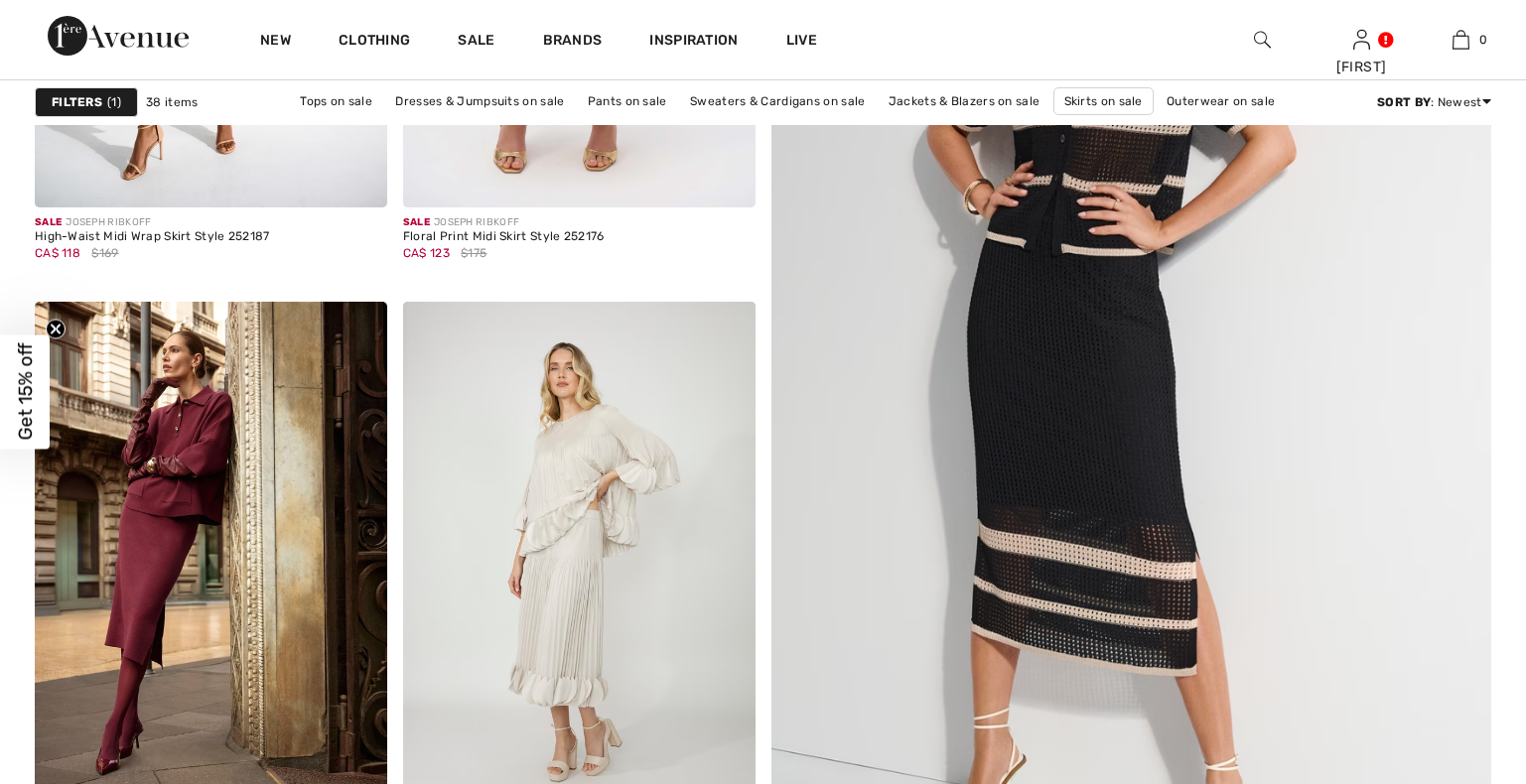 scroll, scrollTop: 0, scrollLeft: 0, axis: both 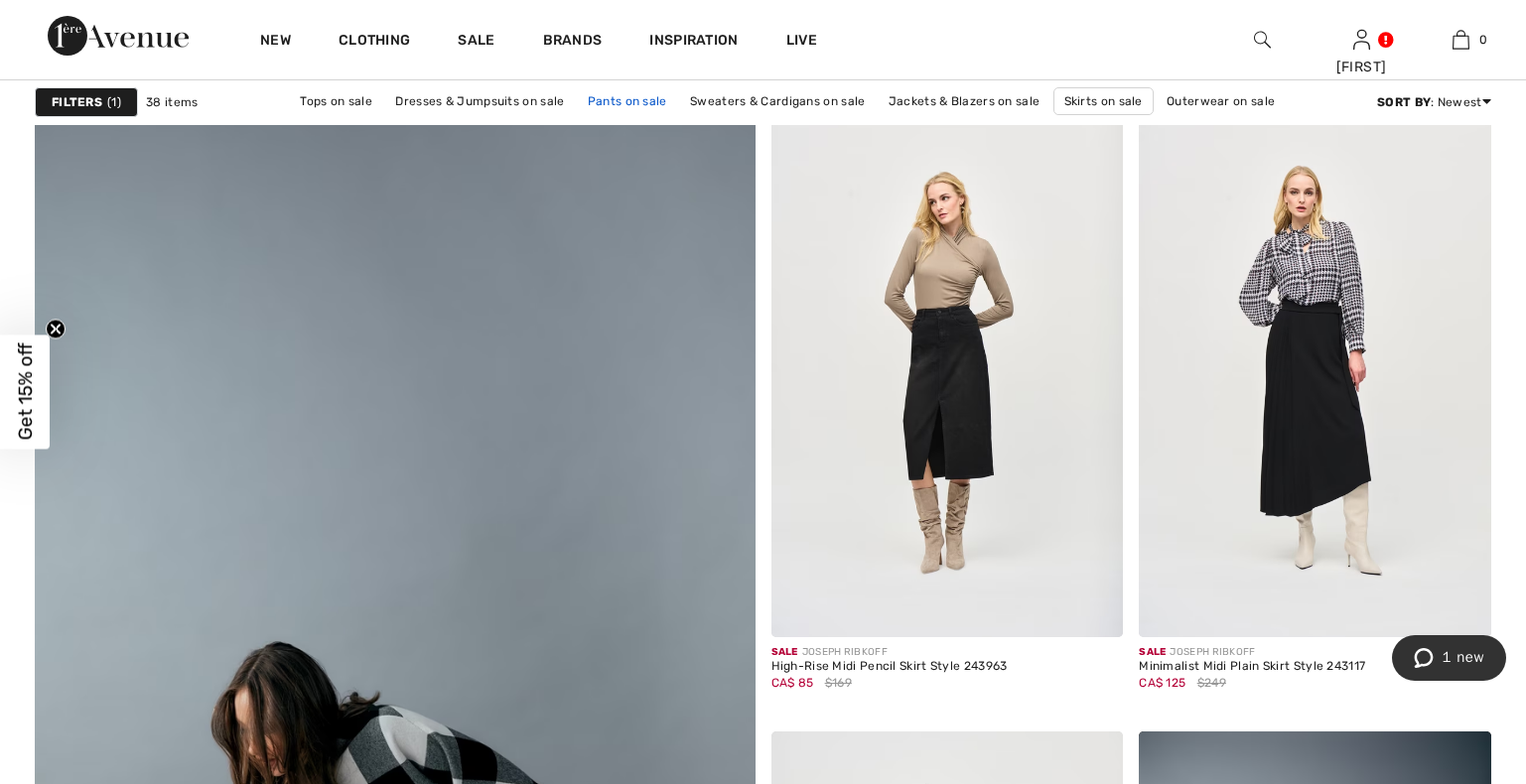 click on "Pants on sale" at bounding box center [627, 101] 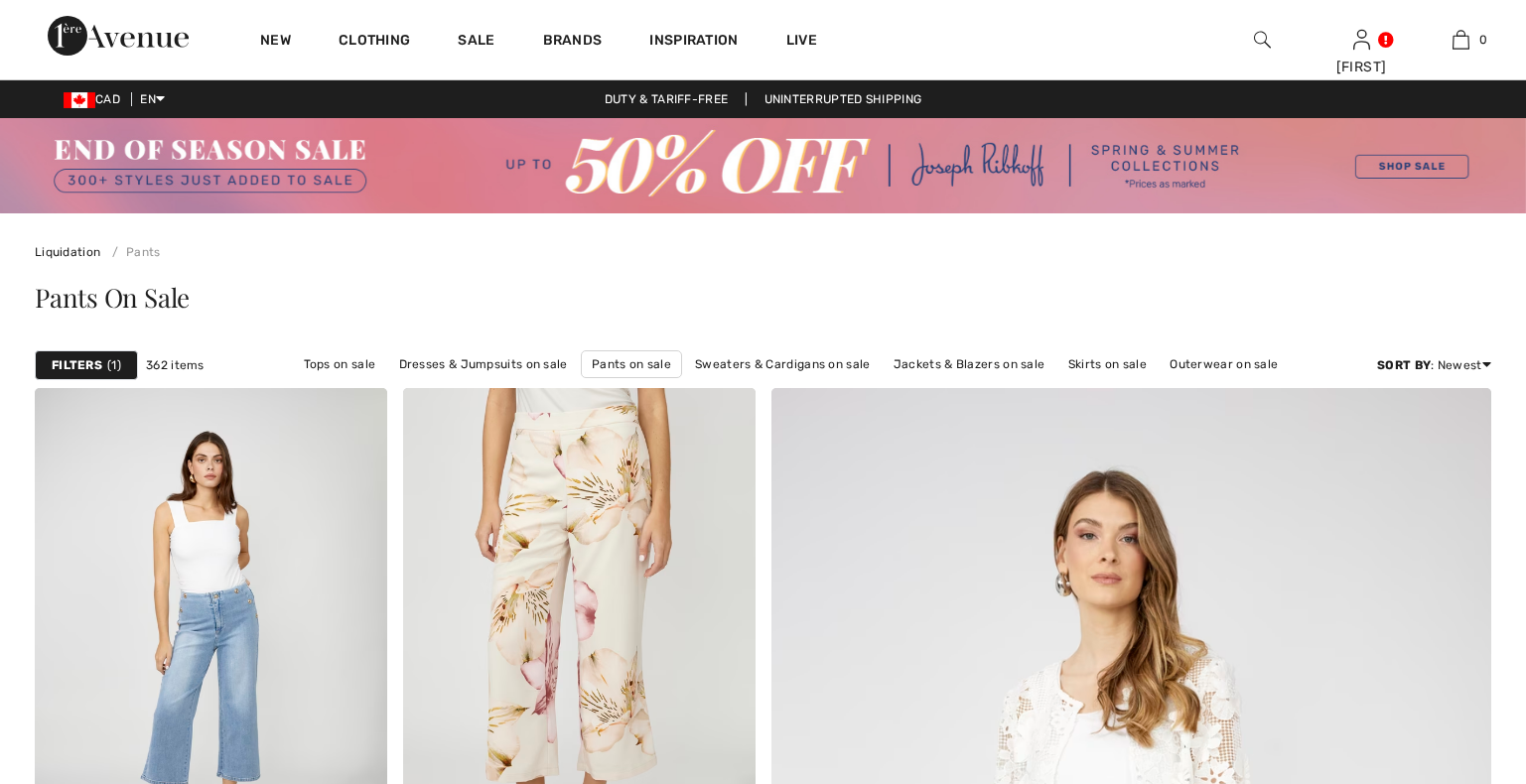 scroll, scrollTop: 304, scrollLeft: 0, axis: vertical 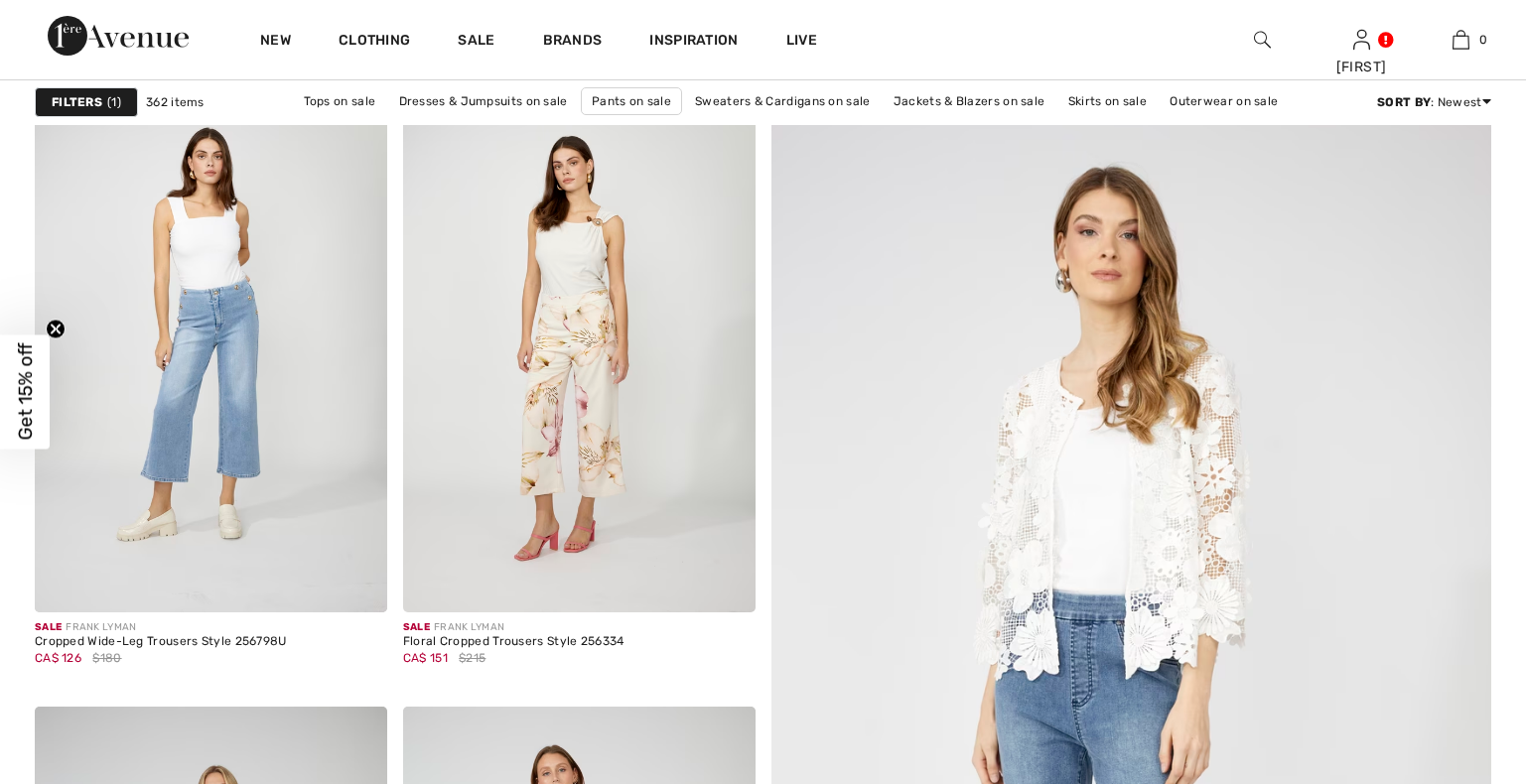 checkbox on "true" 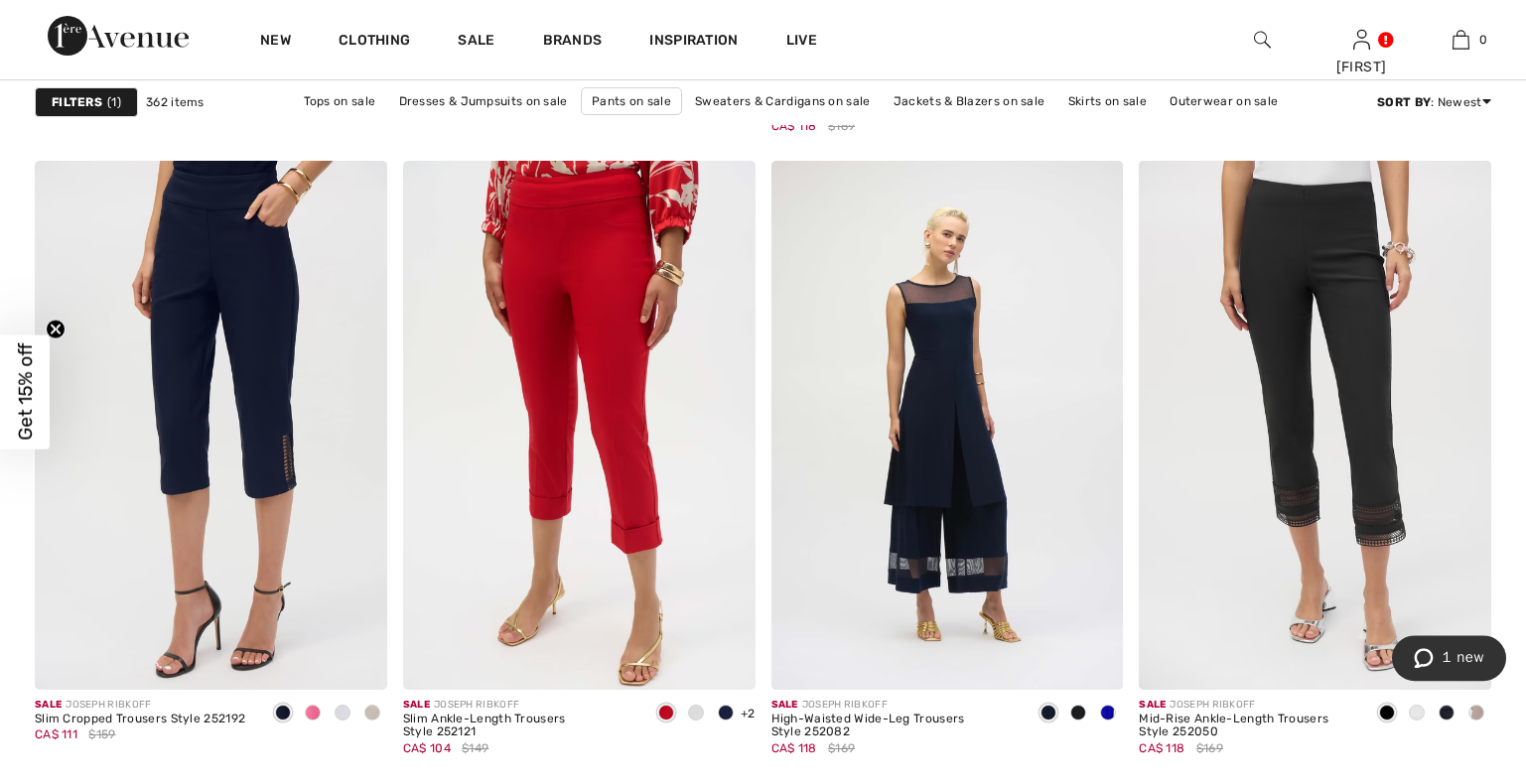 scroll, scrollTop: 2126, scrollLeft: 0, axis: vertical 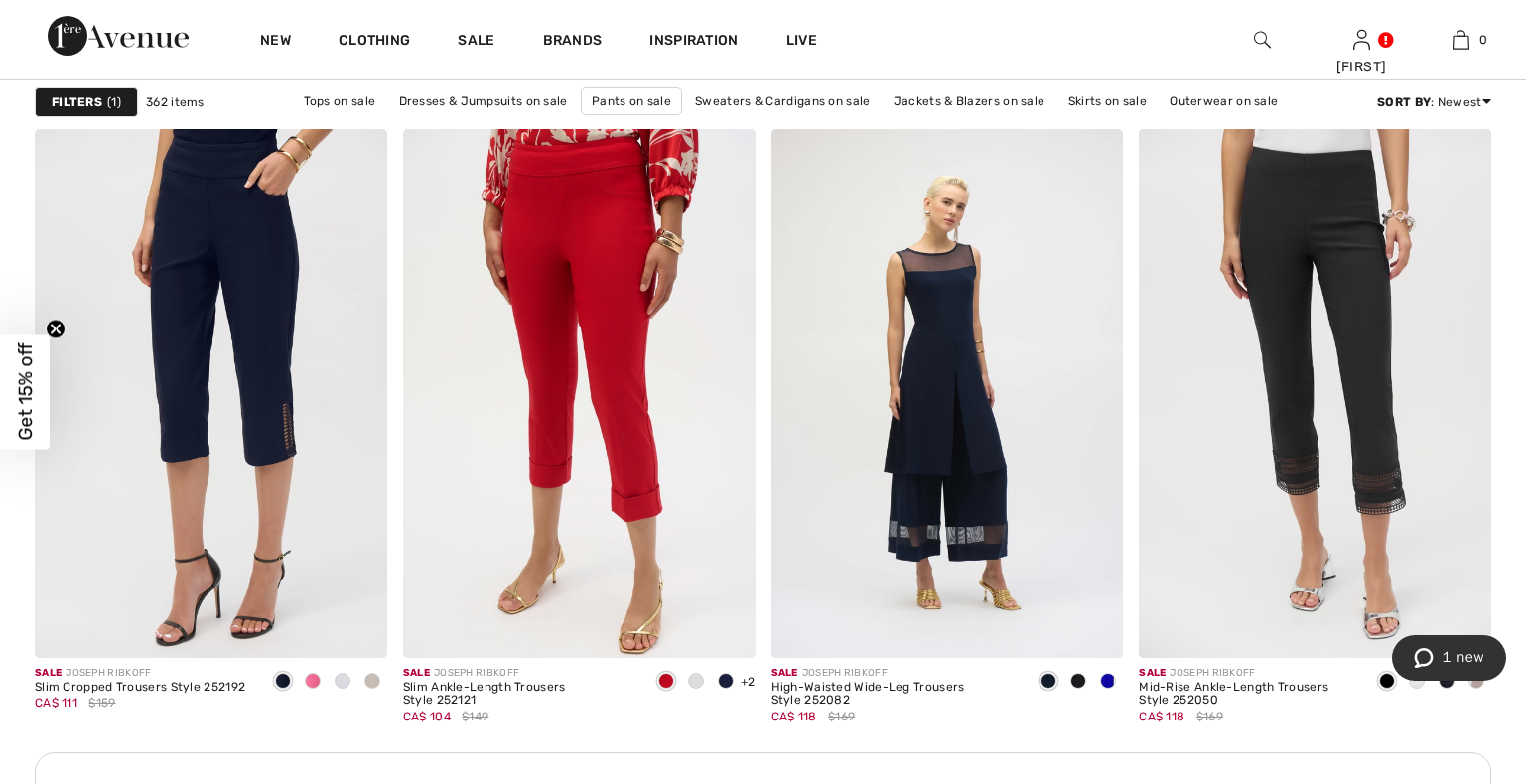 click at bounding box center [579, 393] 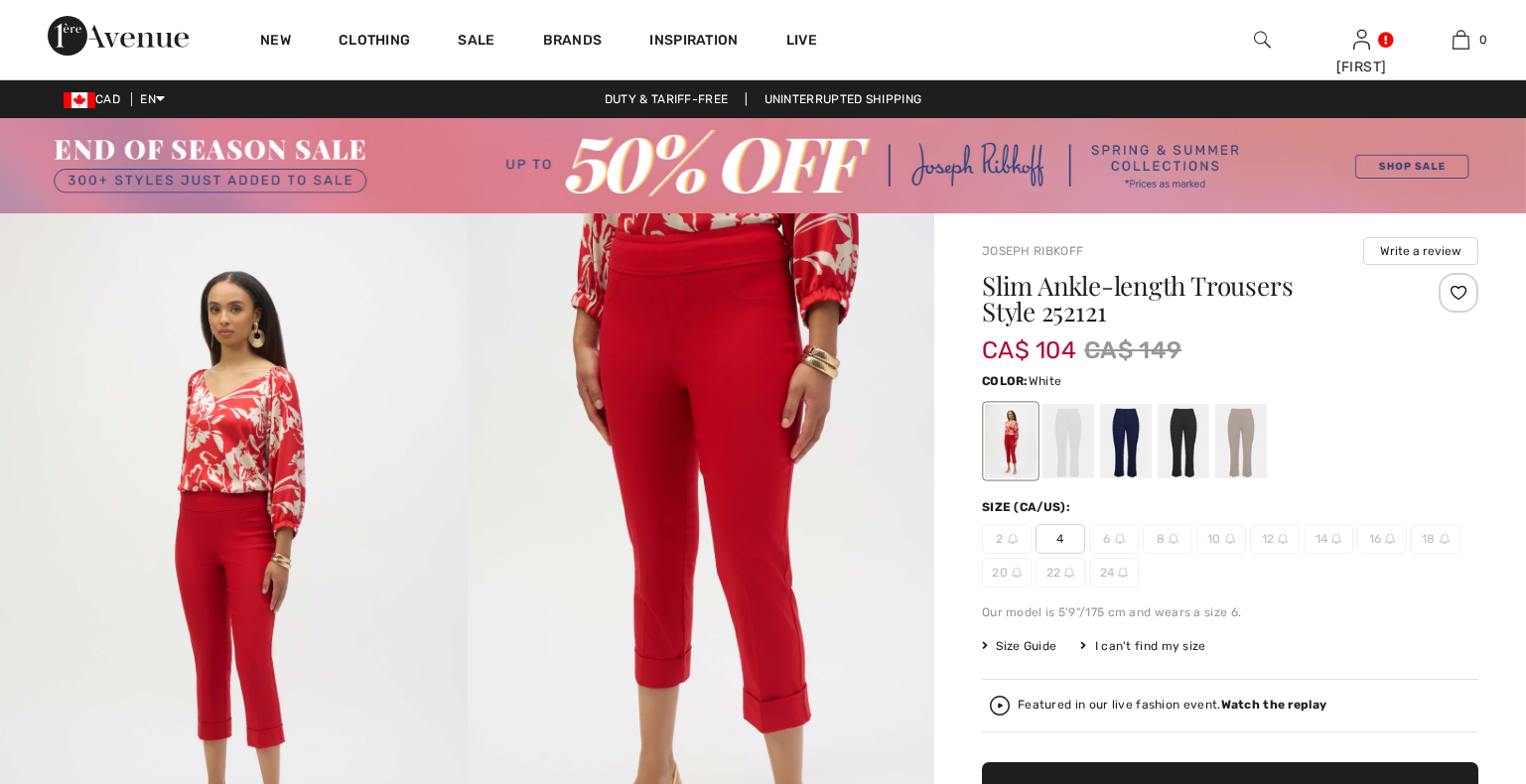 click at bounding box center [1068, 441] 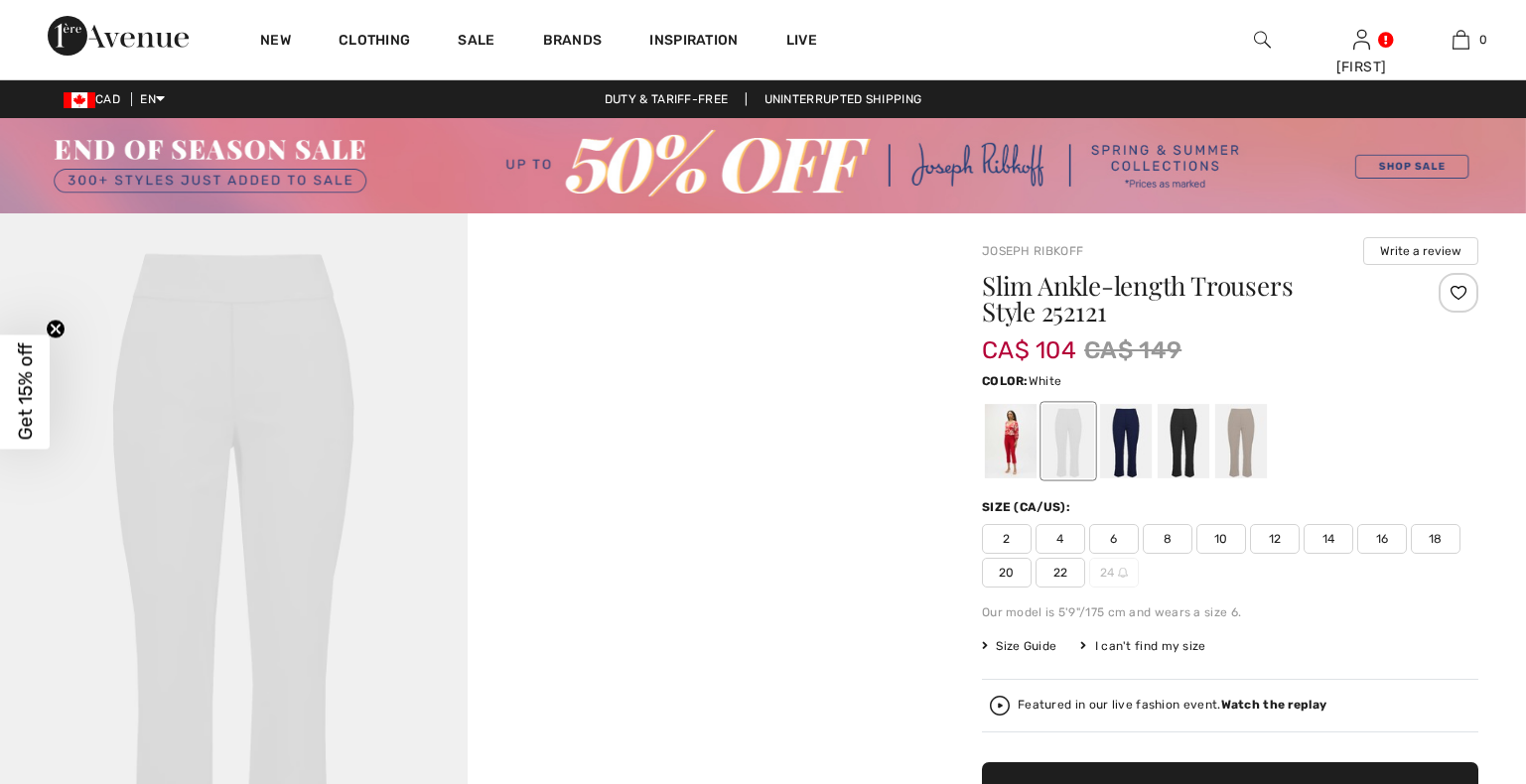 scroll, scrollTop: 0, scrollLeft: 0, axis: both 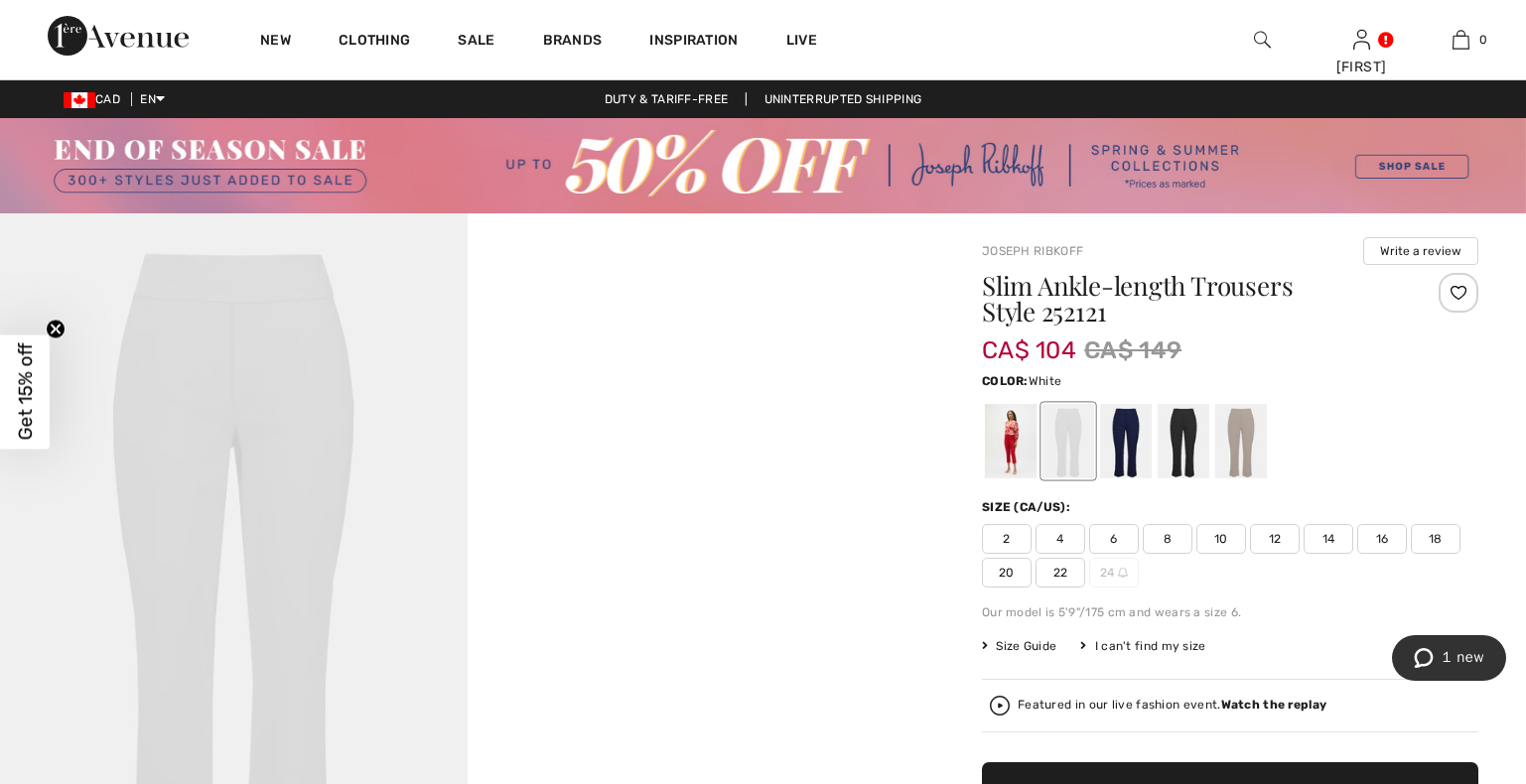 click at bounding box center [1458, 293] 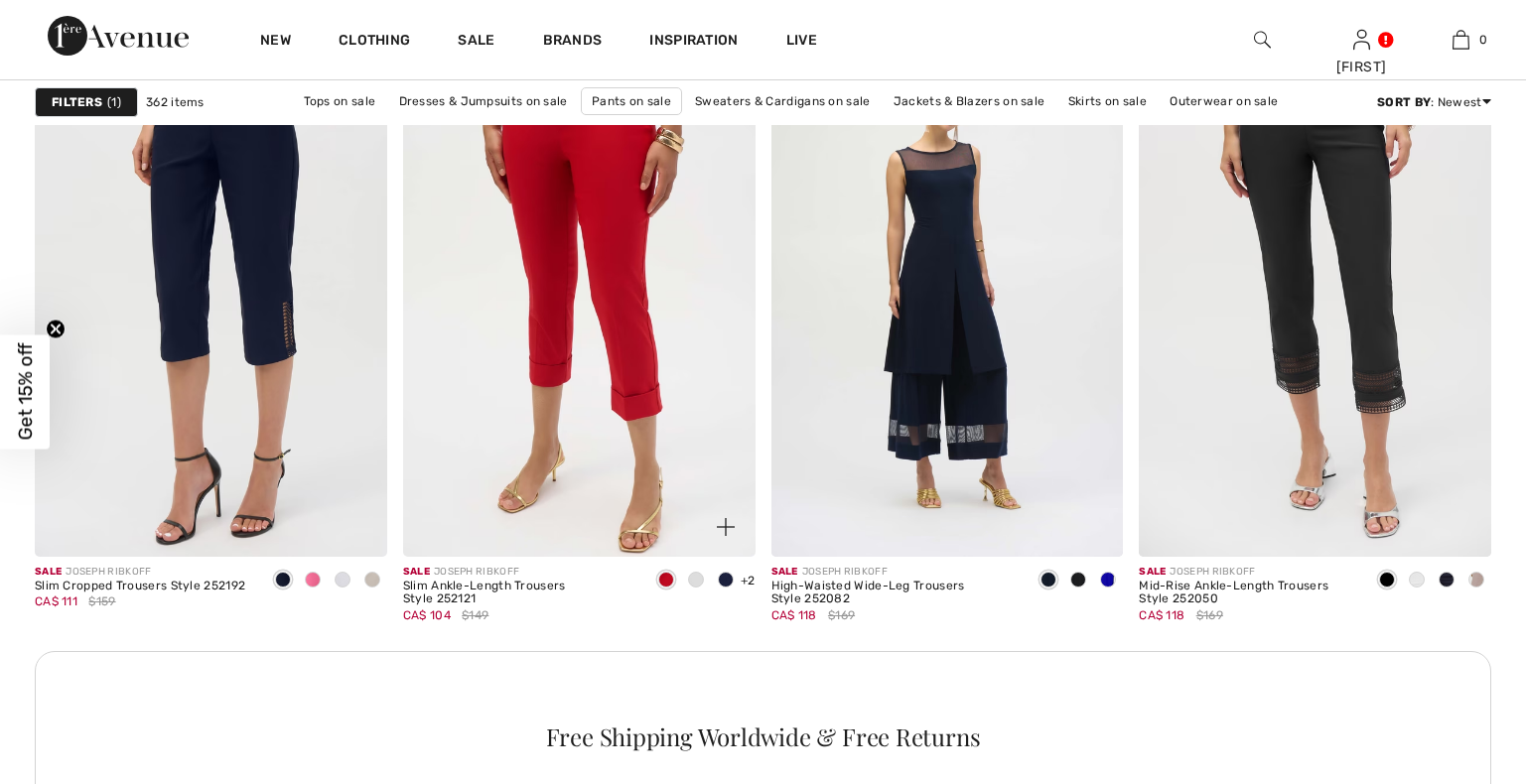 checkbox on "true" 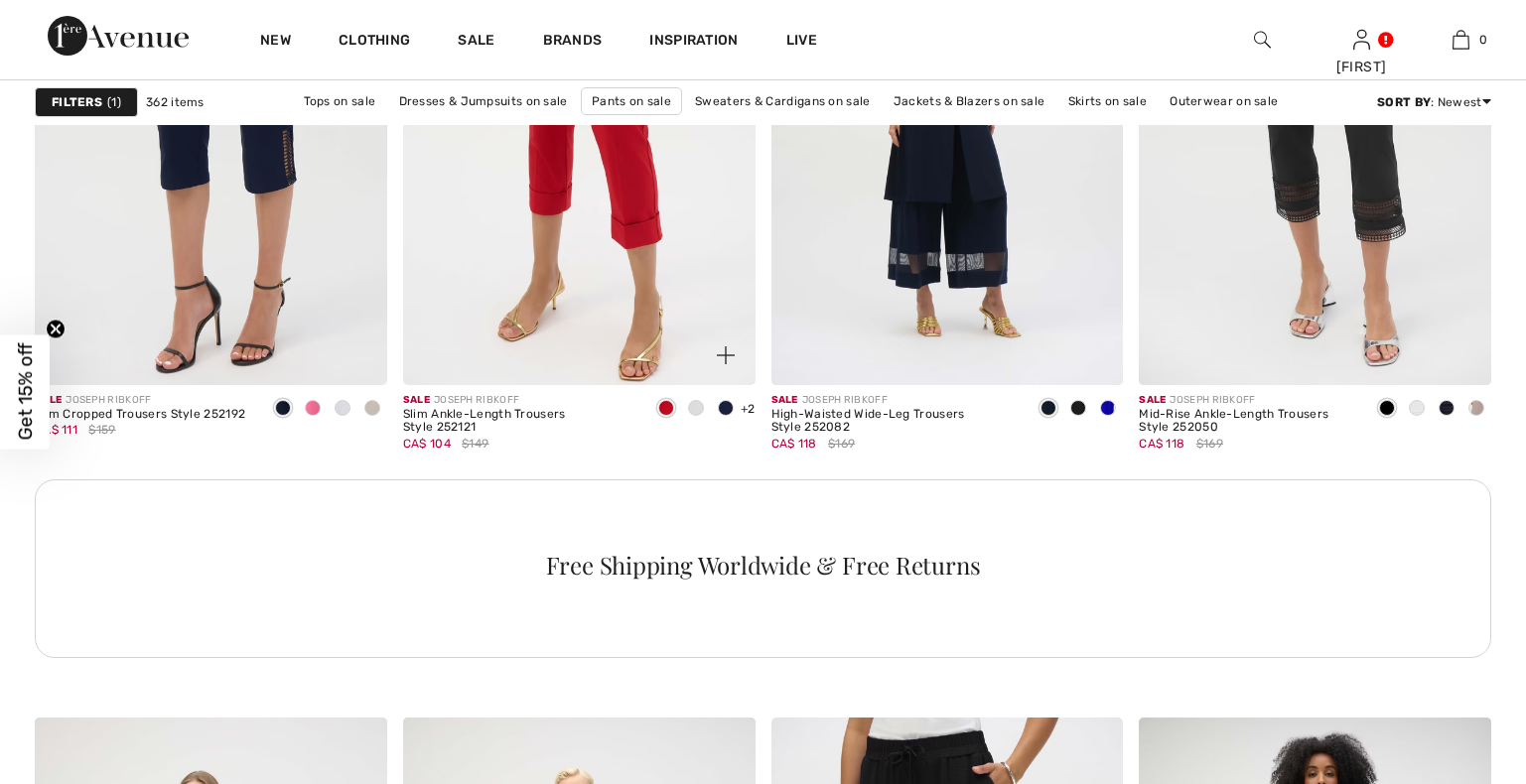 scroll, scrollTop: 0, scrollLeft: 0, axis: both 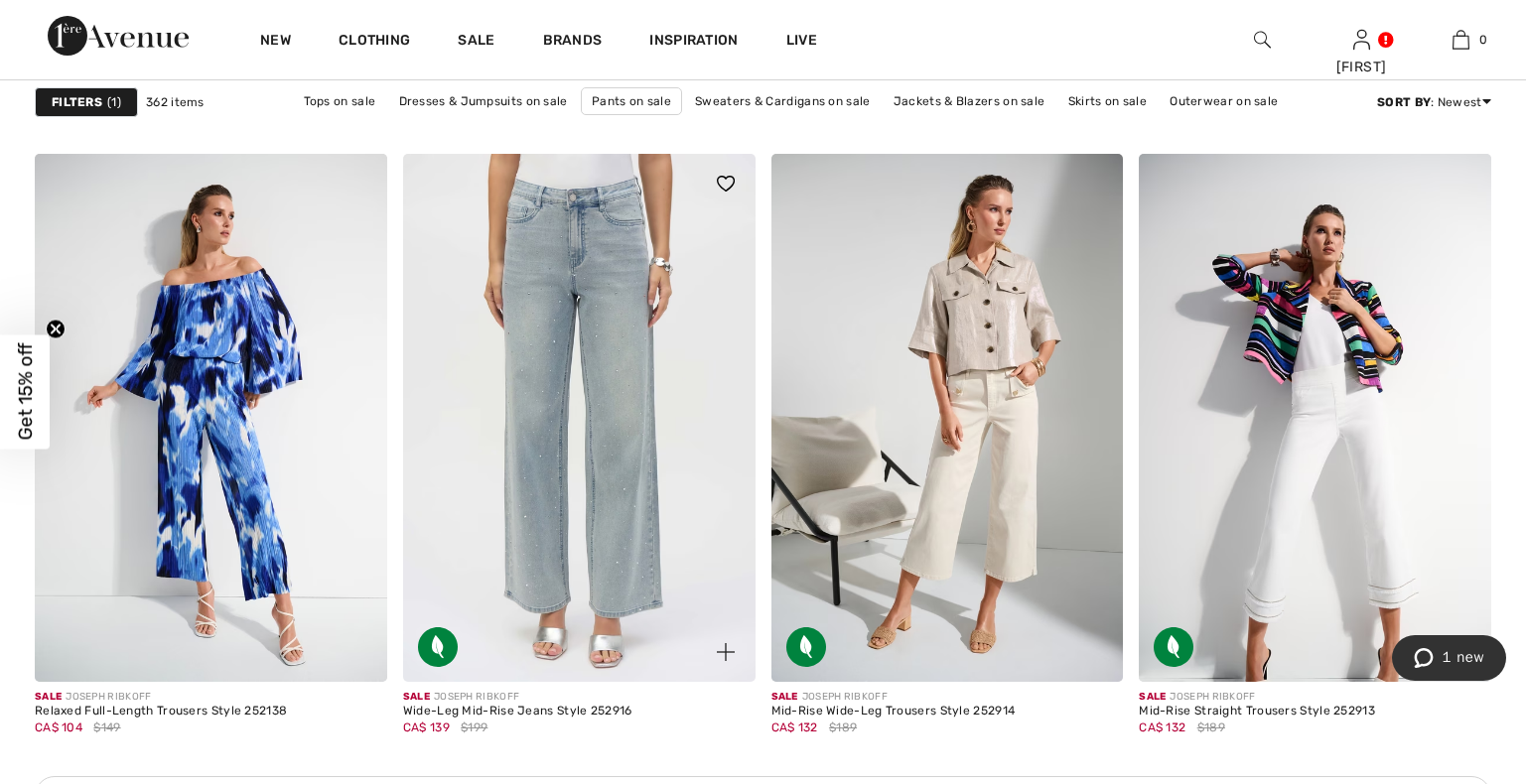 click at bounding box center (579, 418) 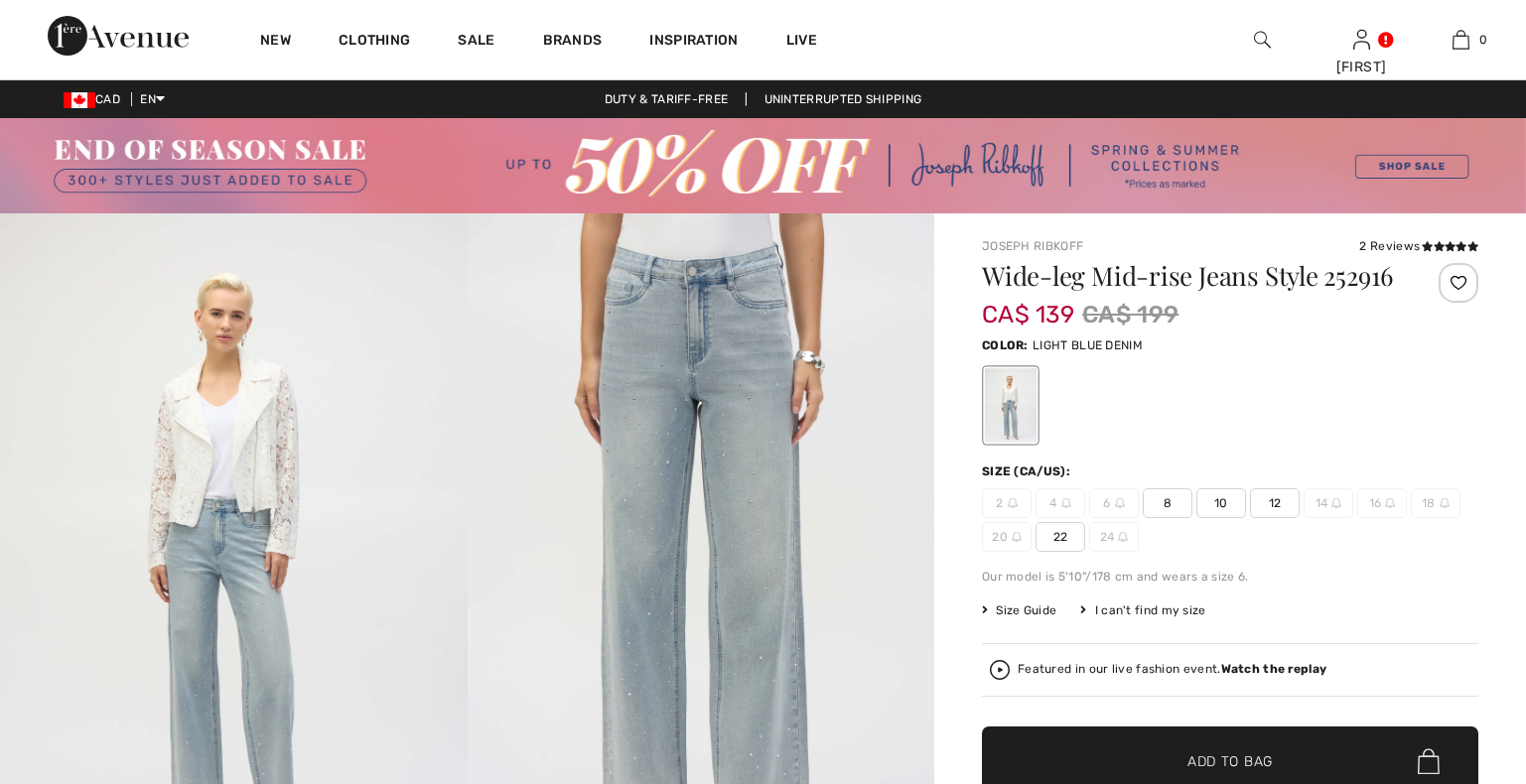 scroll, scrollTop: 0, scrollLeft: 0, axis: both 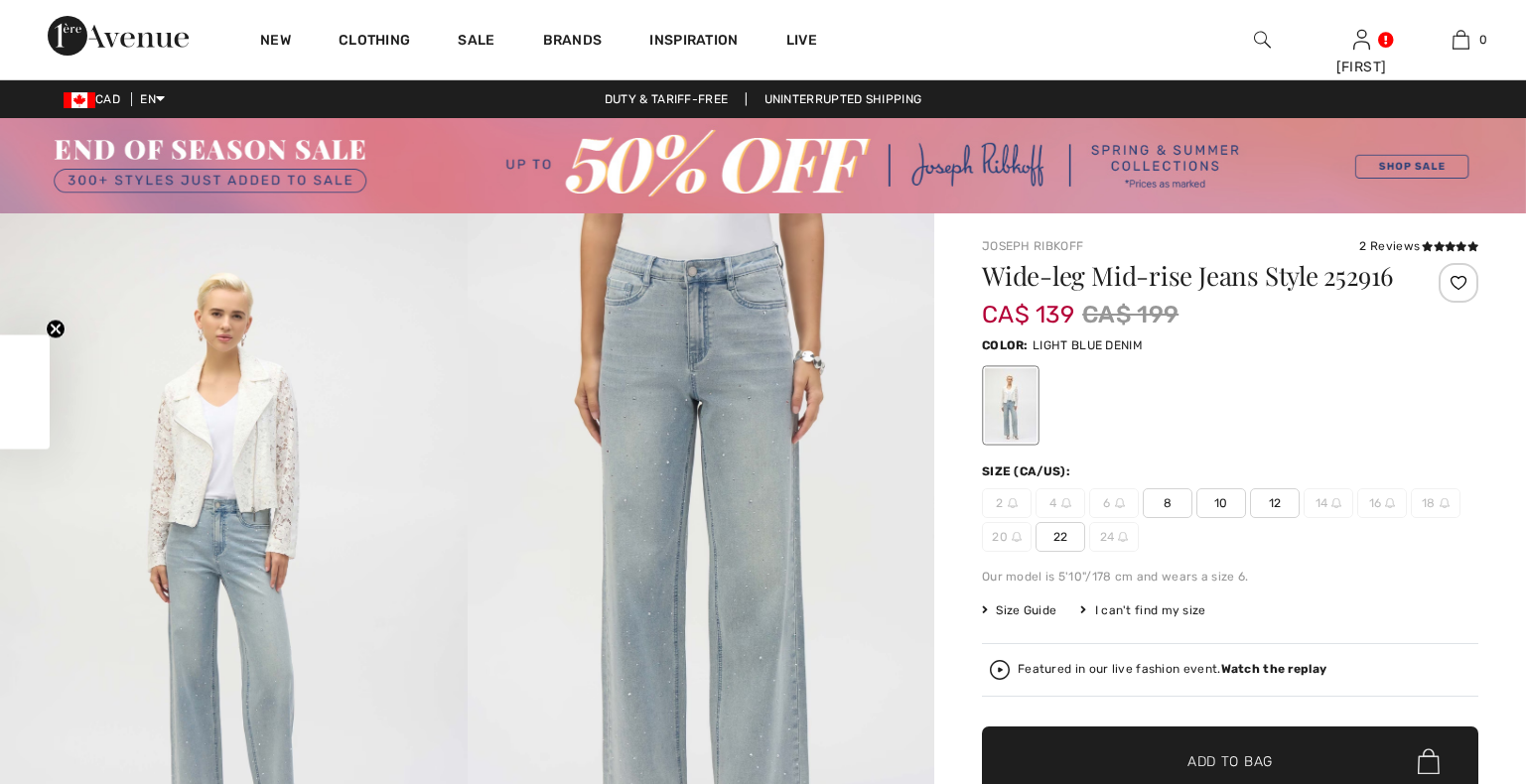 checkbox on "true" 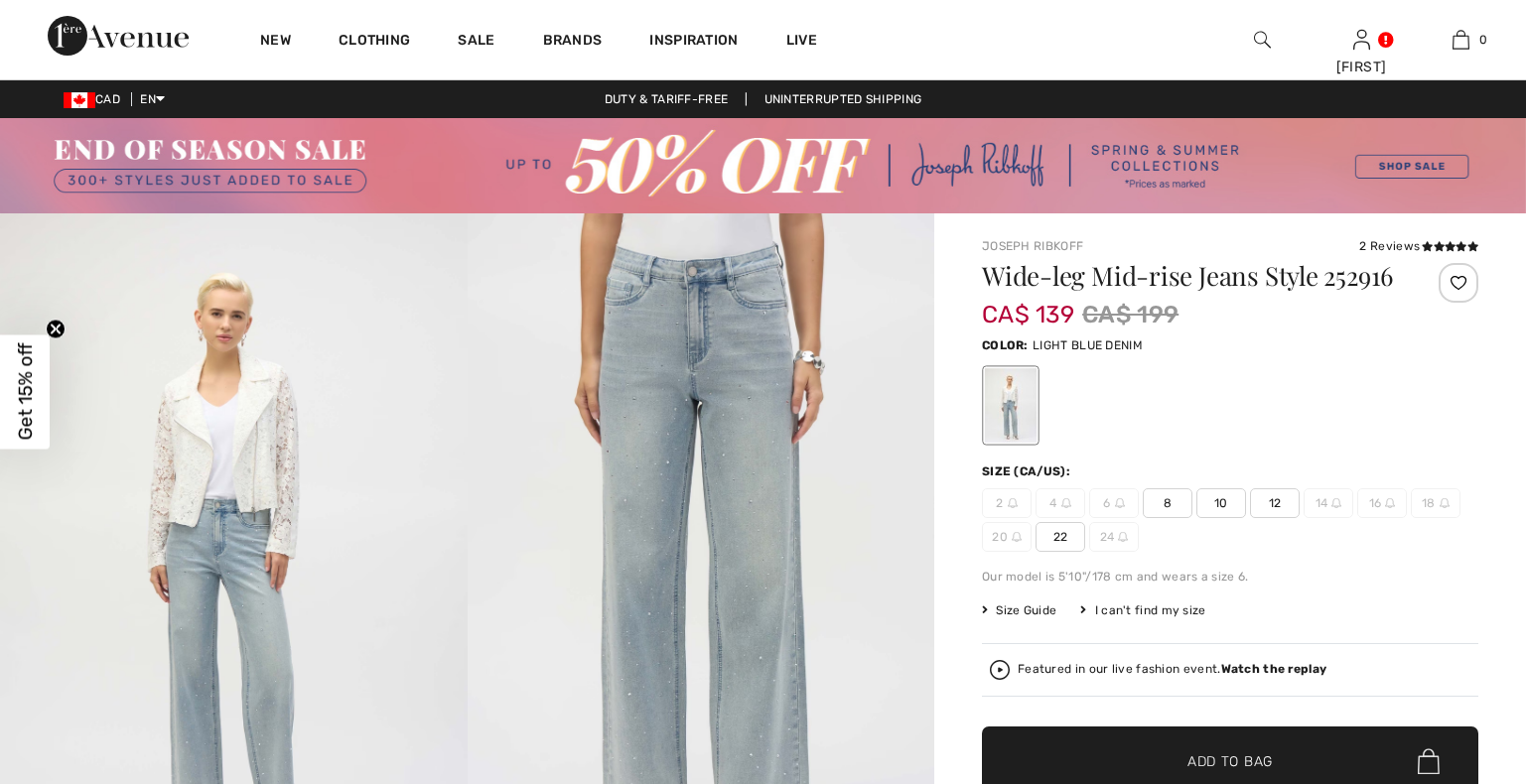 scroll, scrollTop: 0, scrollLeft: 0, axis: both 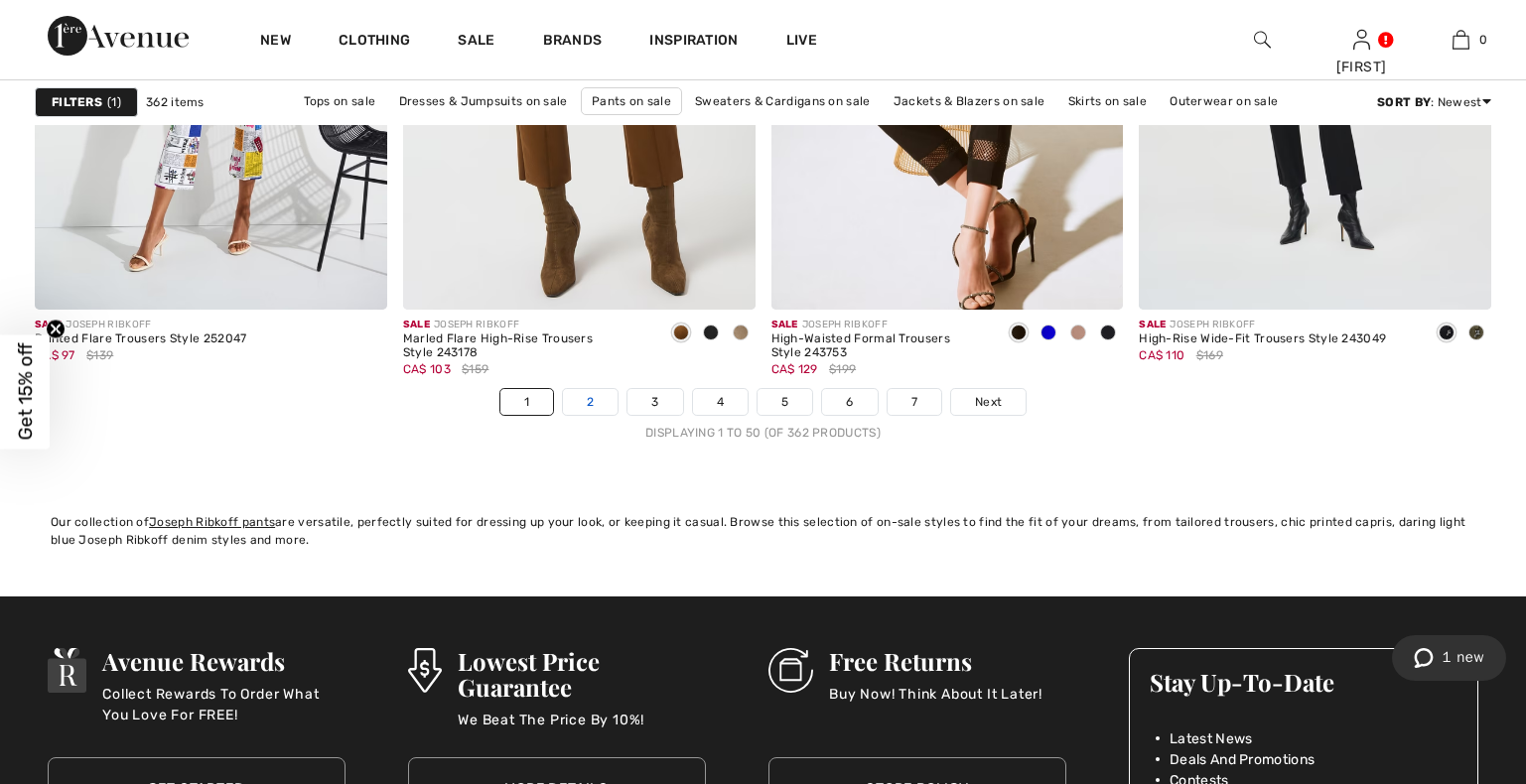 click on "2" at bounding box center [590, 402] 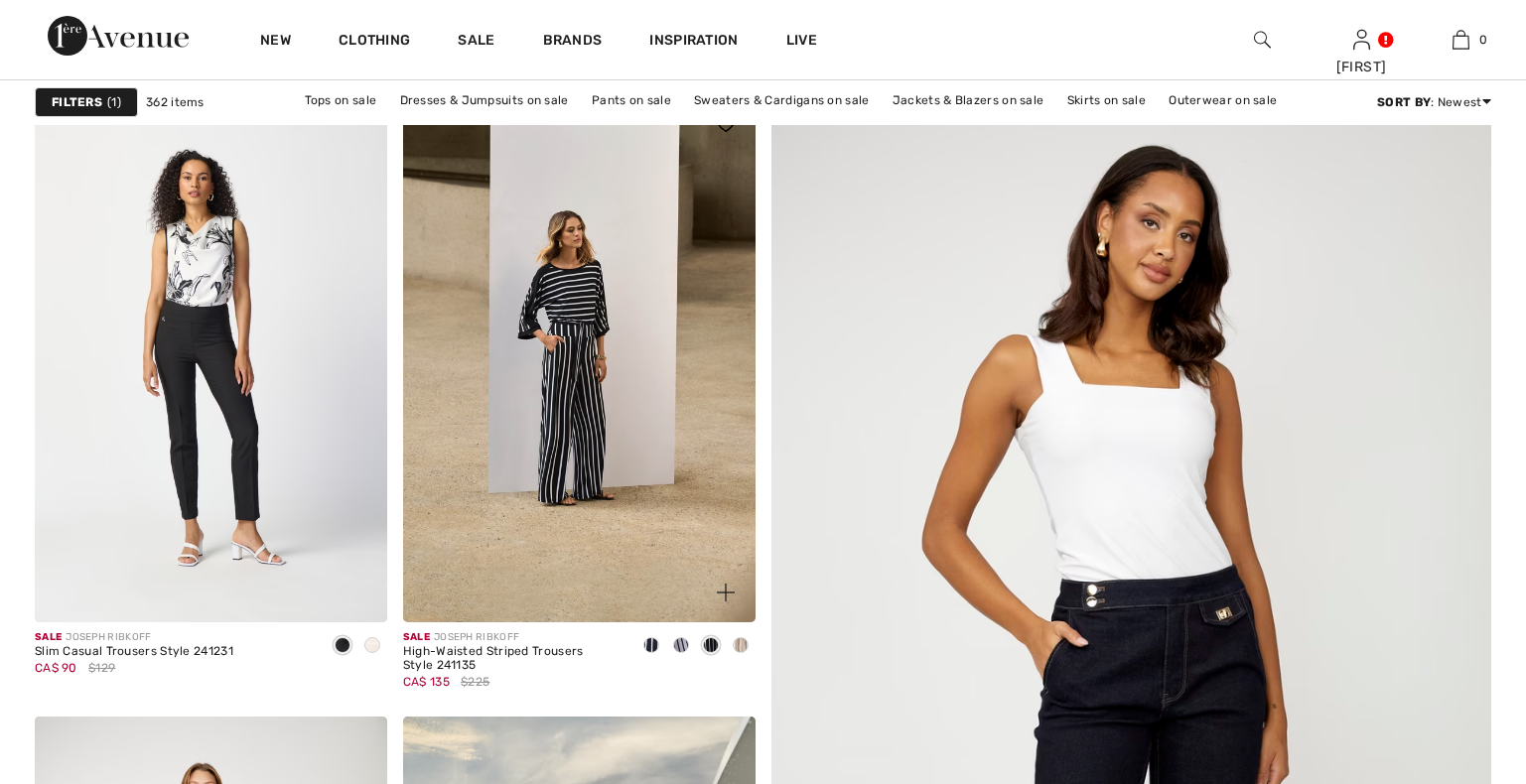 scroll, scrollTop: 304, scrollLeft: 0, axis: vertical 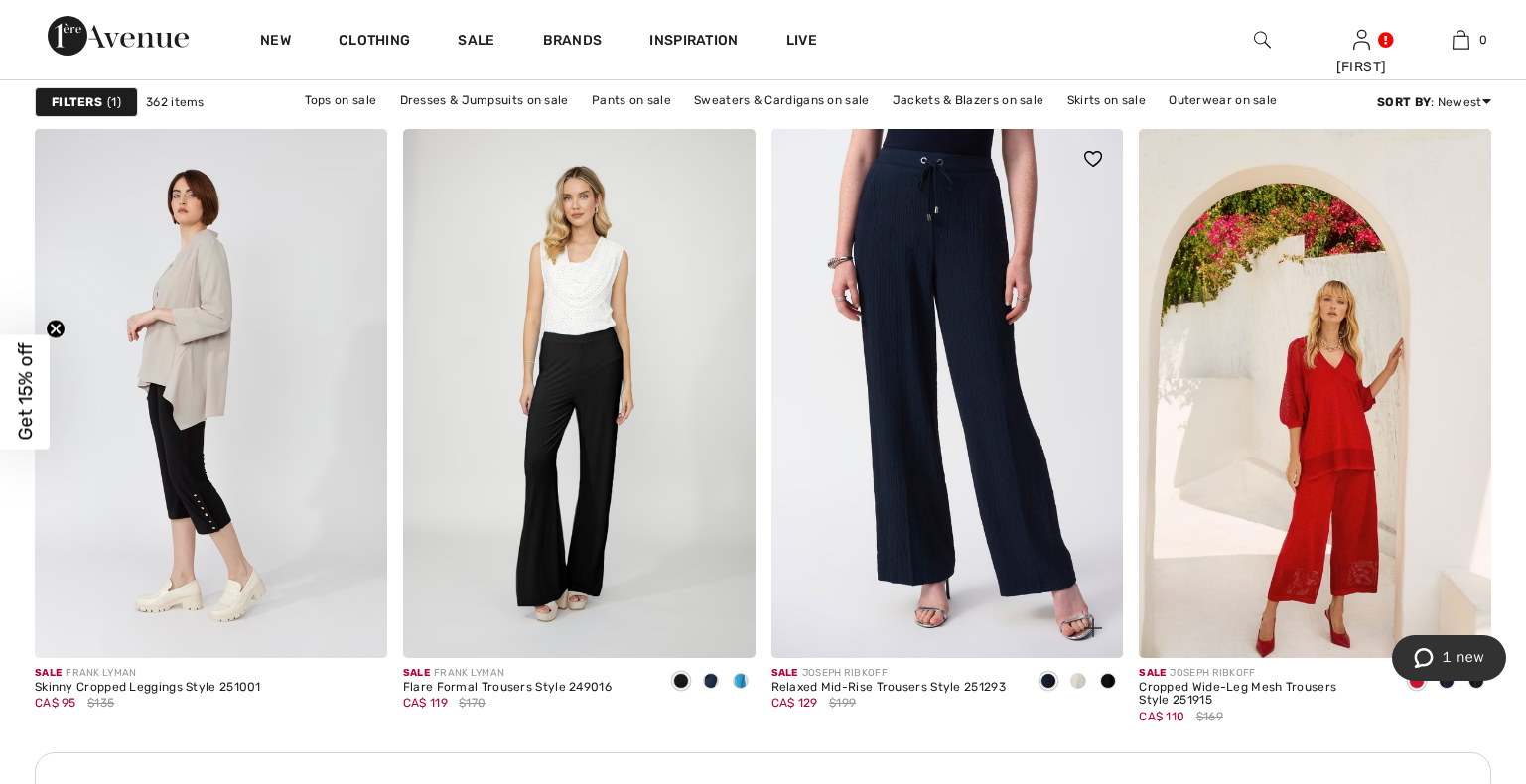 click at bounding box center [1078, 681] 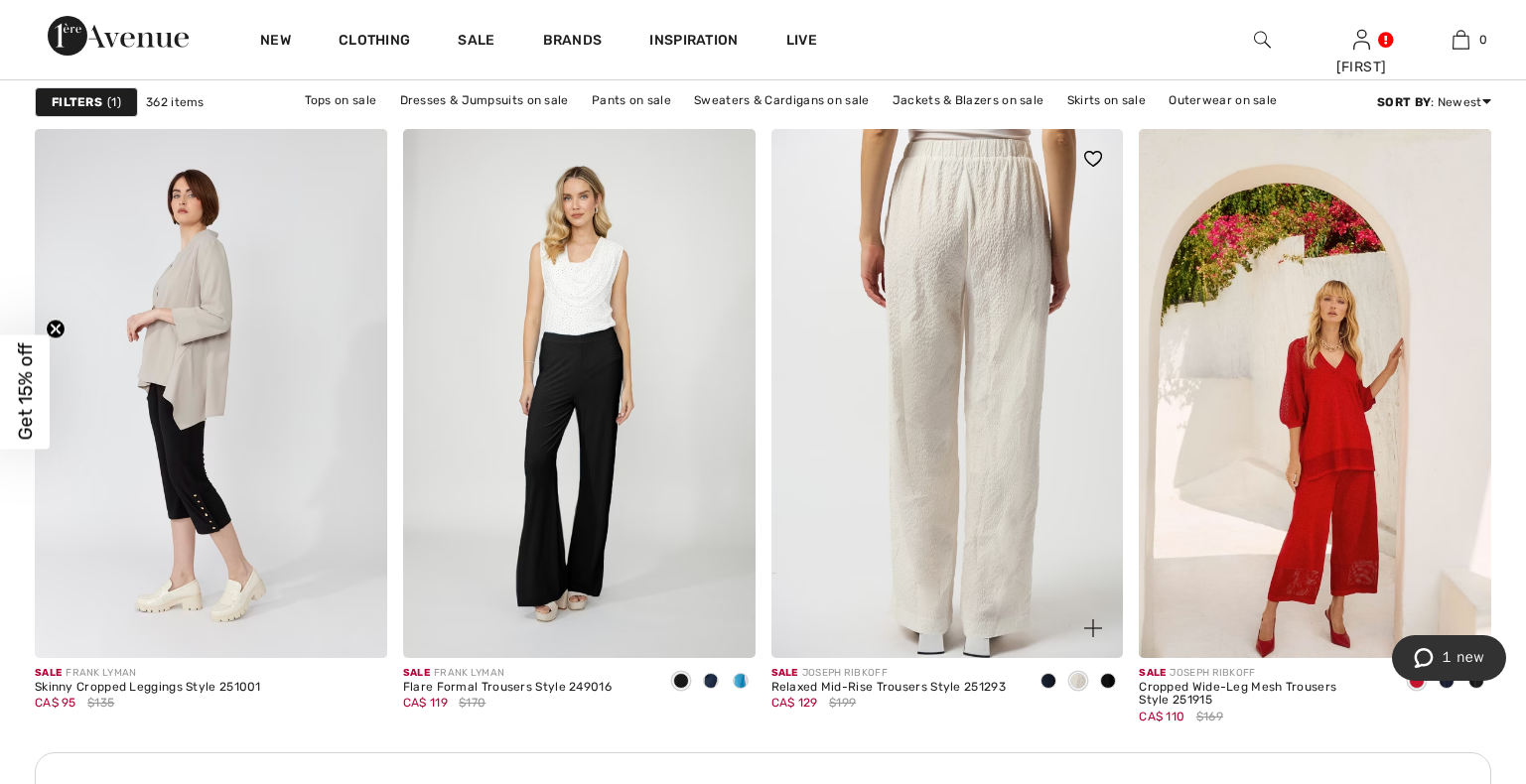 click at bounding box center [947, 393] 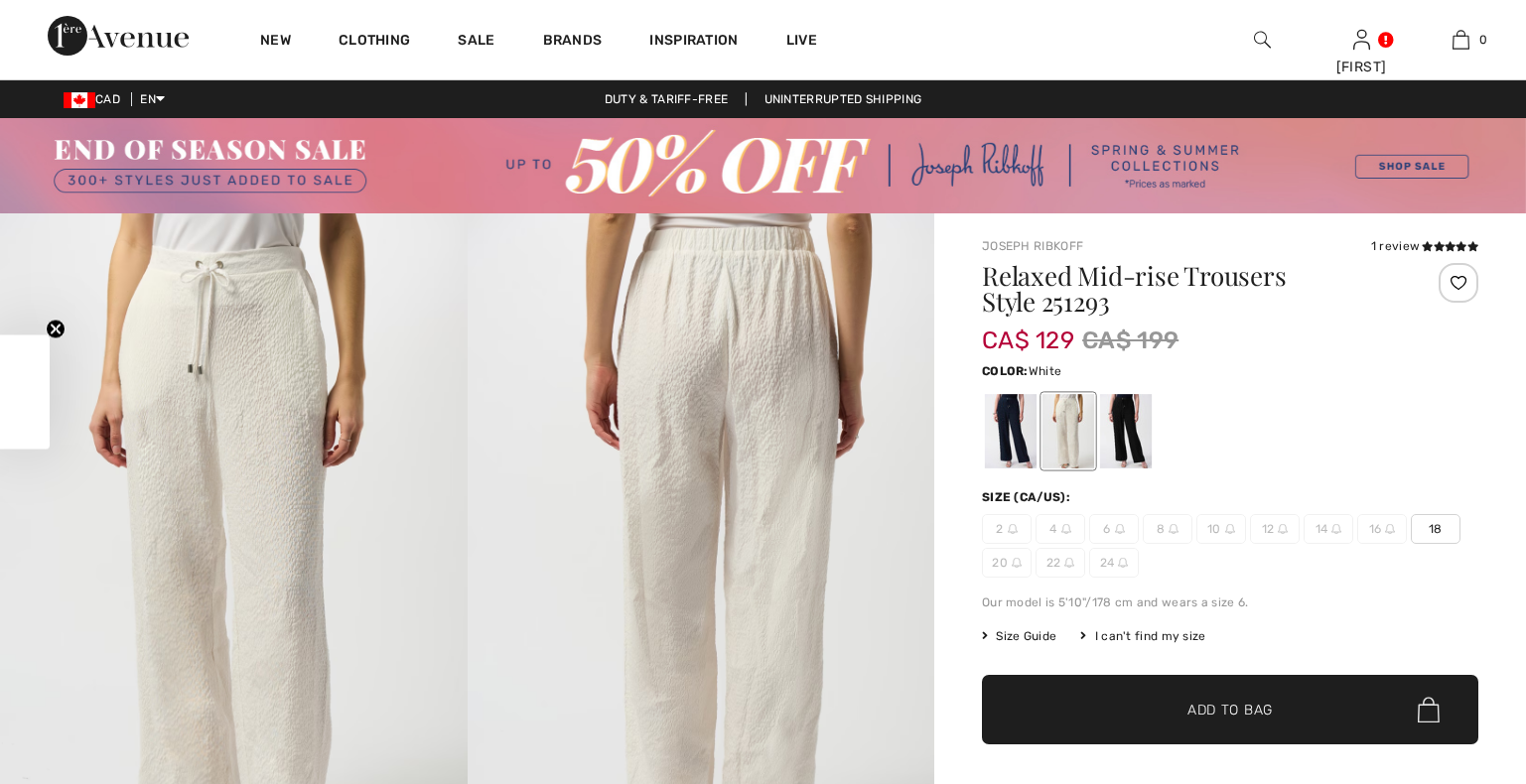 scroll, scrollTop: 0, scrollLeft: 0, axis: both 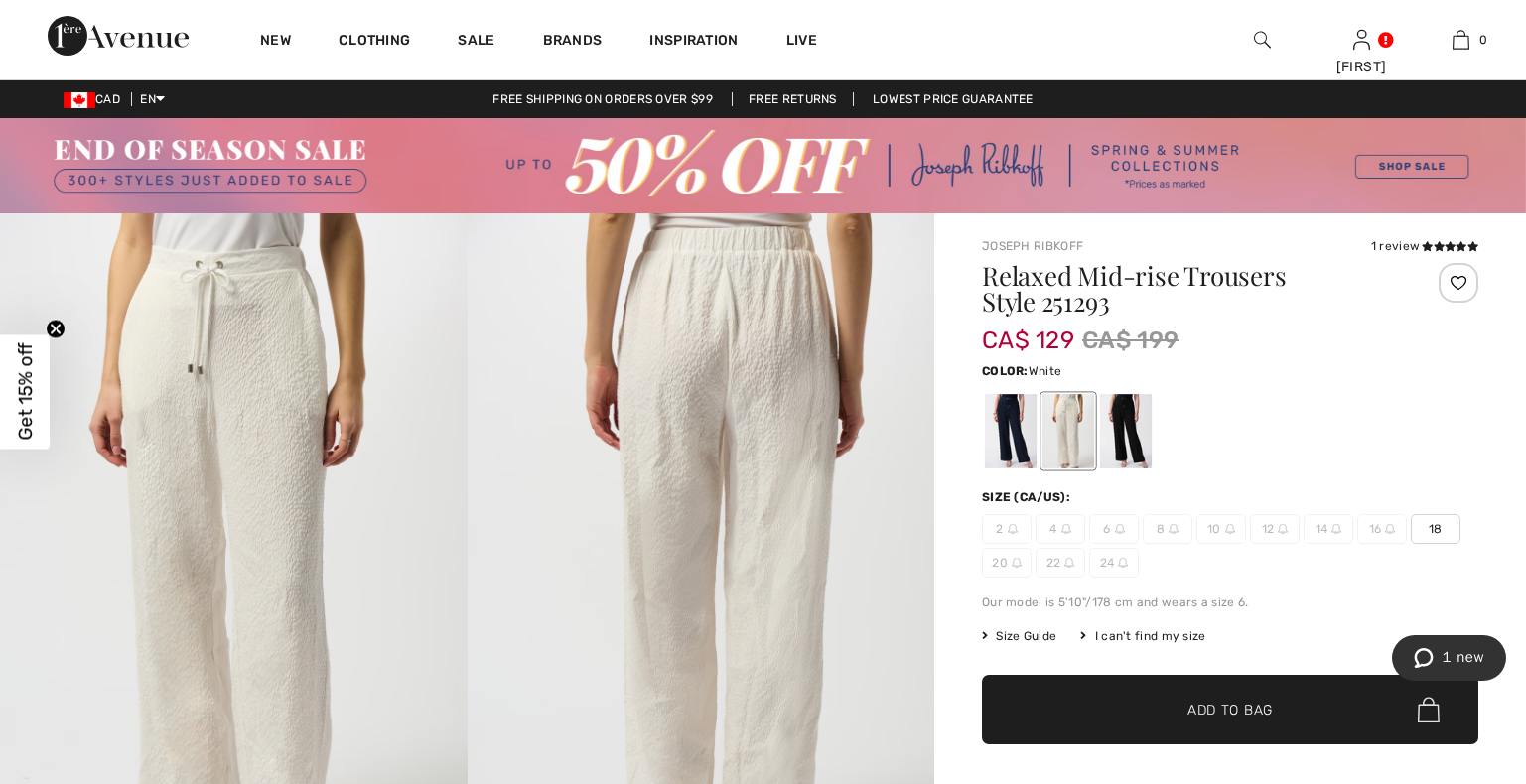 click at bounding box center [1458, 283] 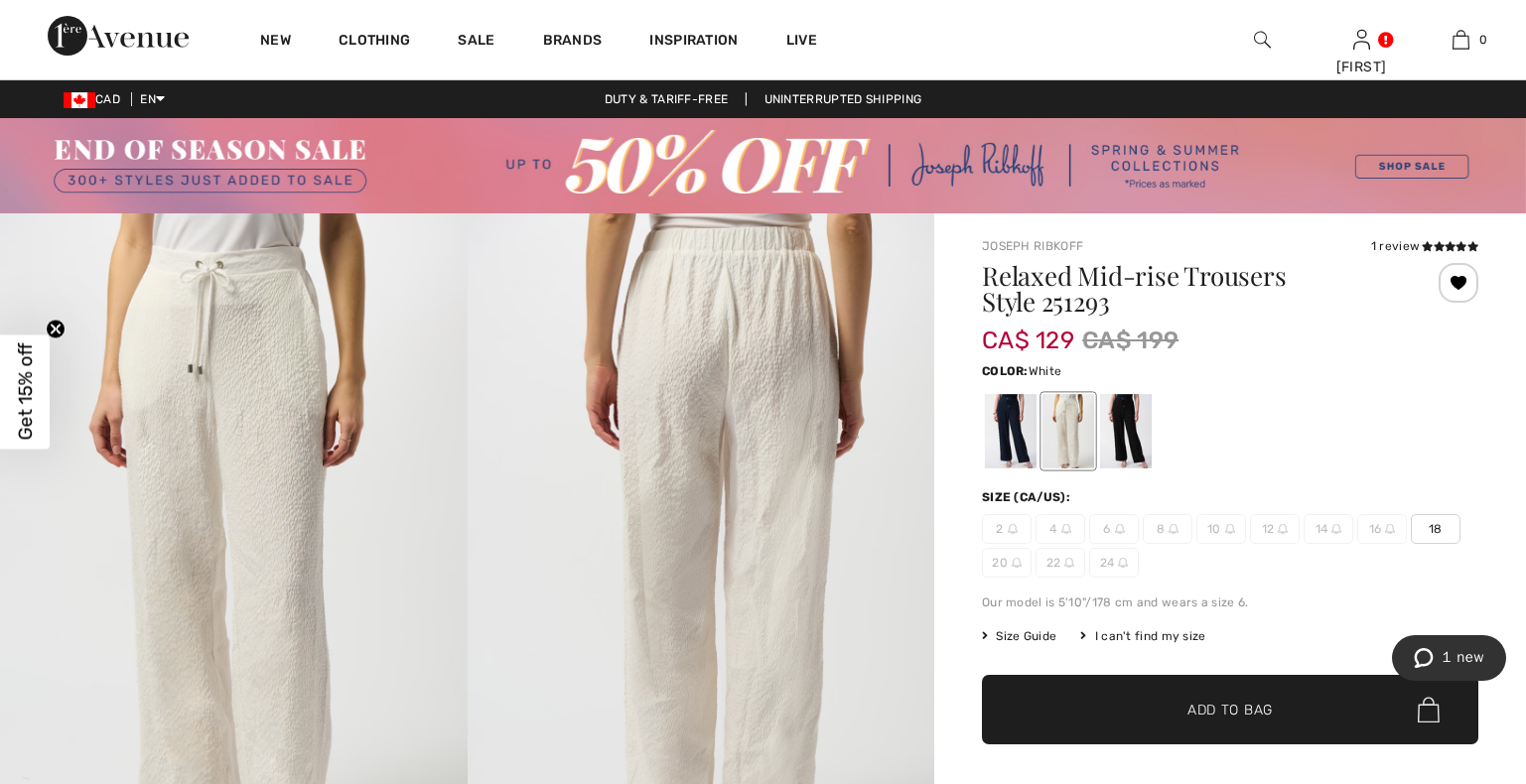 click on "18" at bounding box center (1436, 529) 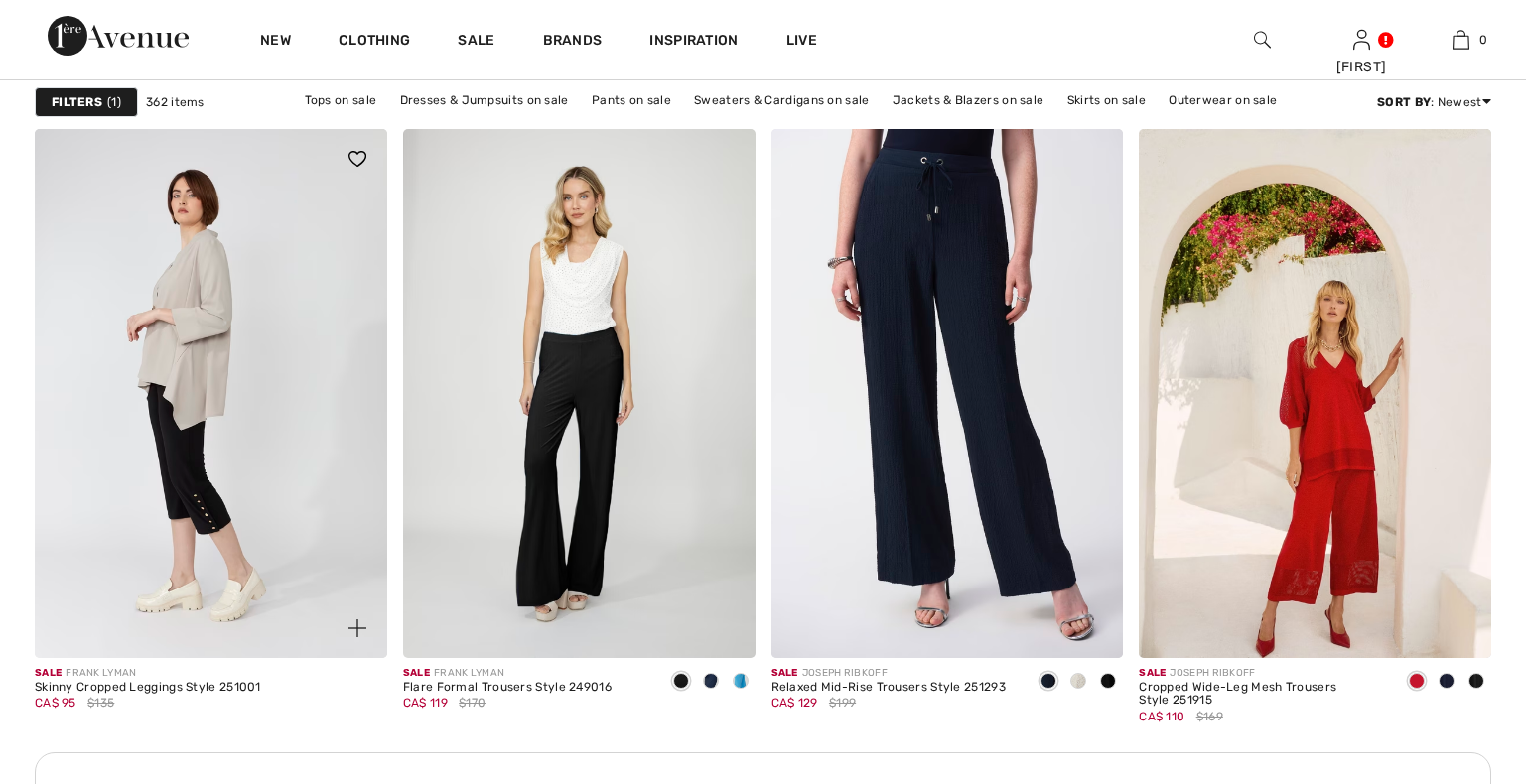 scroll, scrollTop: 2126, scrollLeft: 0, axis: vertical 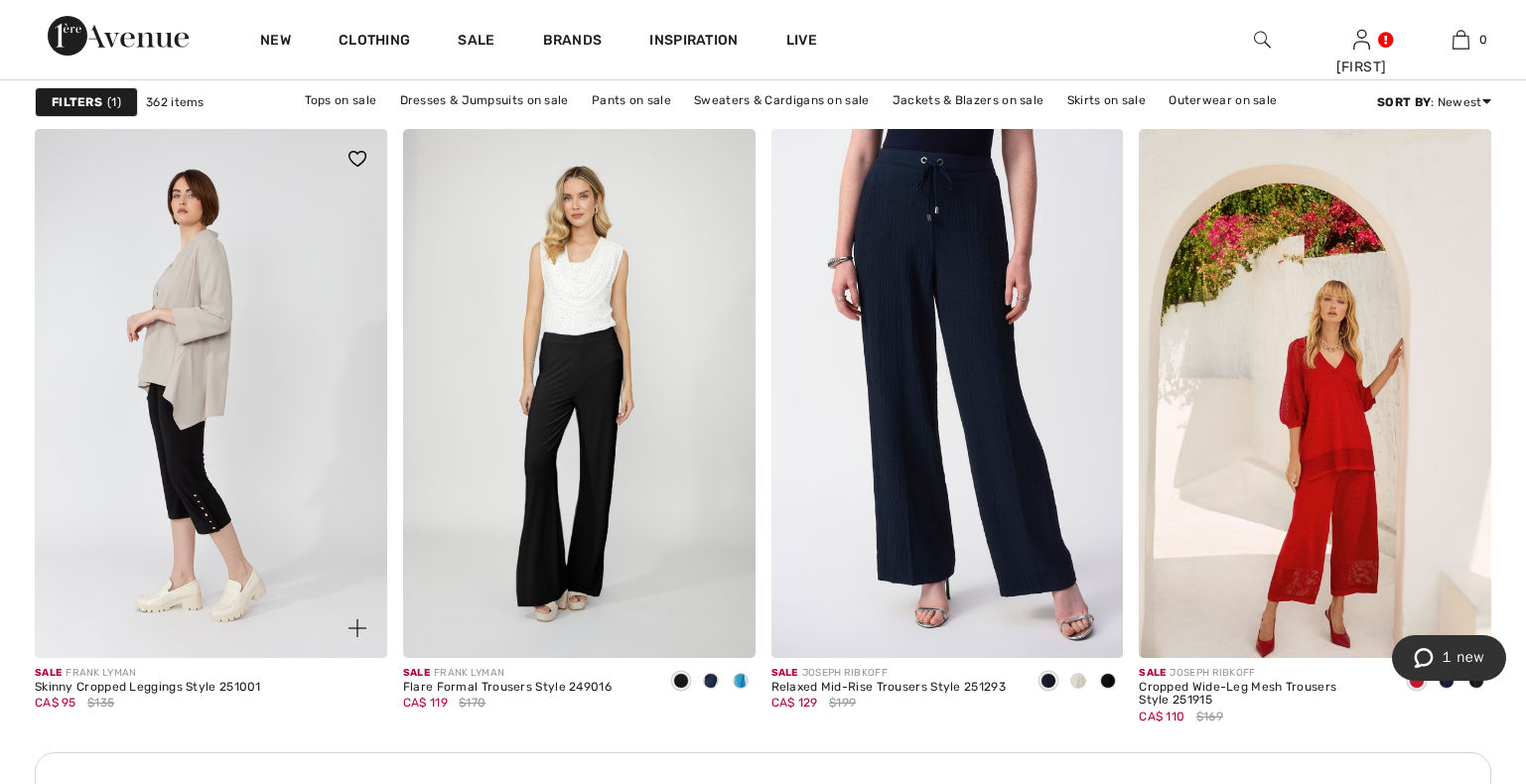 checkbox on "true" 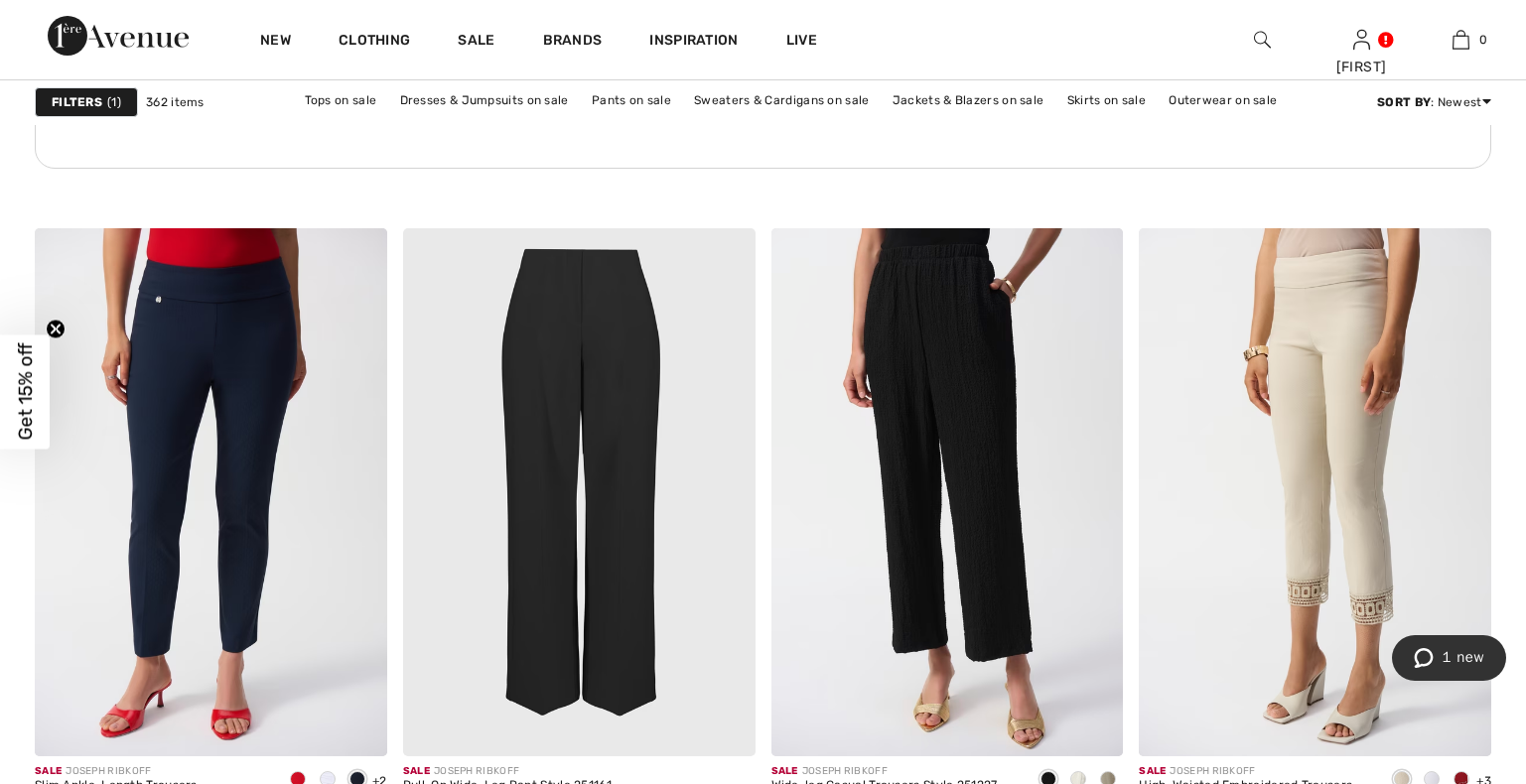 scroll, scrollTop: 2936, scrollLeft: 0, axis: vertical 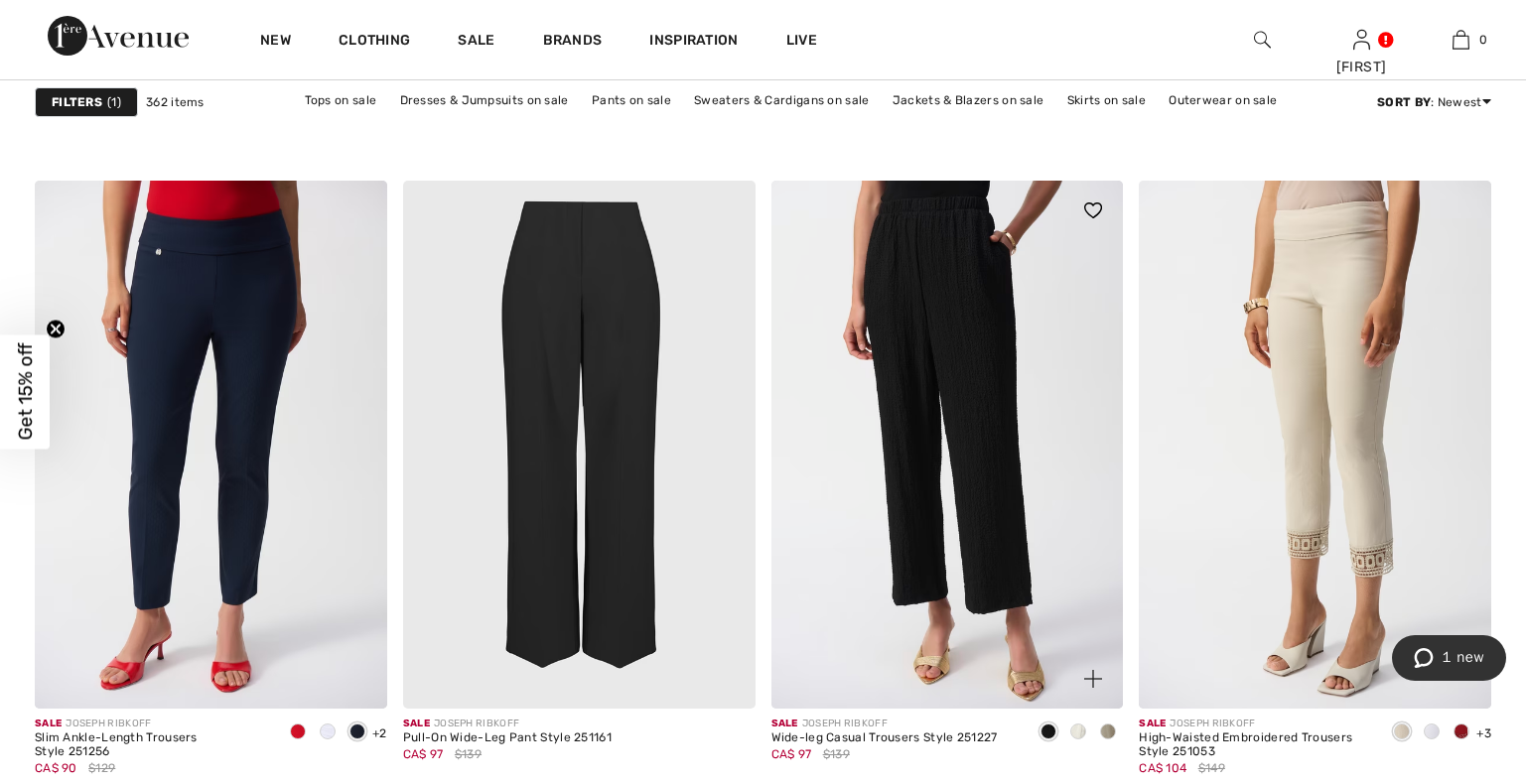 click at bounding box center [1078, 731] 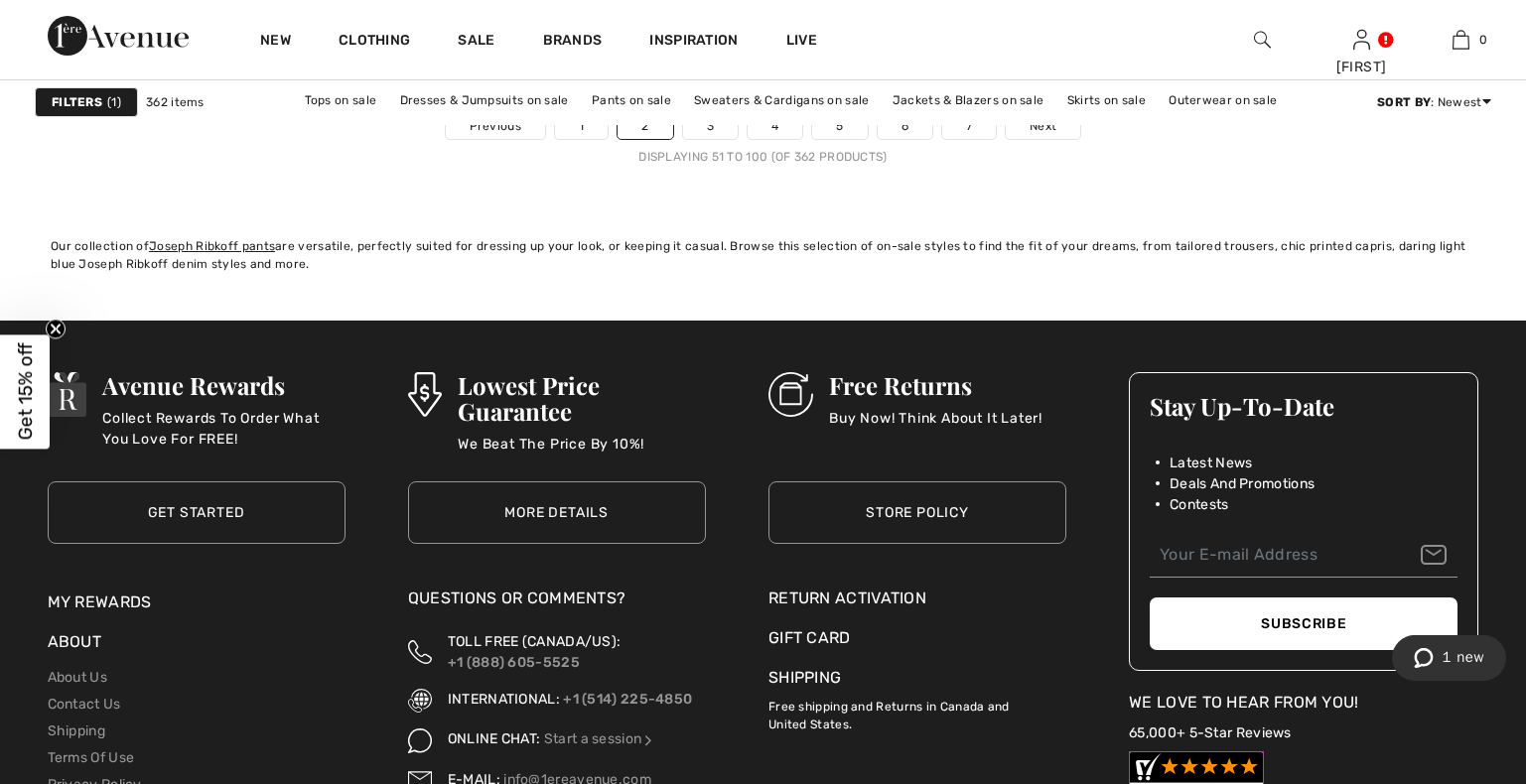 scroll, scrollTop: 9414, scrollLeft: 0, axis: vertical 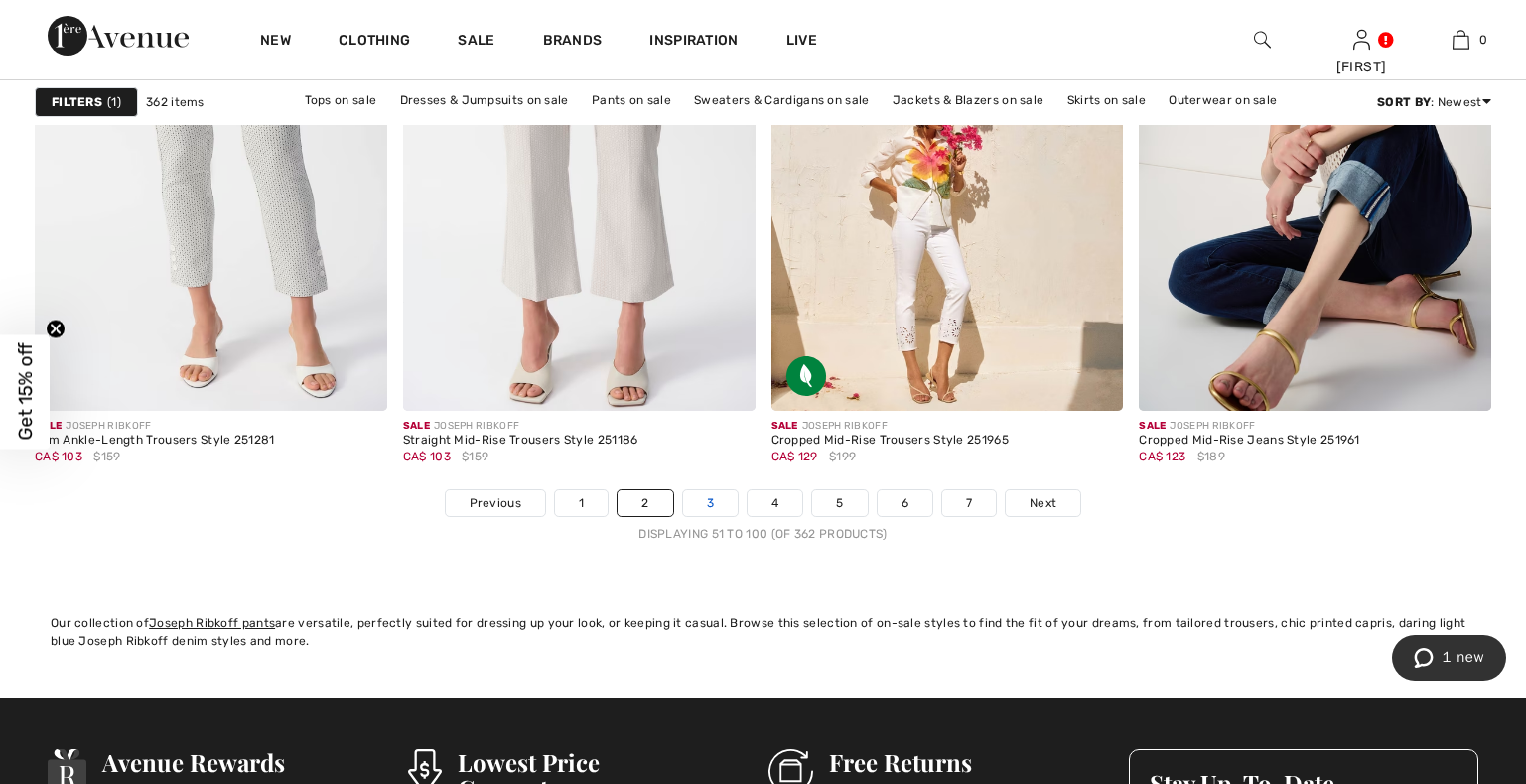 click on "3" at bounding box center [710, 503] 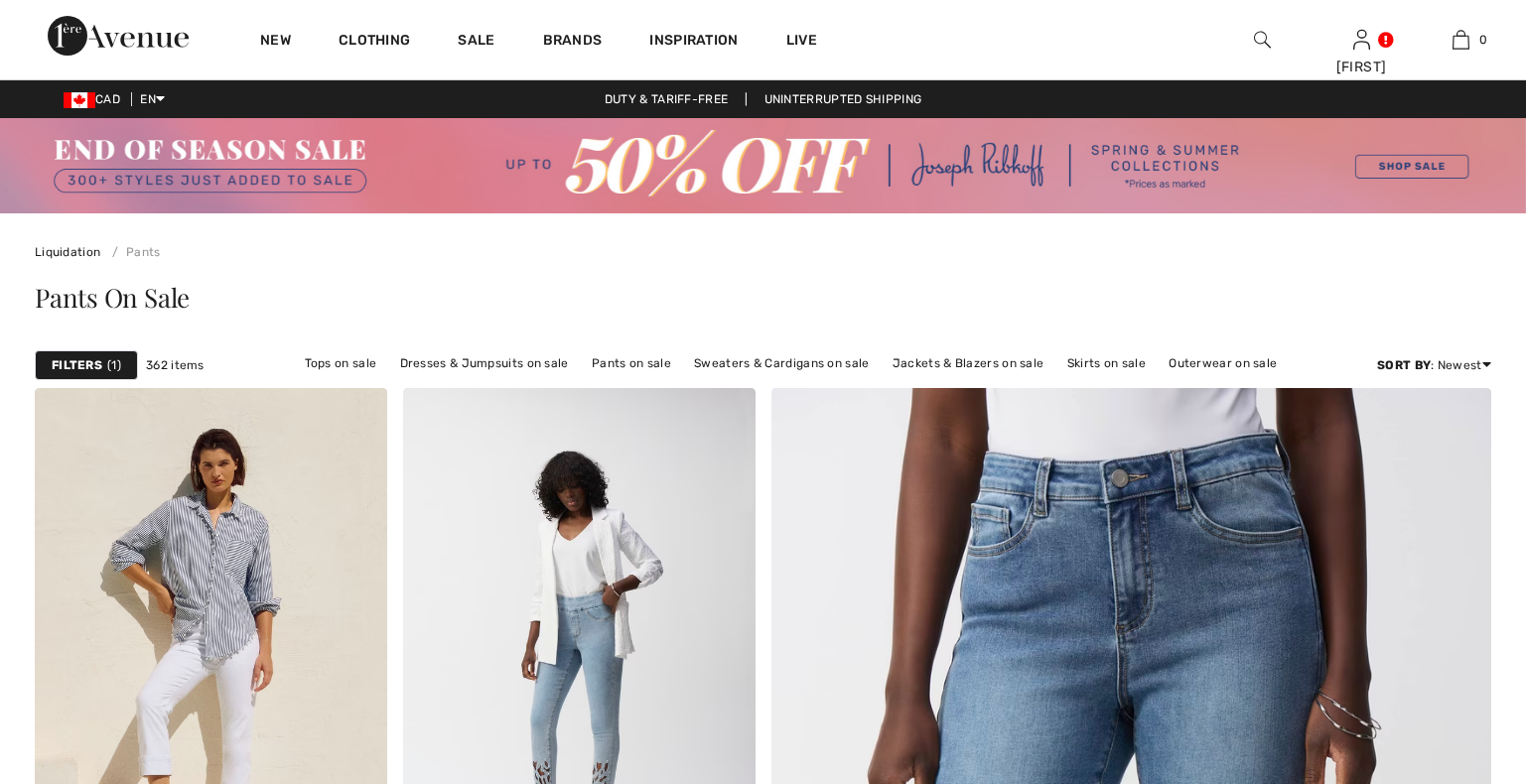 scroll, scrollTop: 0, scrollLeft: 0, axis: both 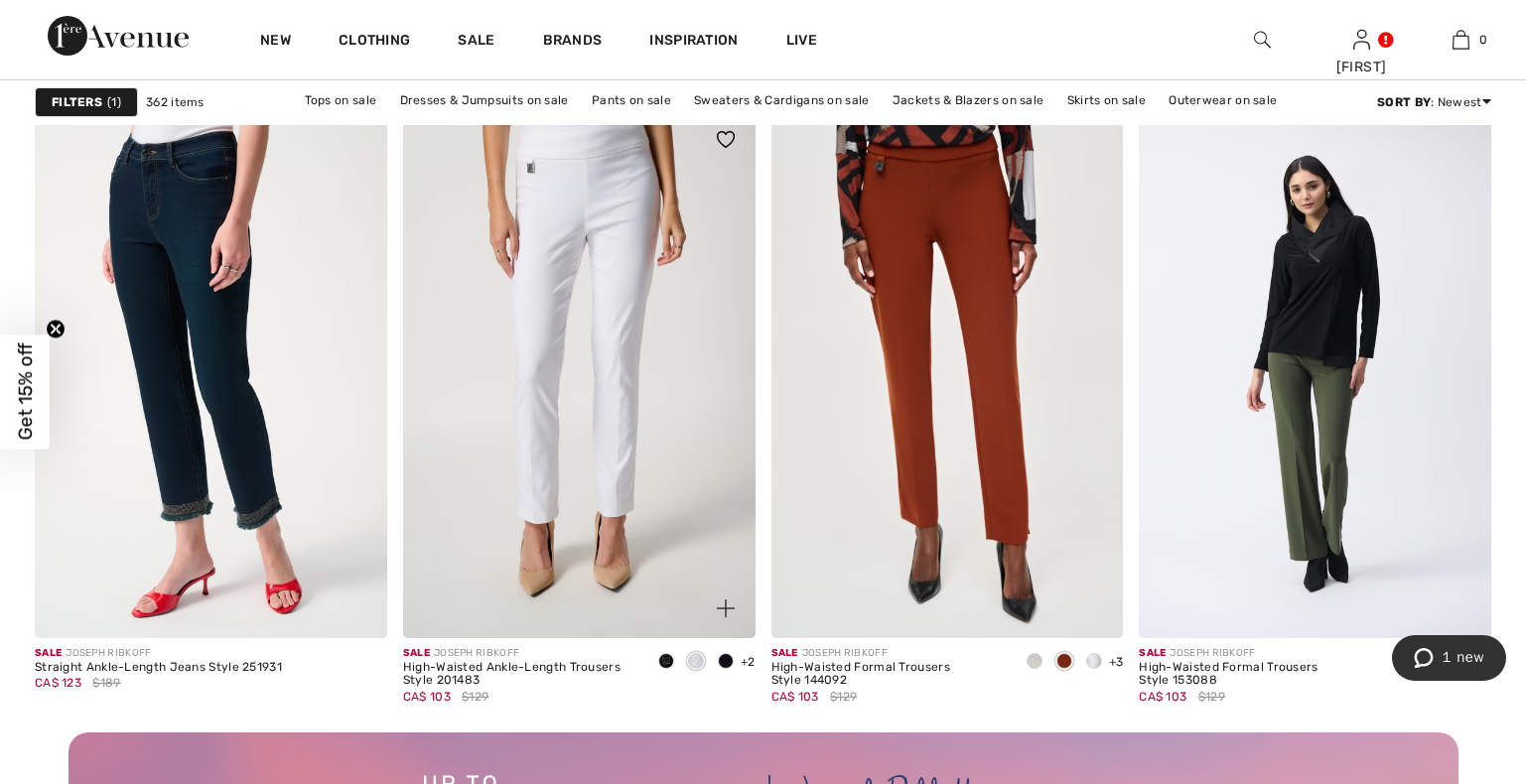 click at bounding box center [579, 374] 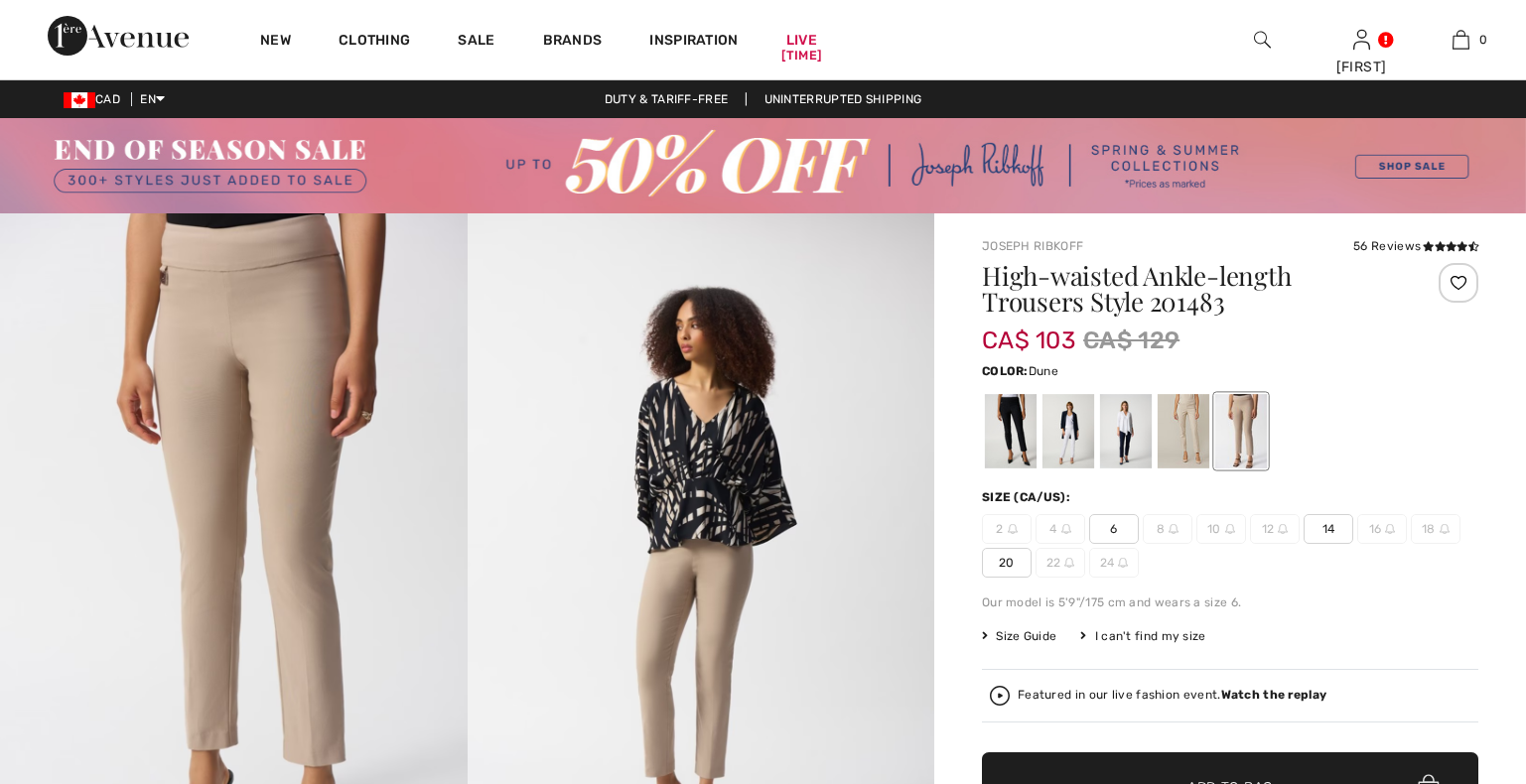 scroll, scrollTop: 0, scrollLeft: 0, axis: both 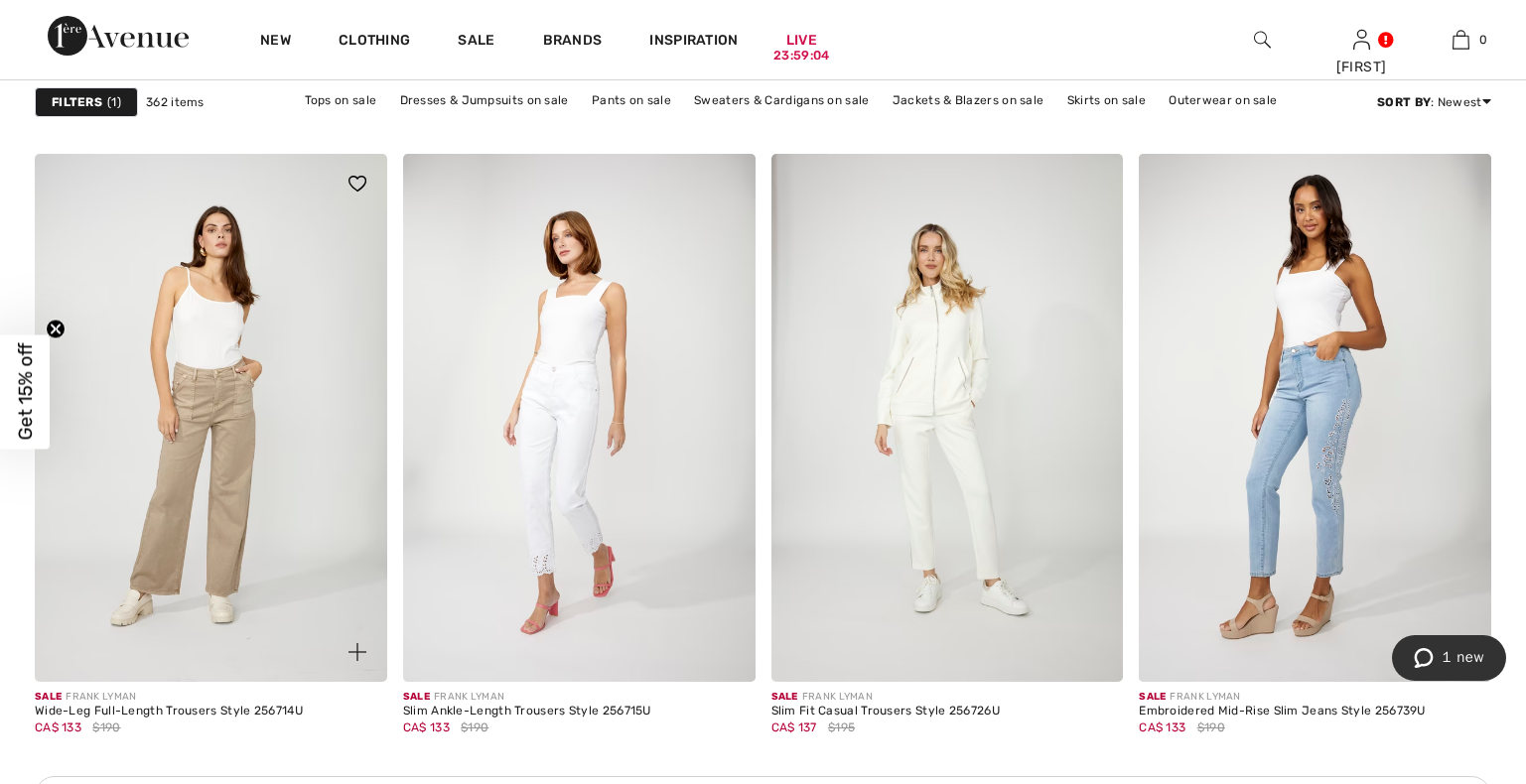 click at bounding box center (210, 418) 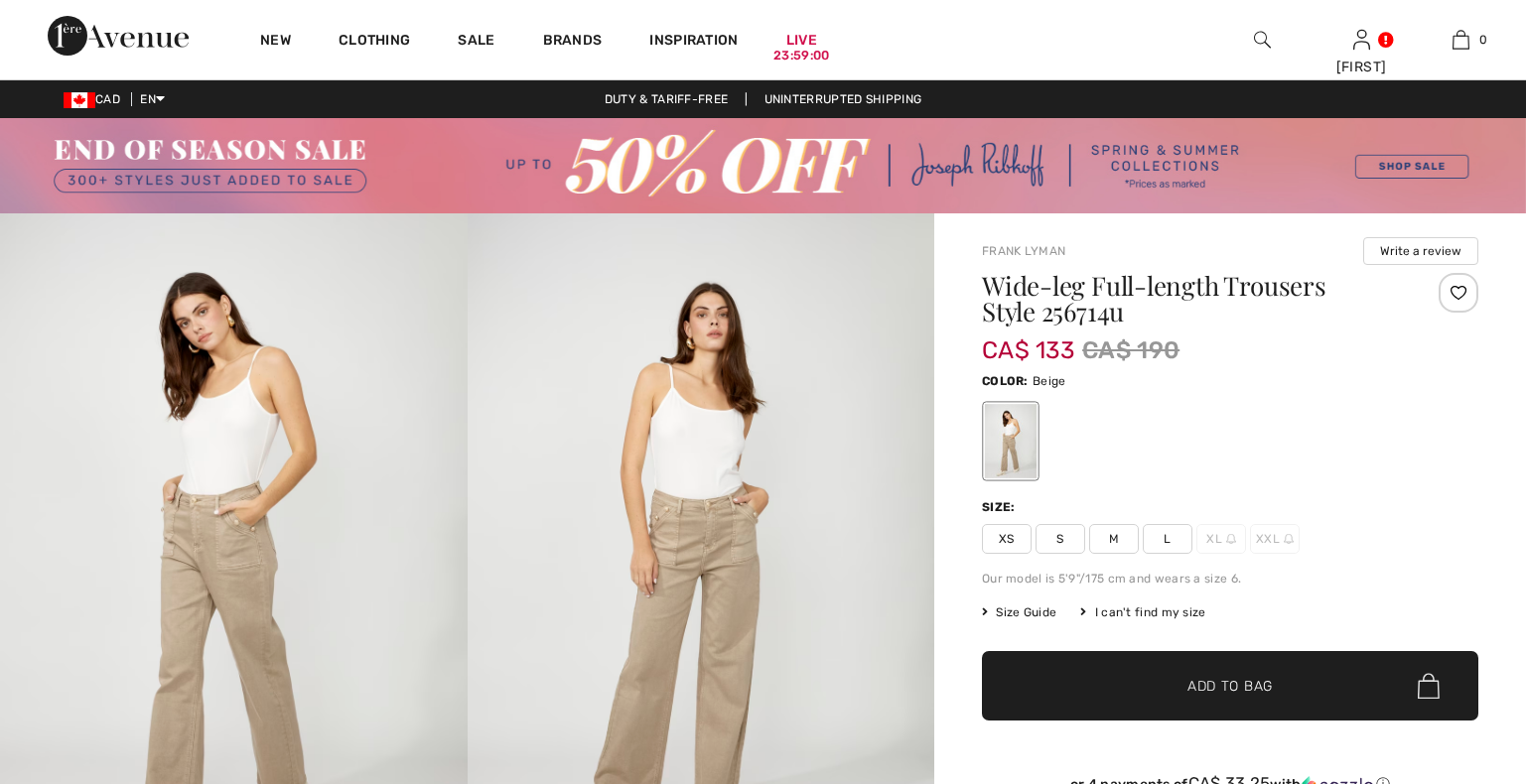 scroll, scrollTop: 0, scrollLeft: 0, axis: both 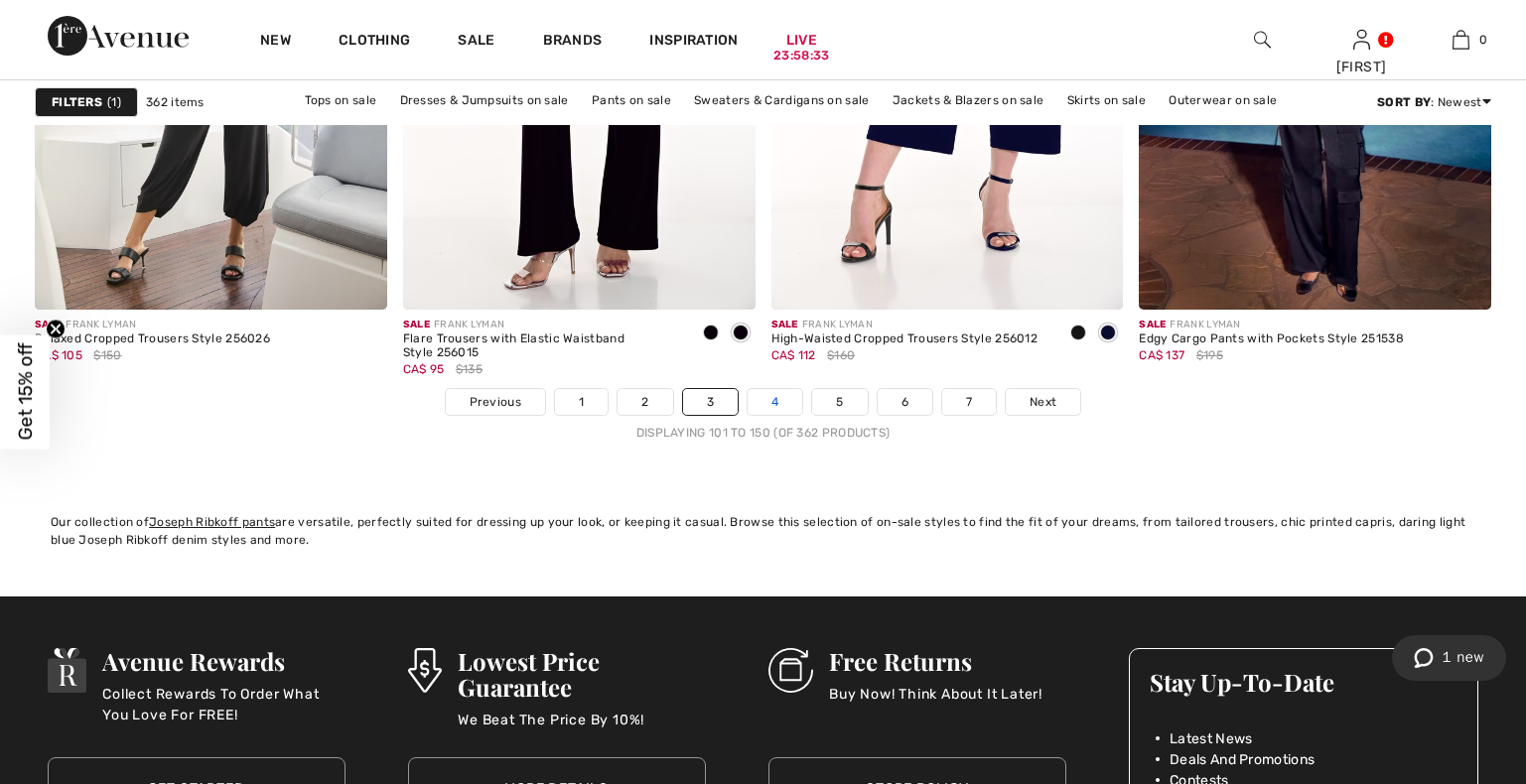 click on "4" at bounding box center (774, 402) 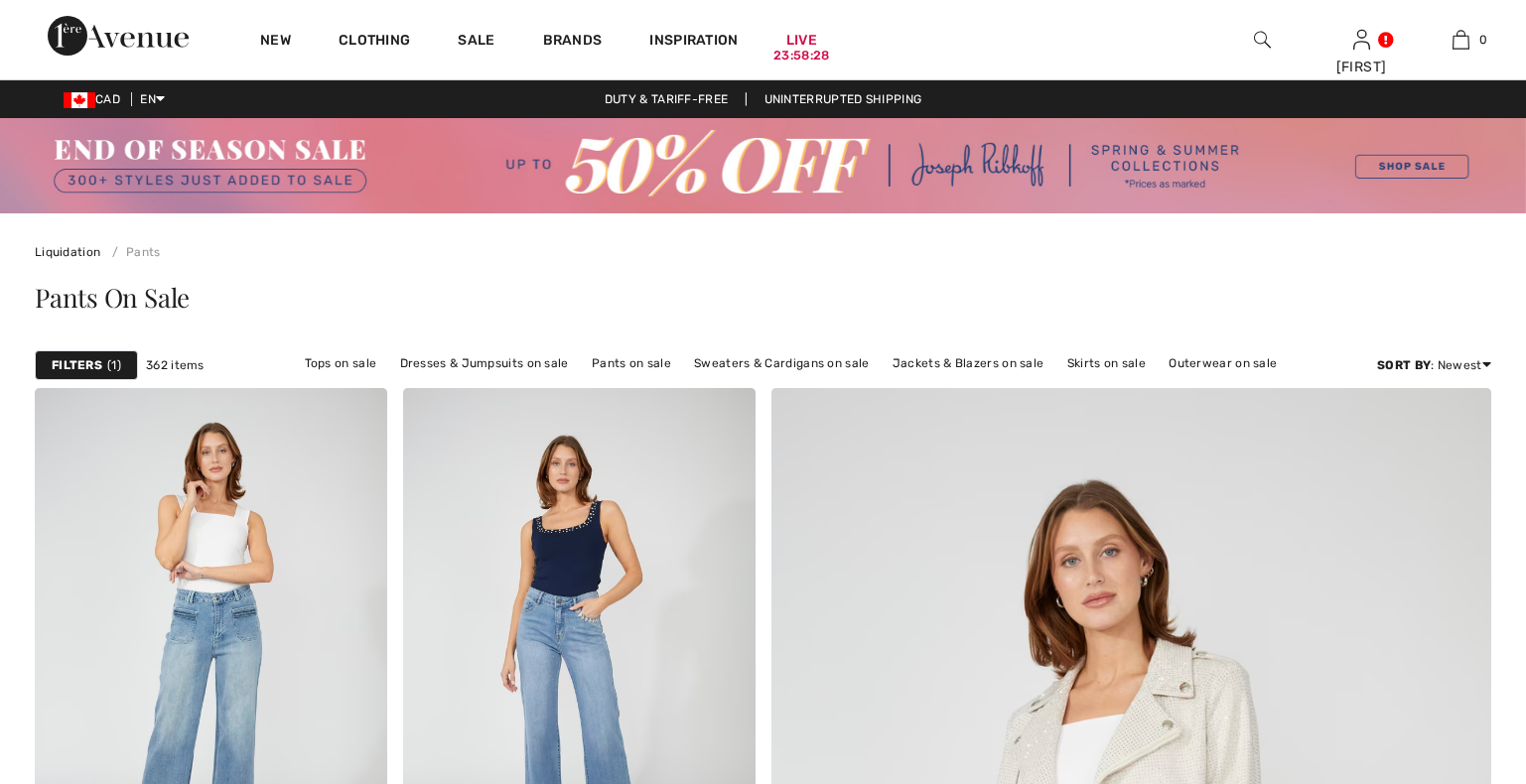 scroll, scrollTop: 304, scrollLeft: 0, axis: vertical 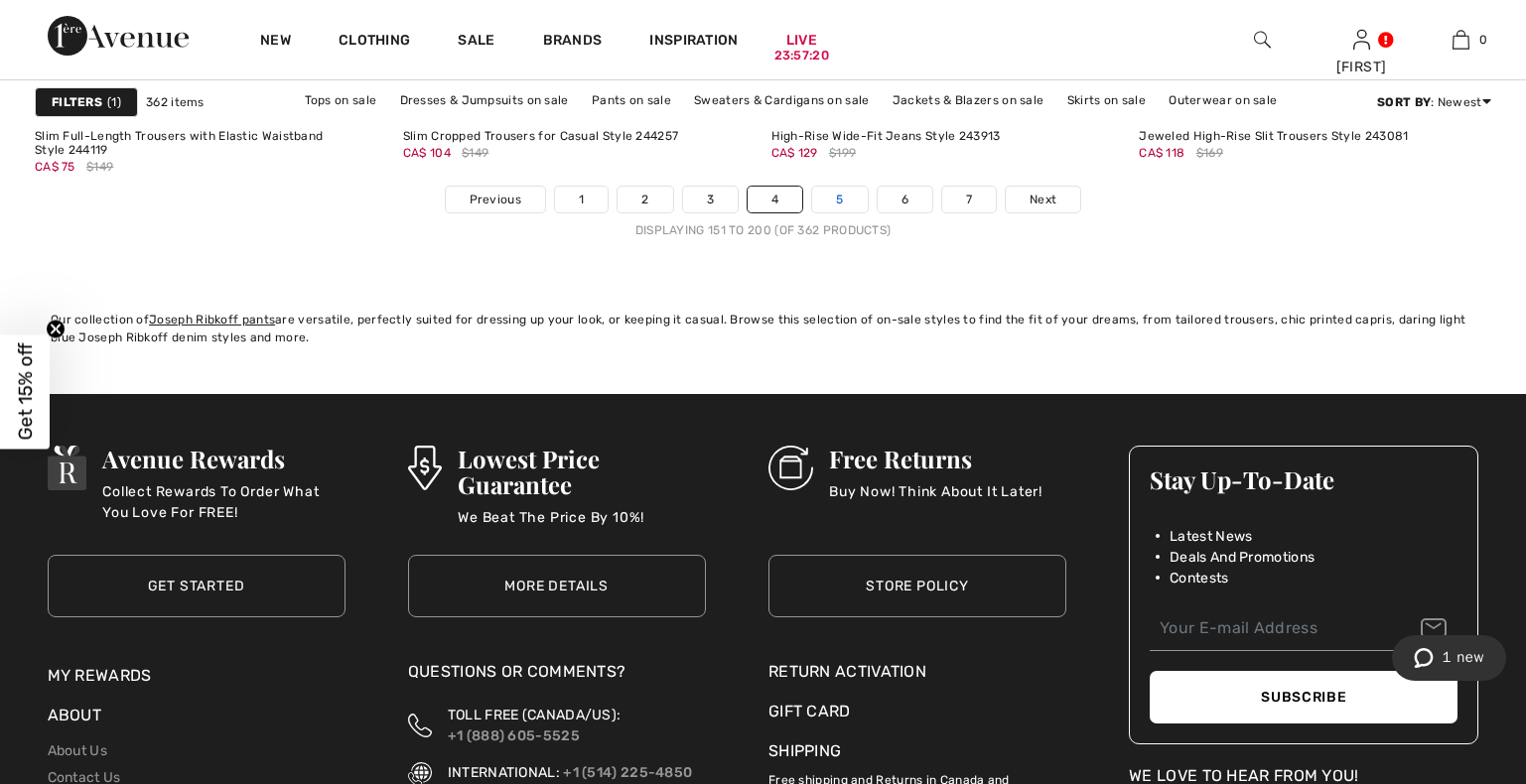click on "5" at bounding box center (839, 199) 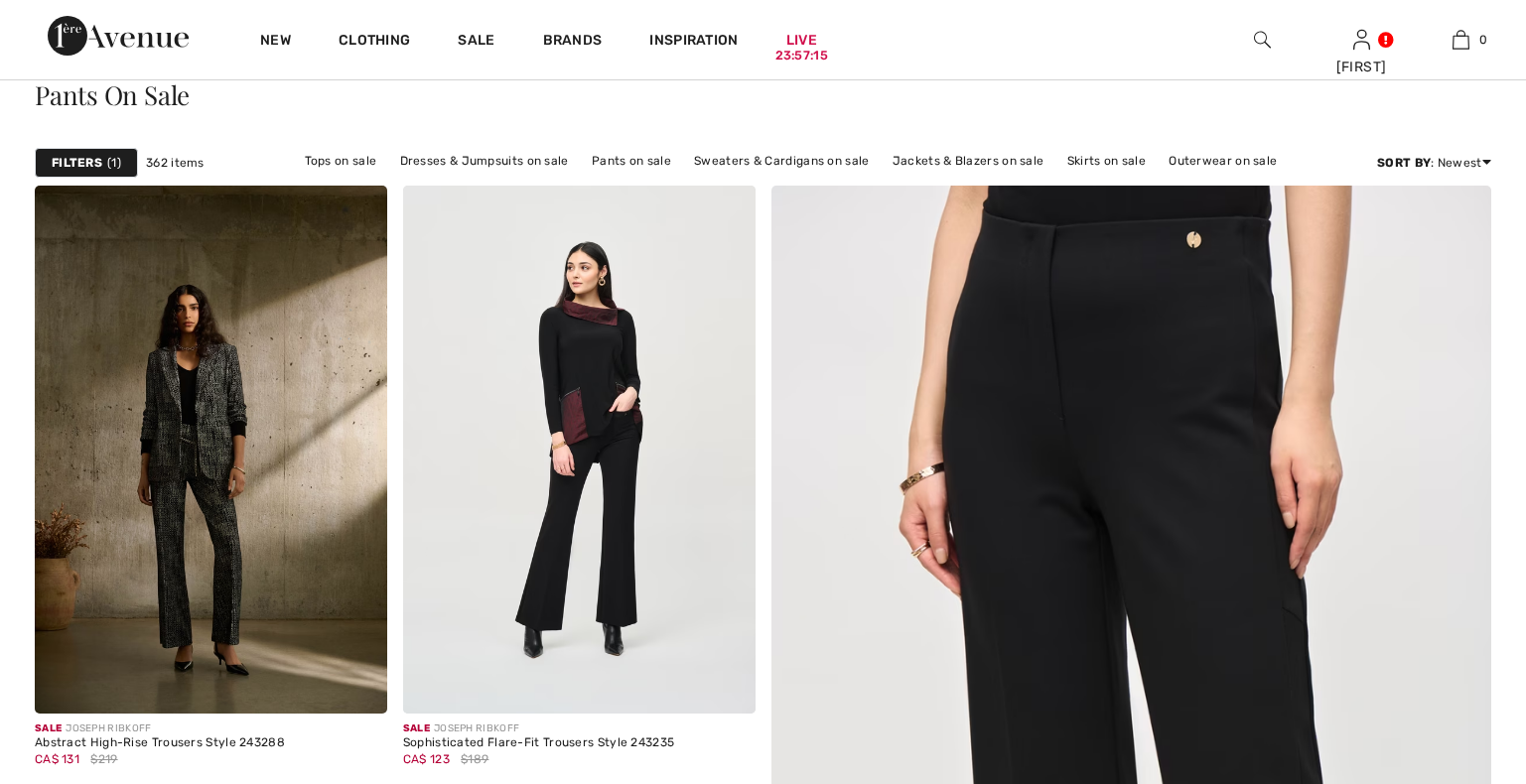 scroll, scrollTop: 202, scrollLeft: 0, axis: vertical 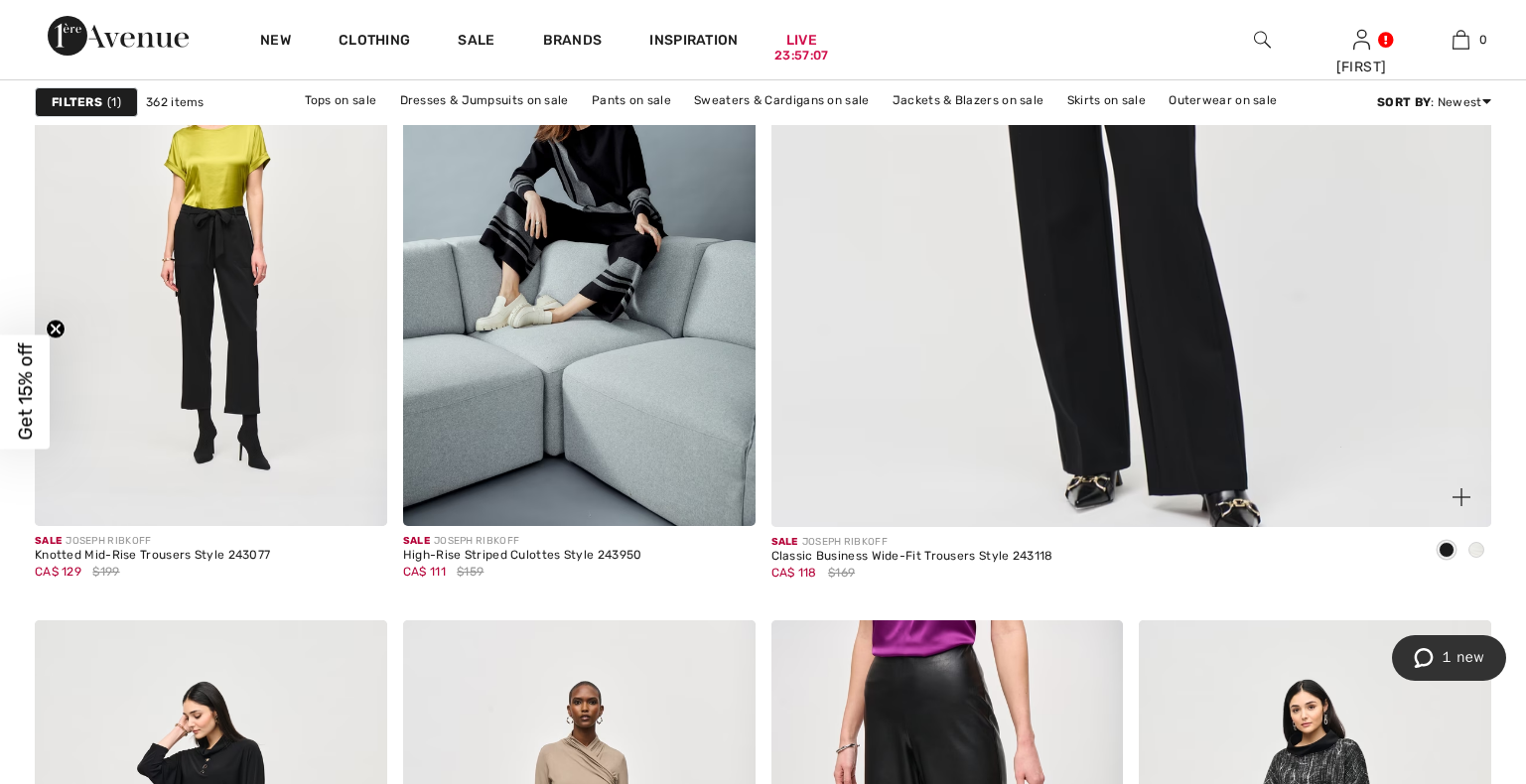 click at bounding box center (1476, 550) 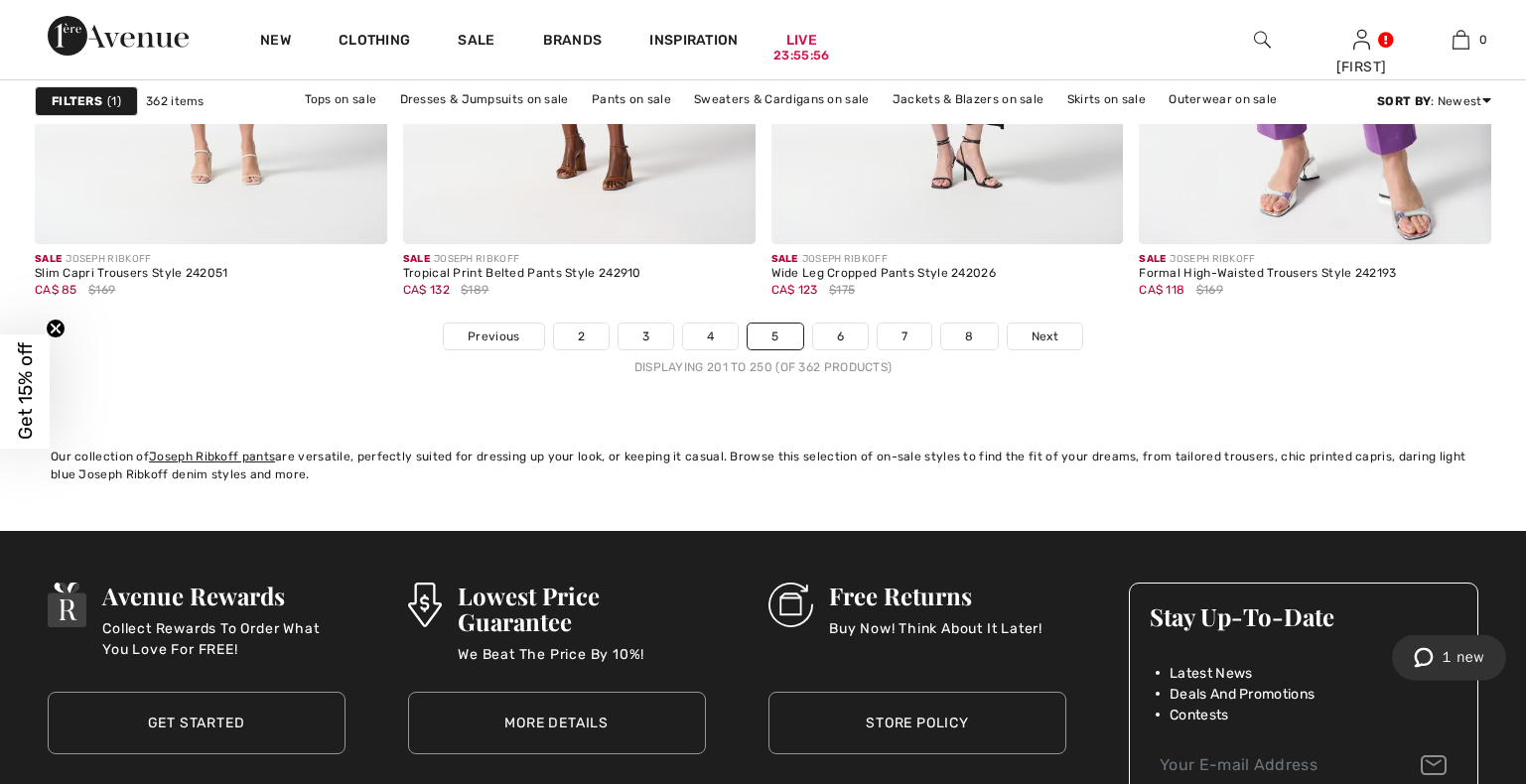 scroll, scrollTop: 9718, scrollLeft: 0, axis: vertical 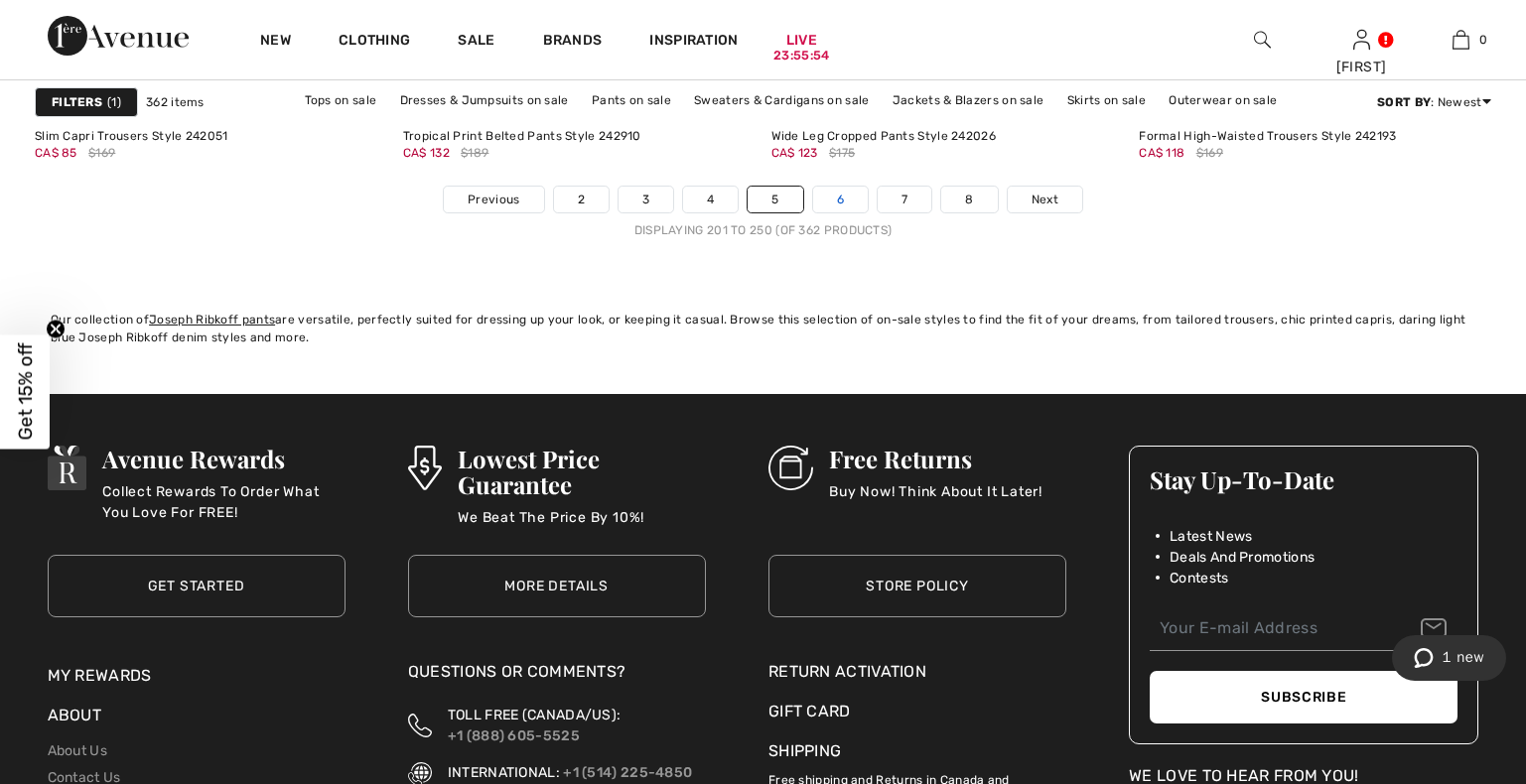 click on "6" at bounding box center [840, 199] 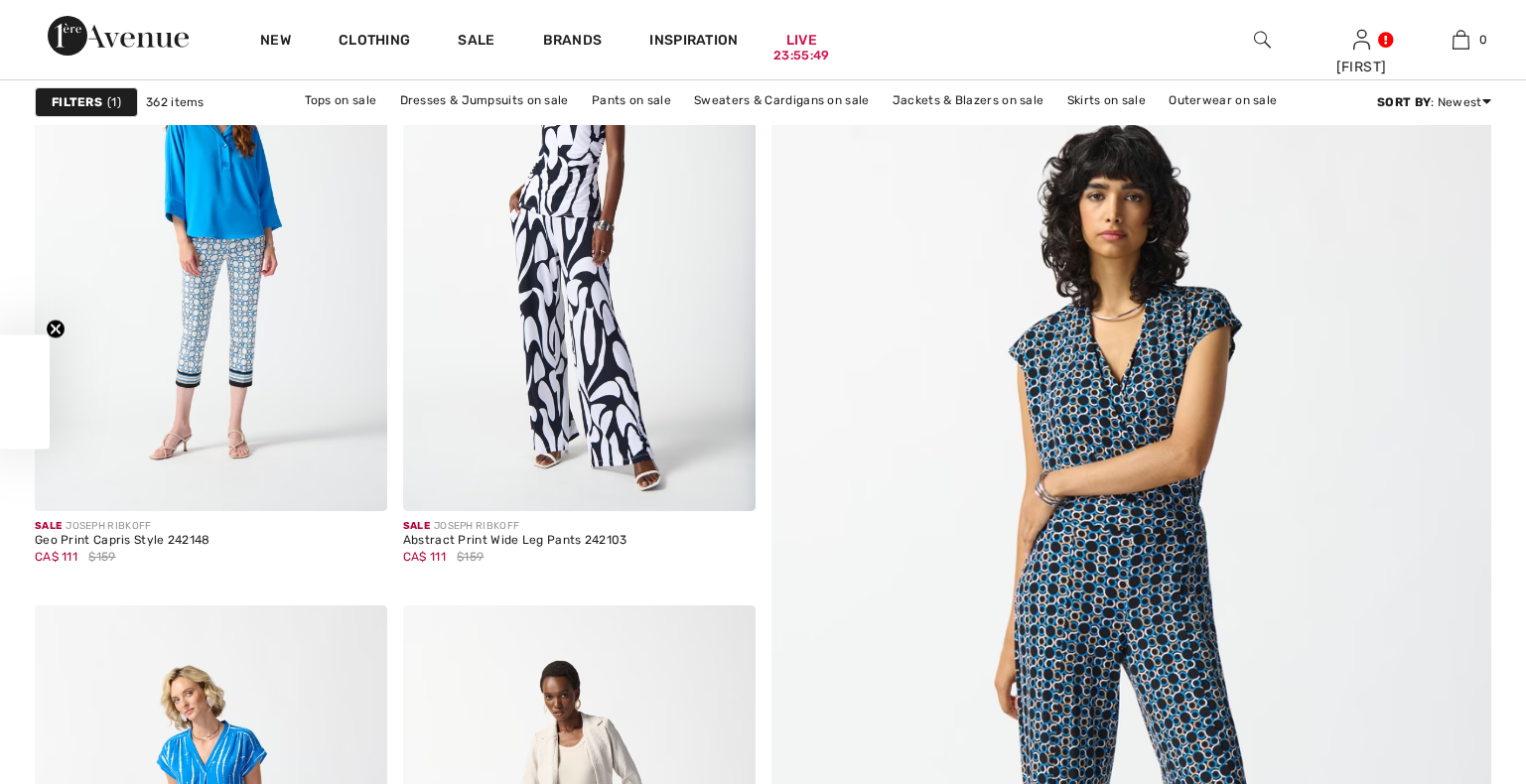 scroll, scrollTop: 477, scrollLeft: 0, axis: vertical 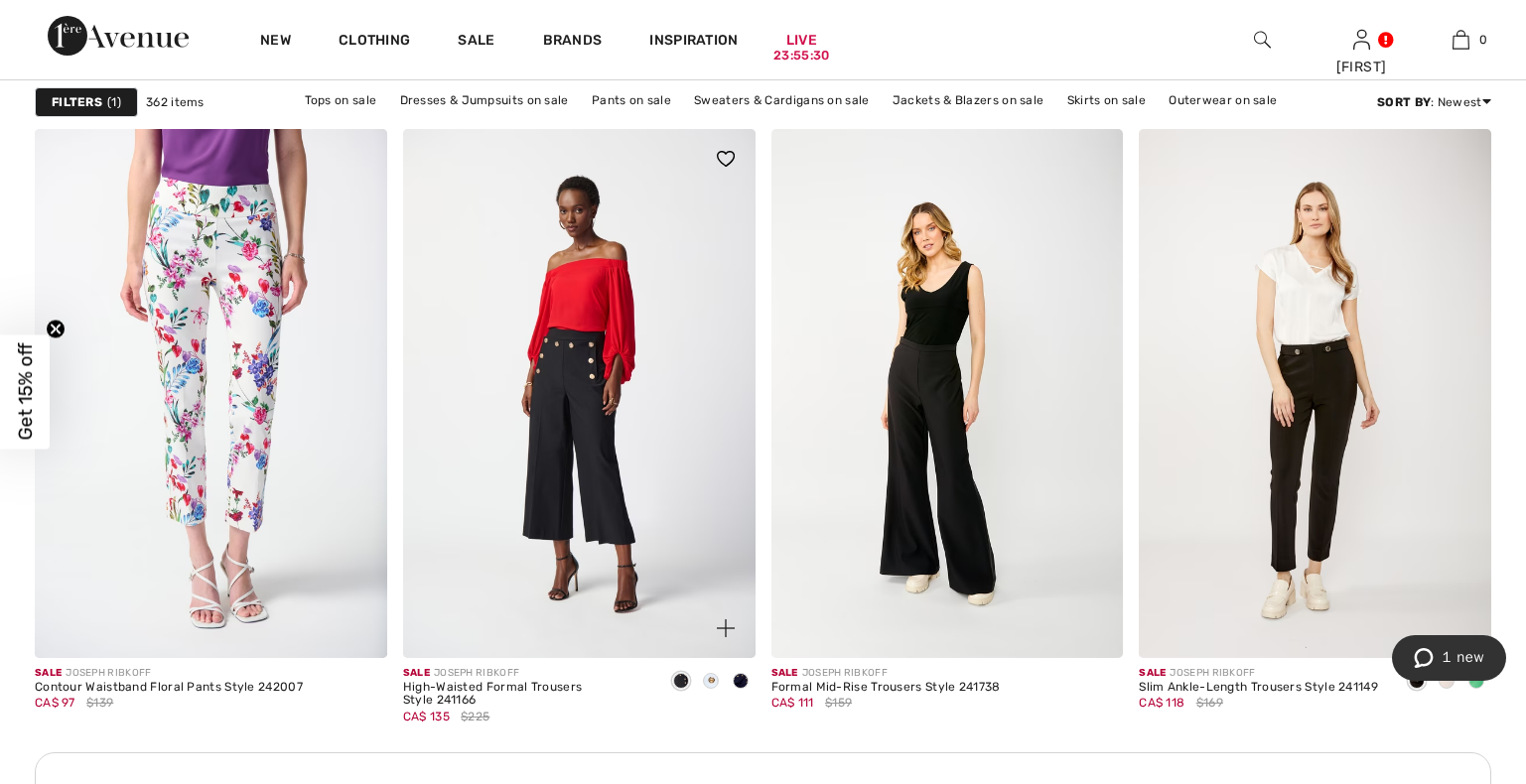 click at bounding box center [711, 681] 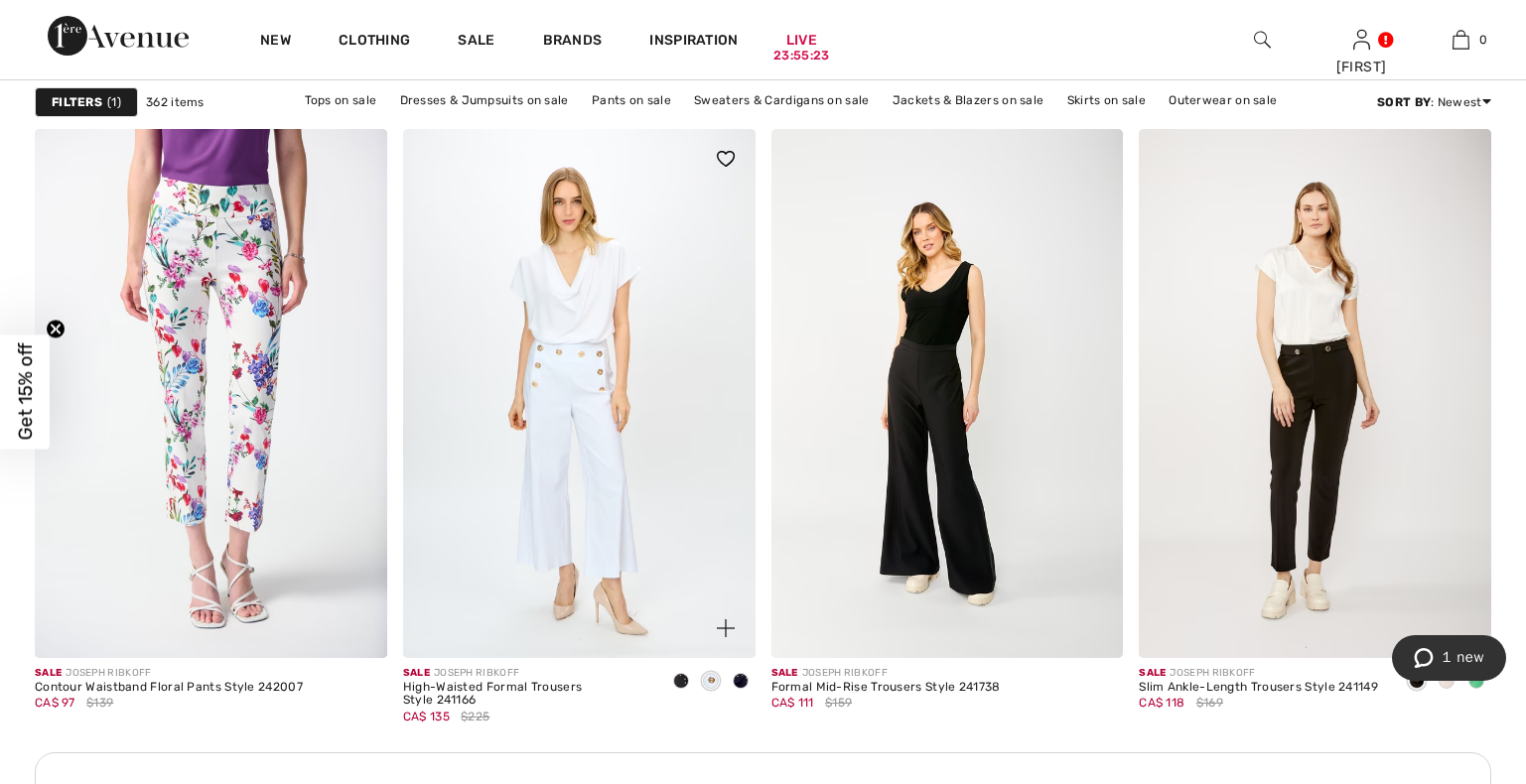 click at bounding box center (741, 681) 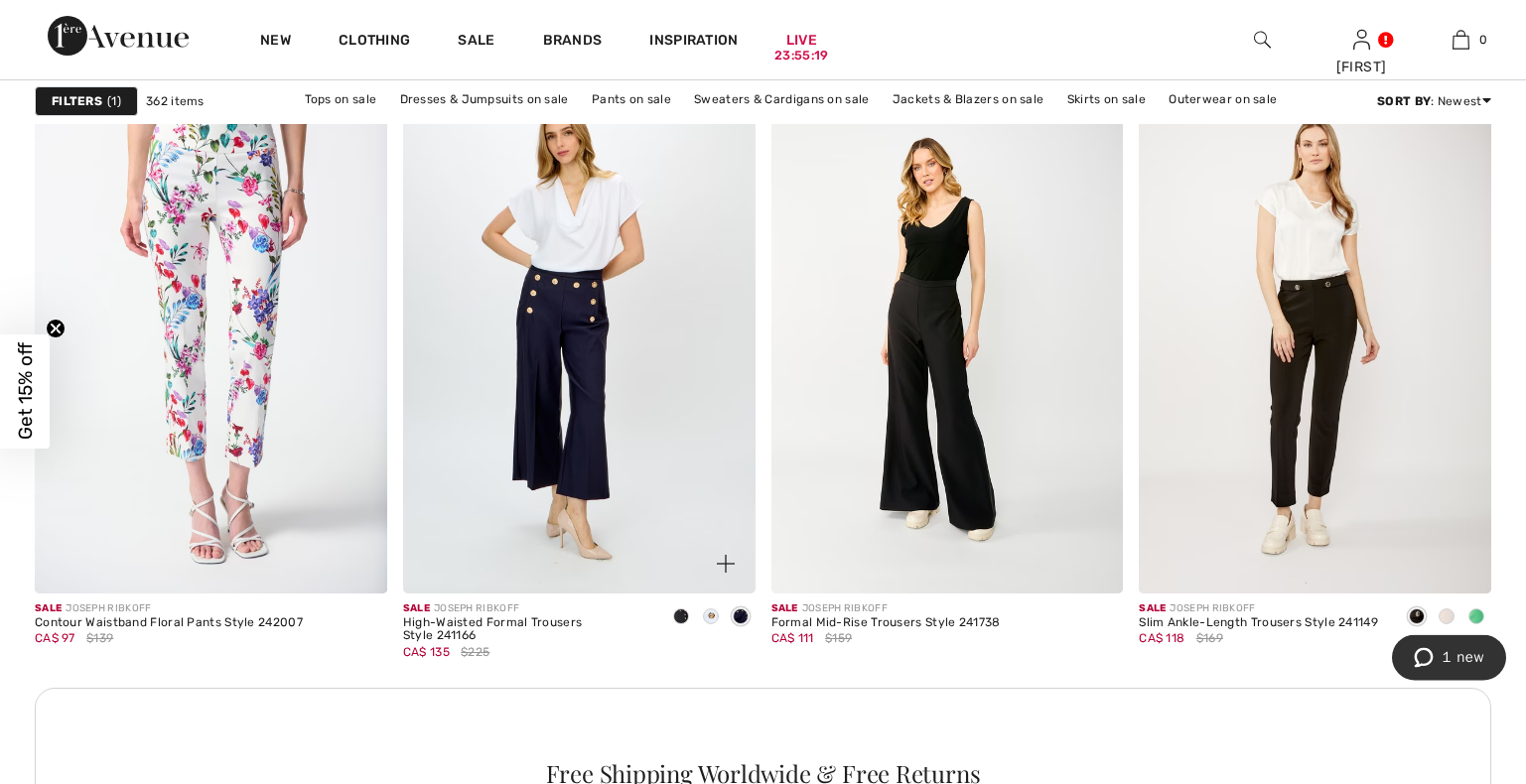 scroll, scrollTop: 2227, scrollLeft: 0, axis: vertical 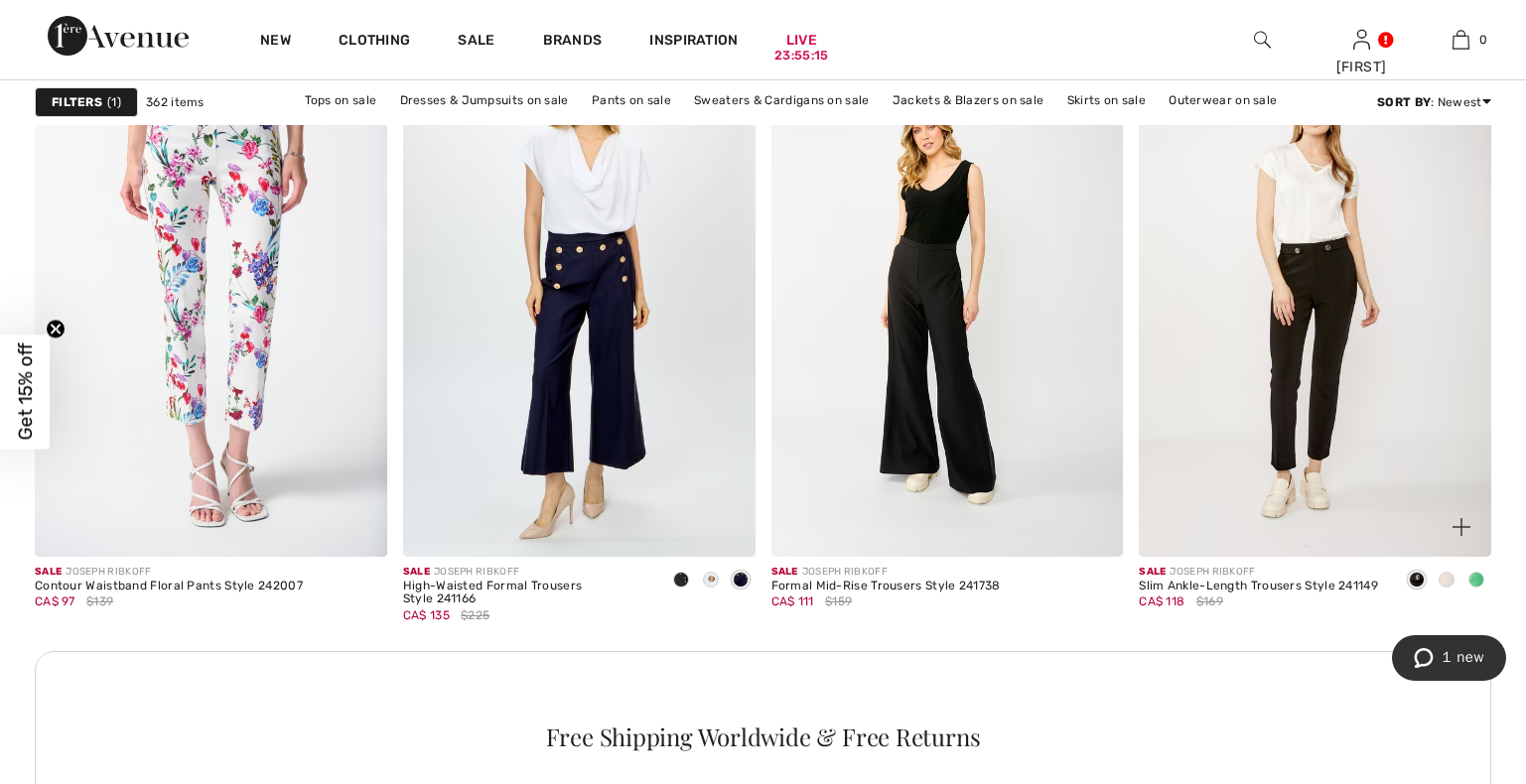 click at bounding box center [1447, 580] 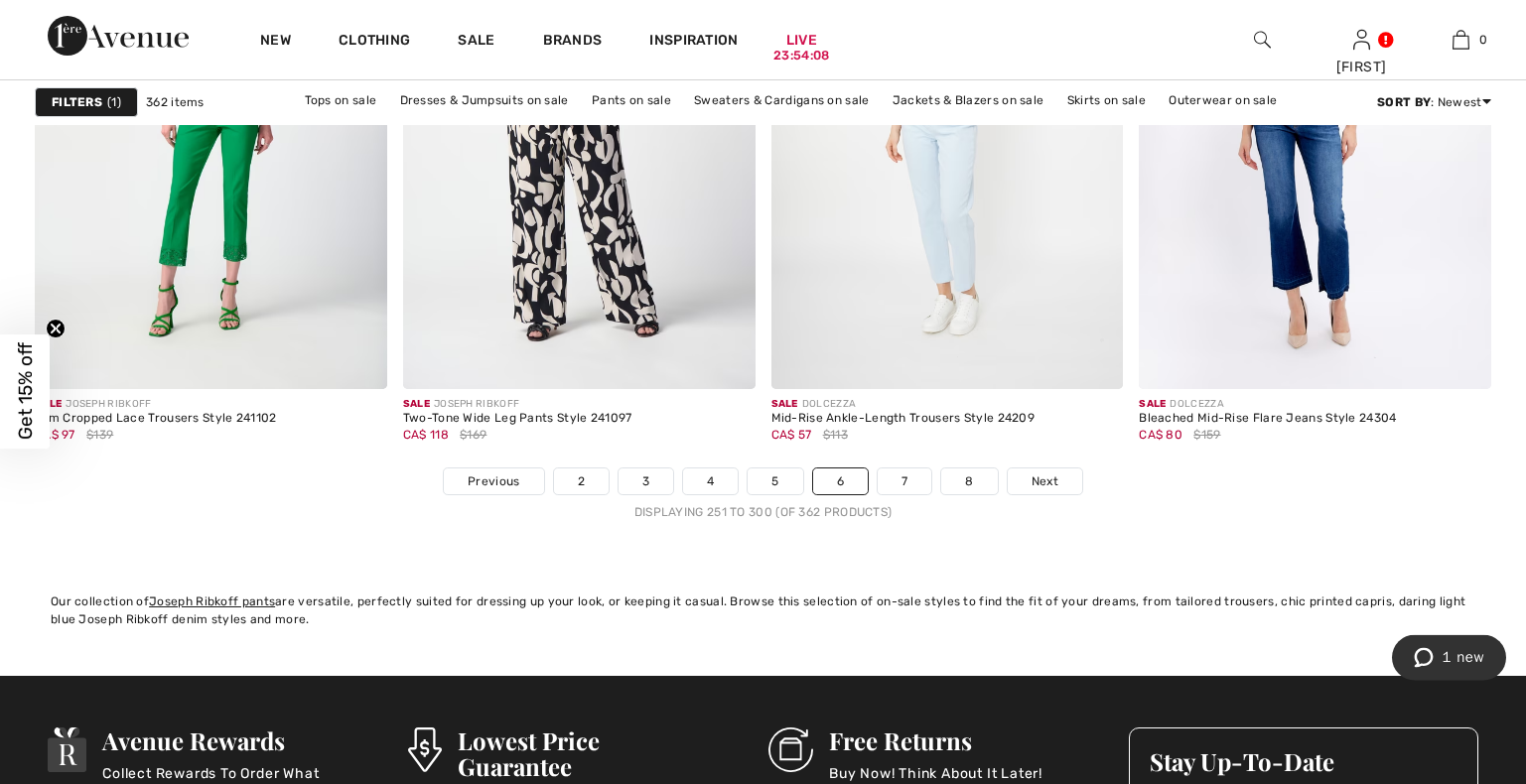 scroll, scrollTop: 9718, scrollLeft: 0, axis: vertical 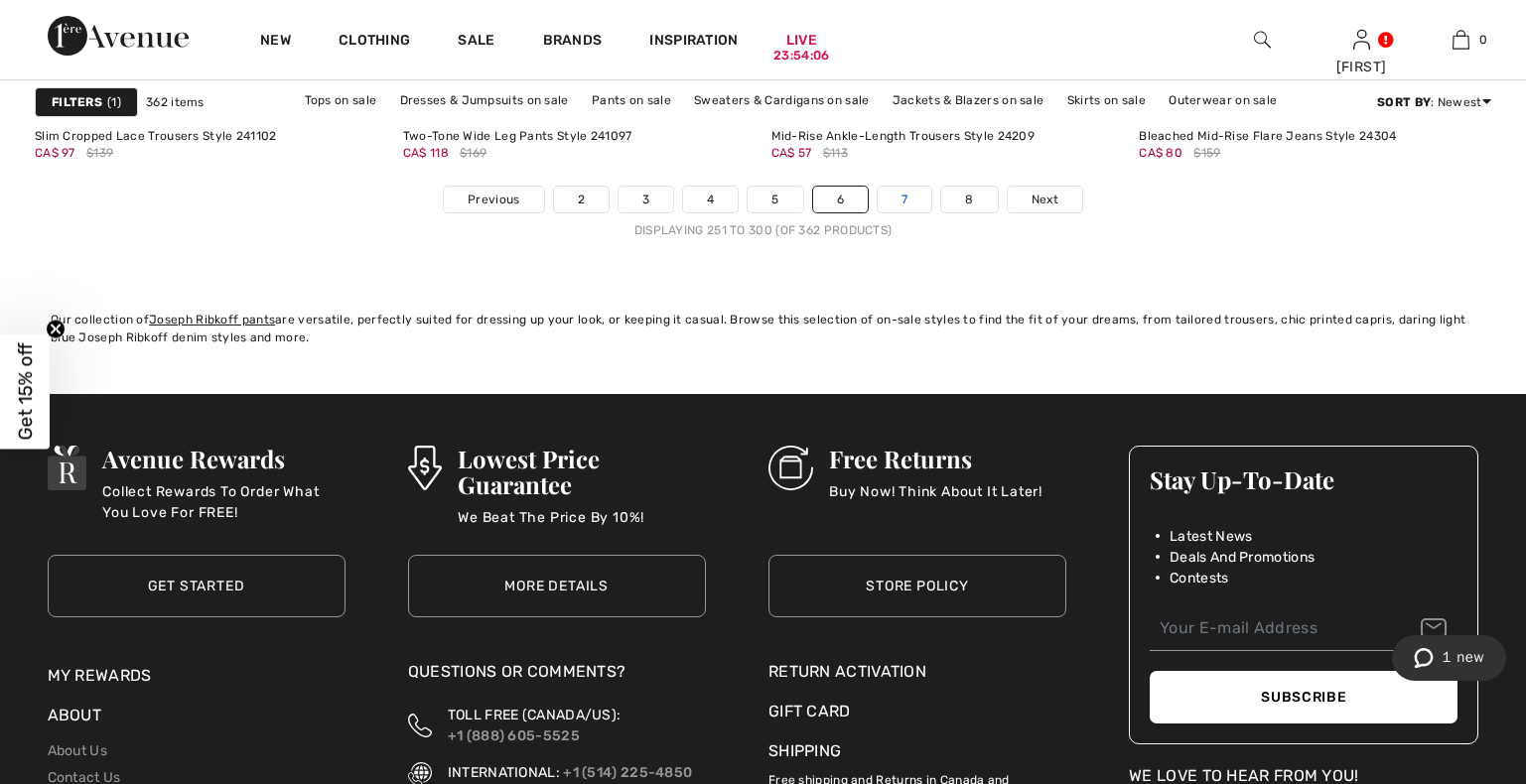 click on "7" at bounding box center [904, 199] 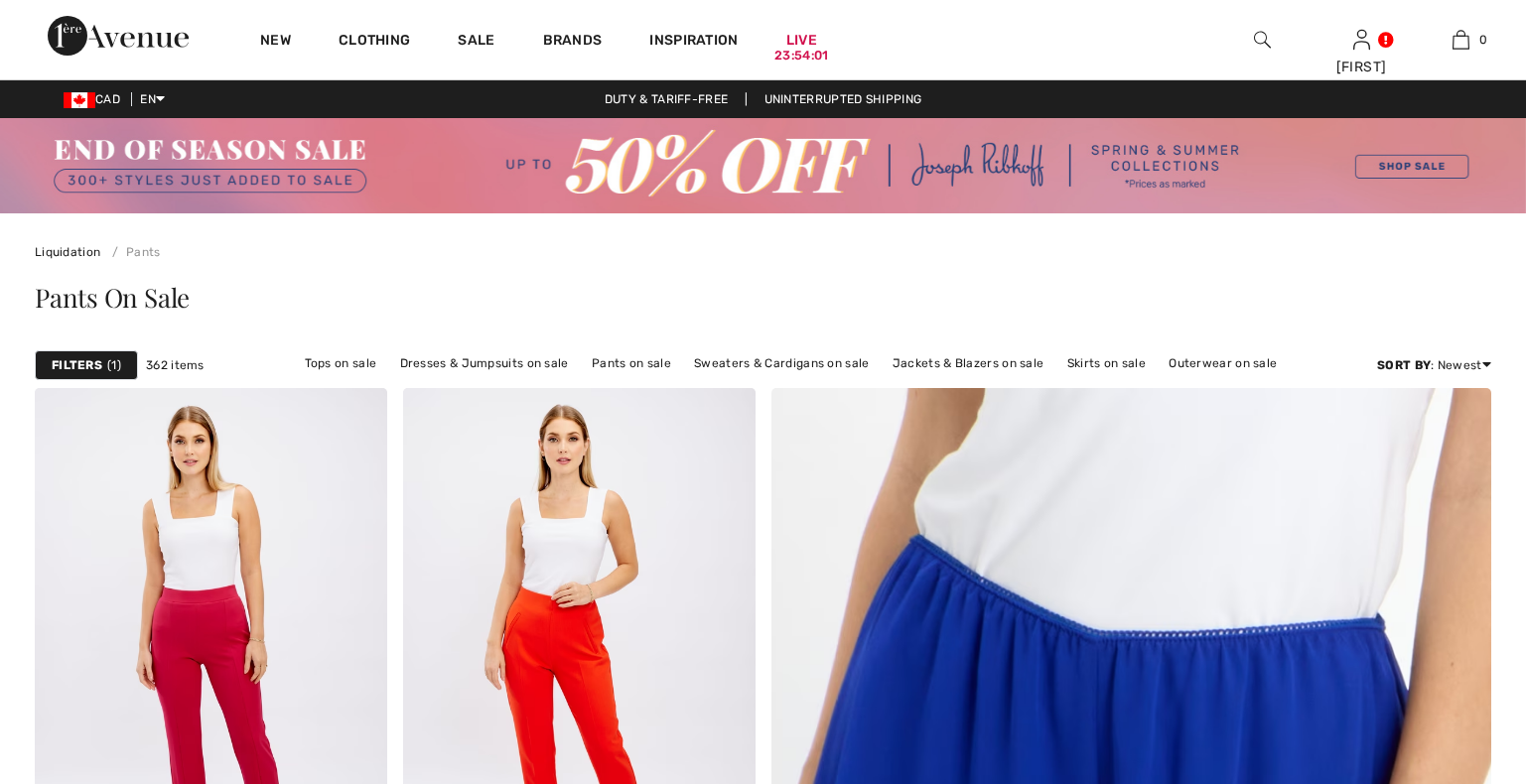 scroll, scrollTop: 304, scrollLeft: 0, axis: vertical 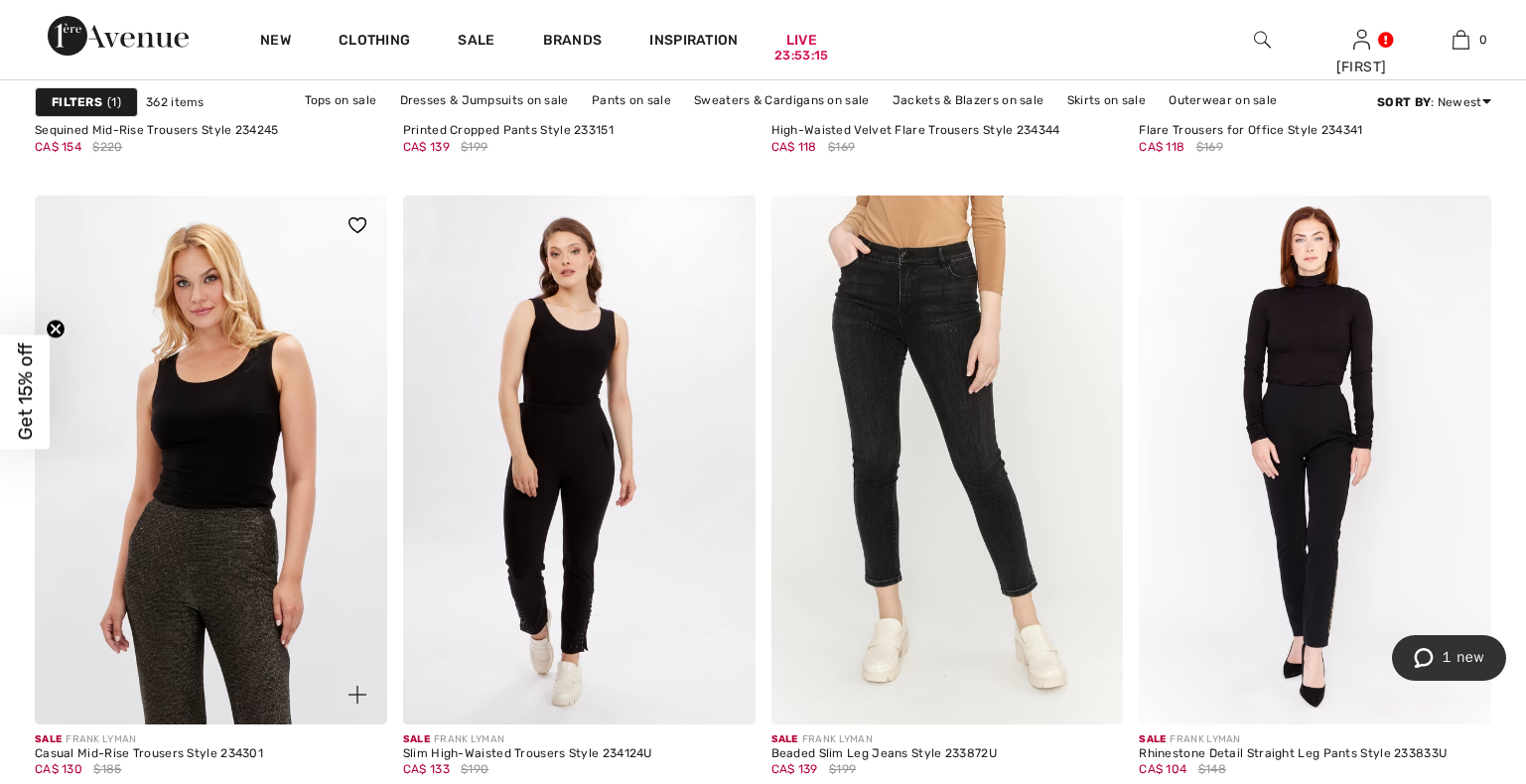 click at bounding box center [210, 459] 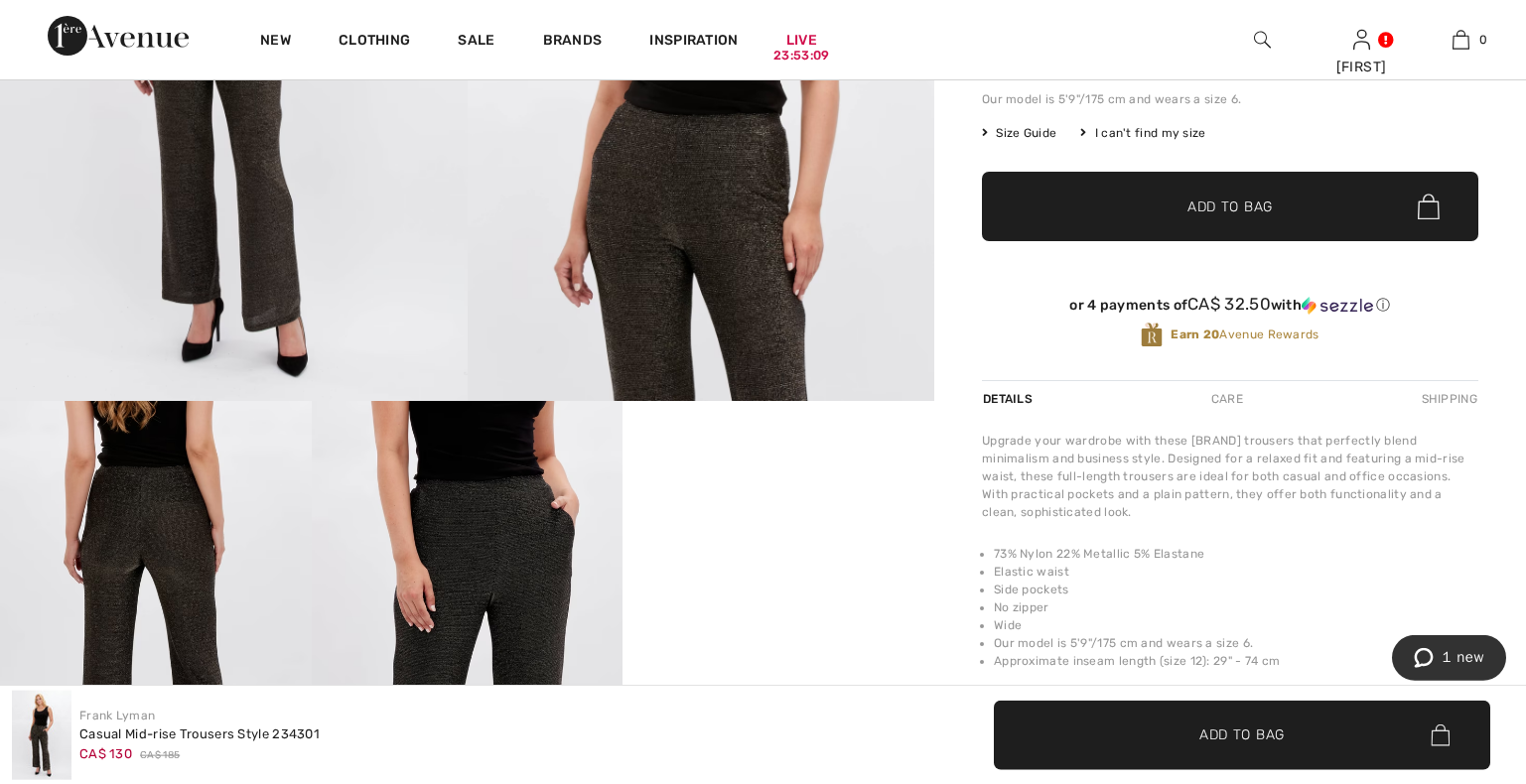 scroll, scrollTop: 810, scrollLeft: 0, axis: vertical 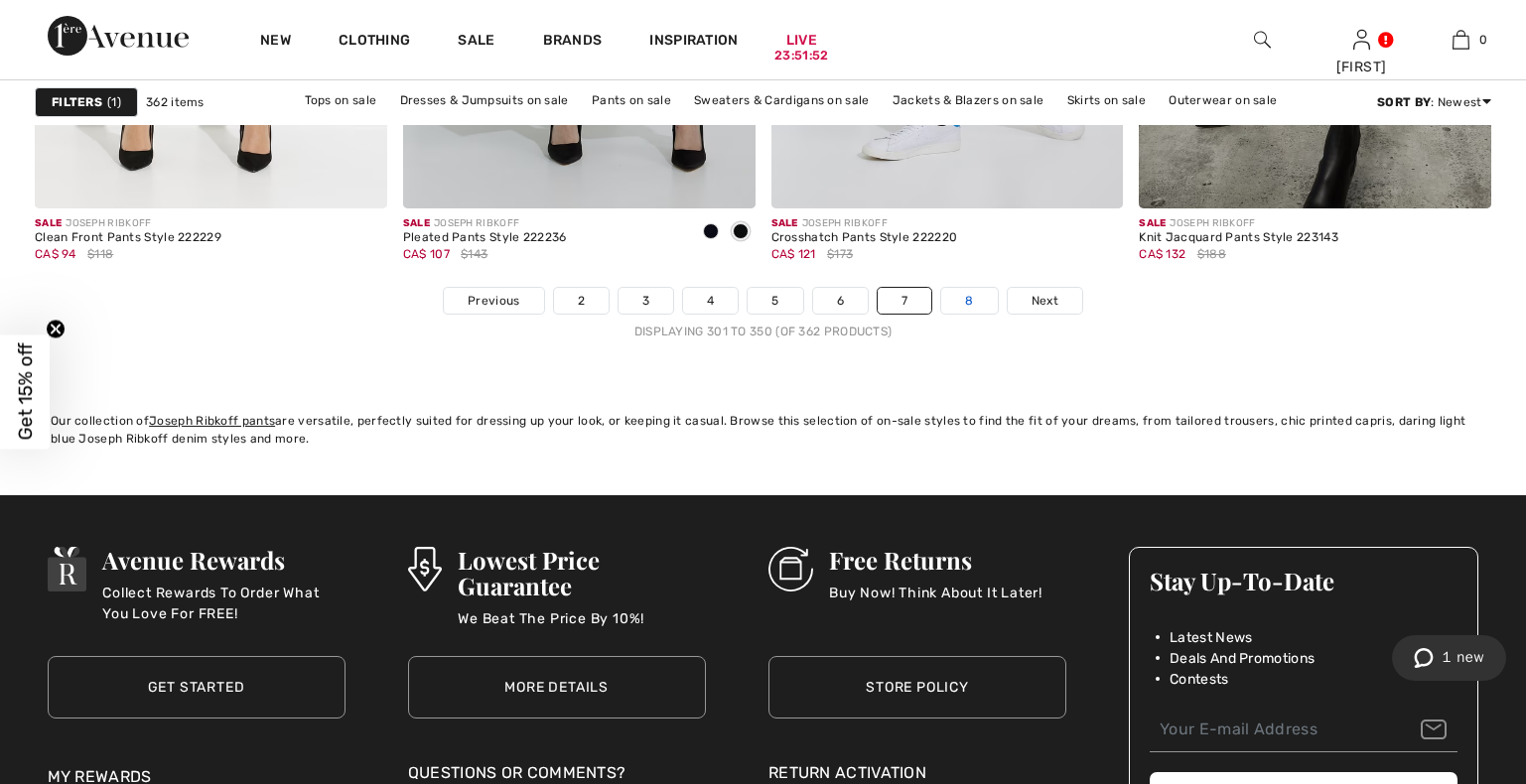 click on "8" at bounding box center [969, 301] 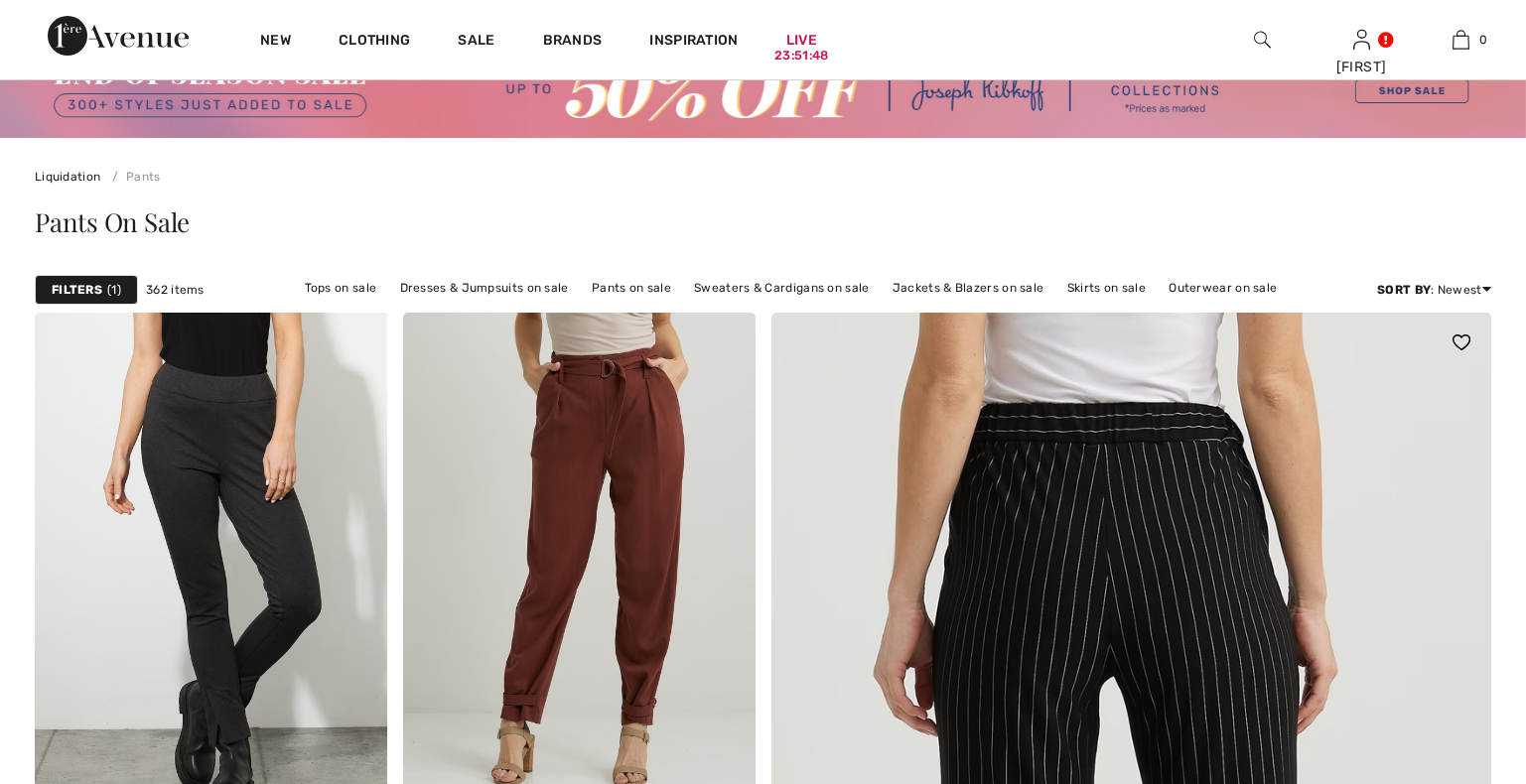 scroll, scrollTop: 202, scrollLeft: 0, axis: vertical 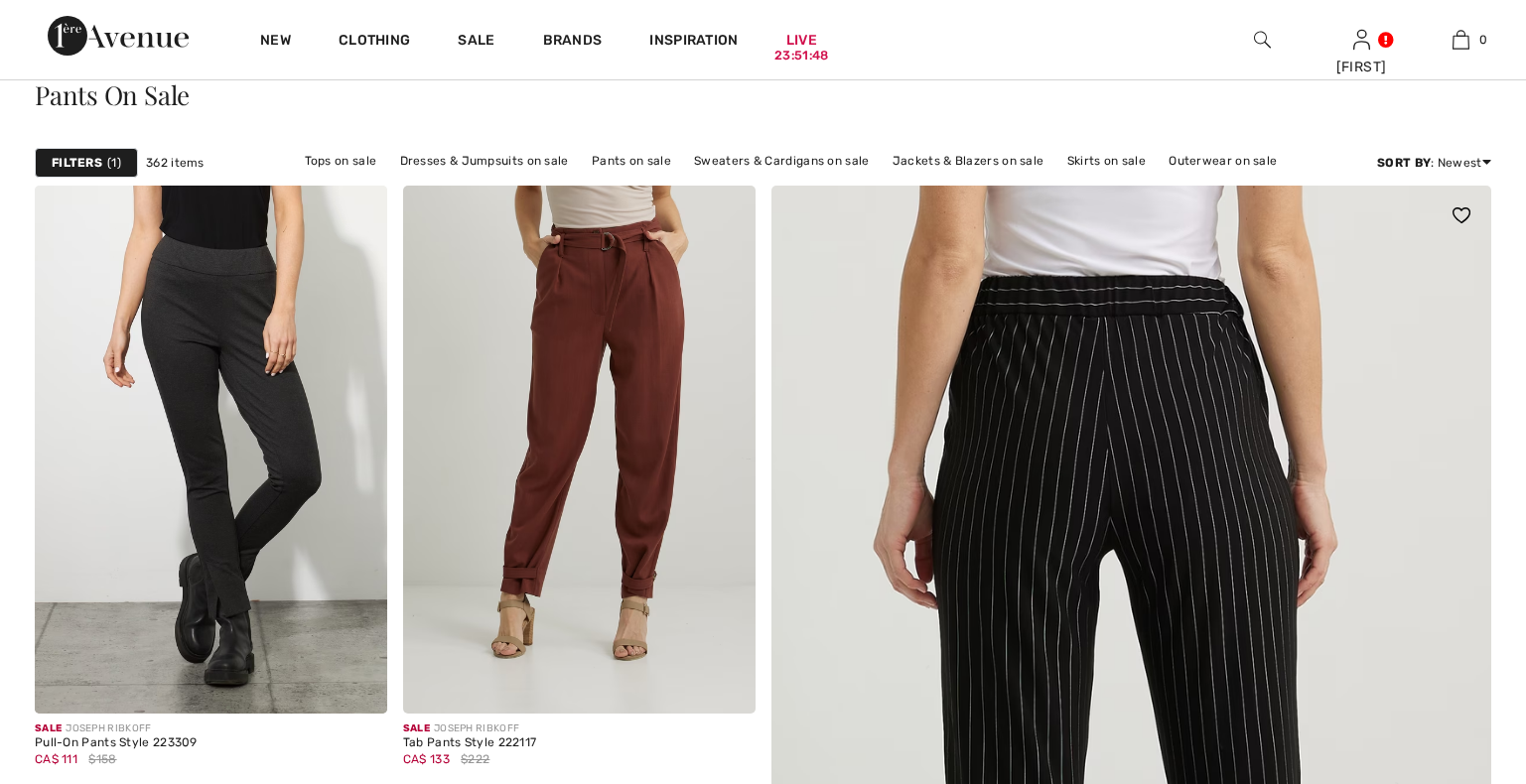 checkbox on "true" 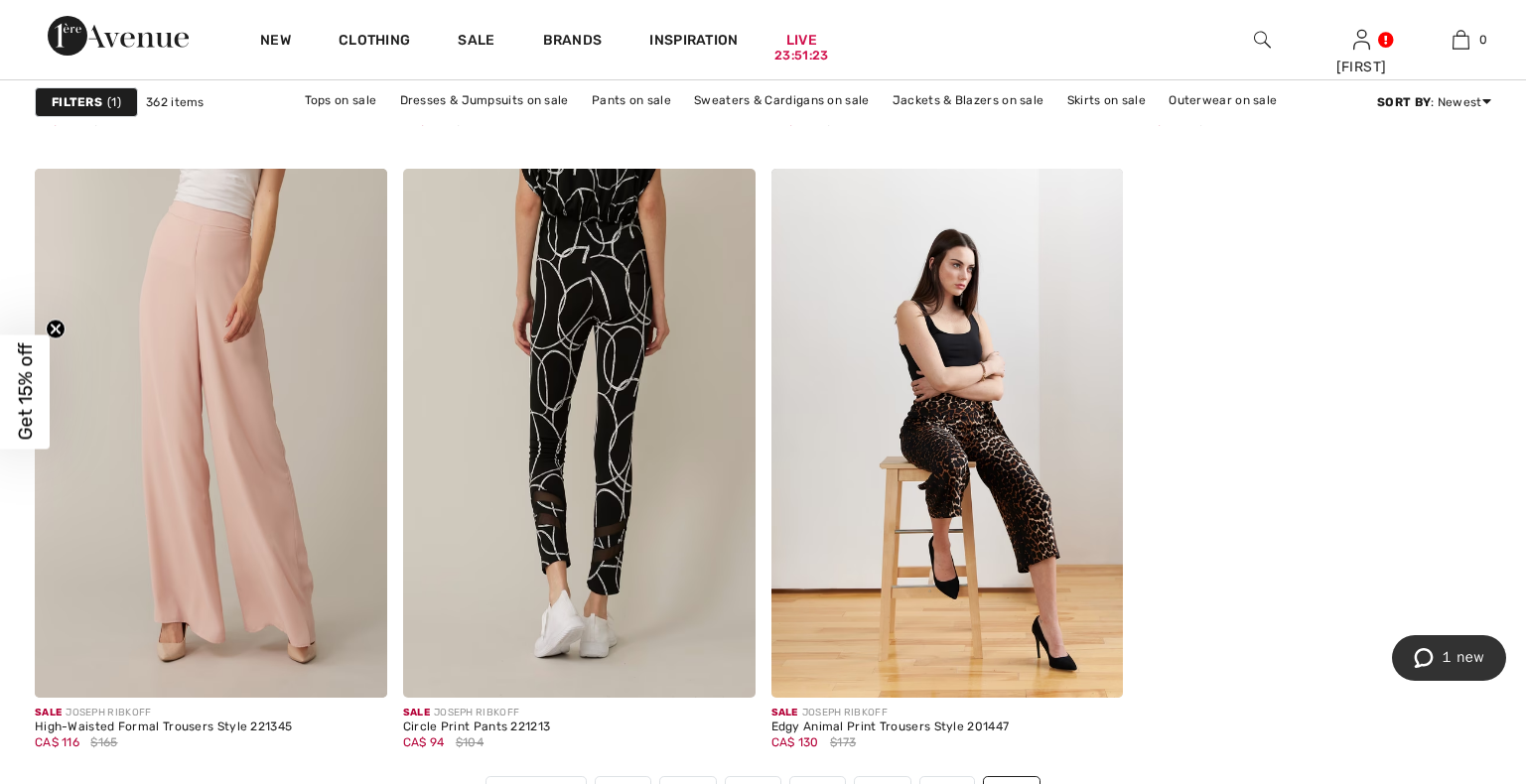 scroll, scrollTop: 2126, scrollLeft: 0, axis: vertical 